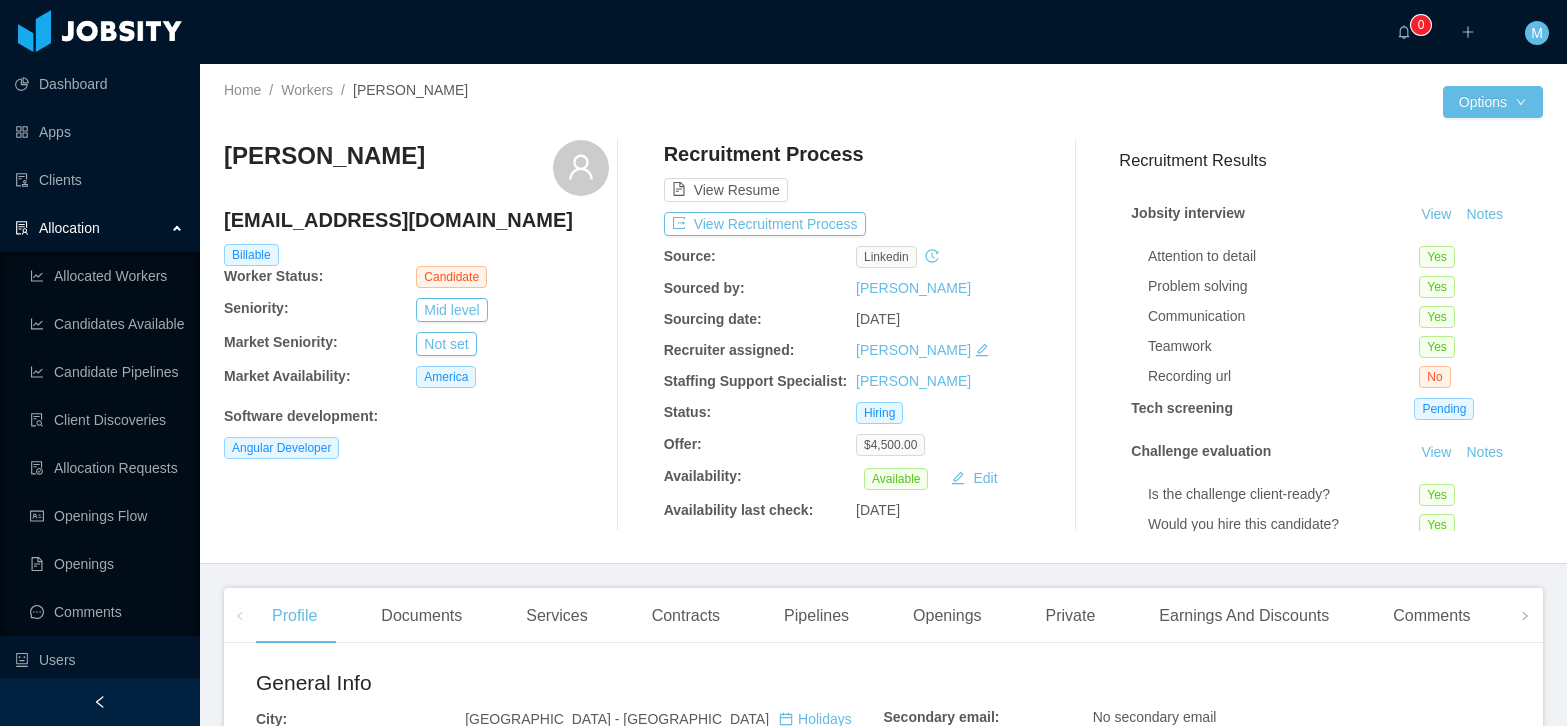 scroll, scrollTop: 0, scrollLeft: 0, axis: both 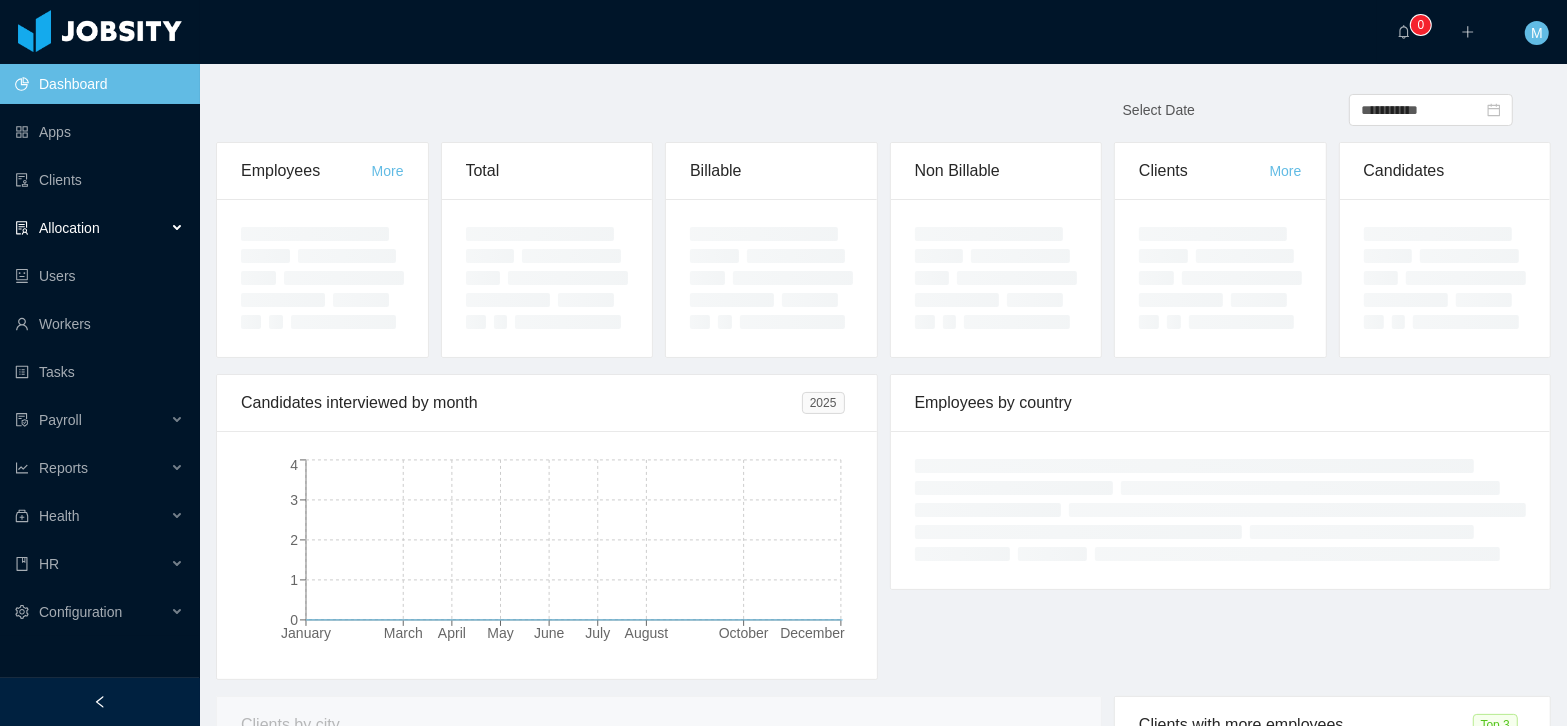 click on "Allocation" at bounding box center [69, 228] 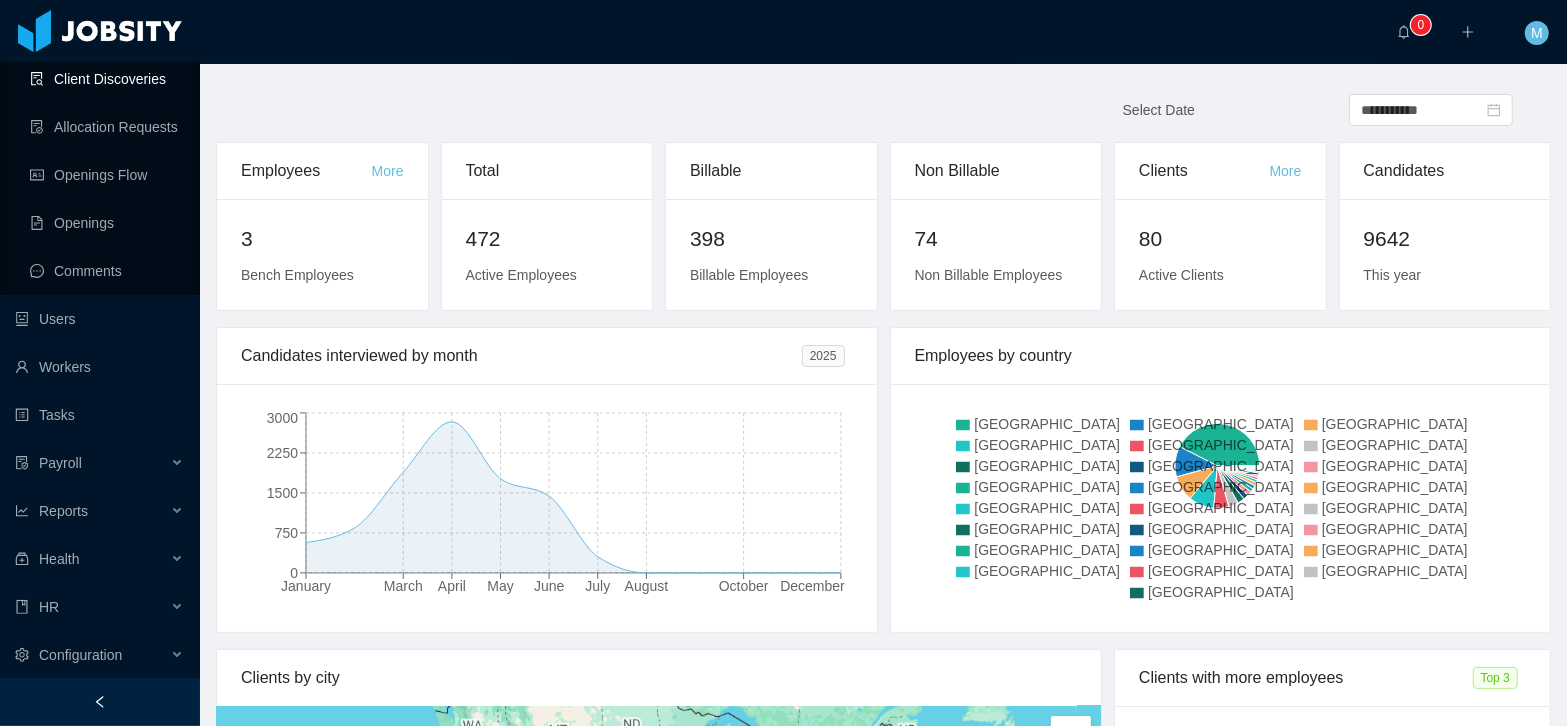 scroll, scrollTop: 0, scrollLeft: 0, axis: both 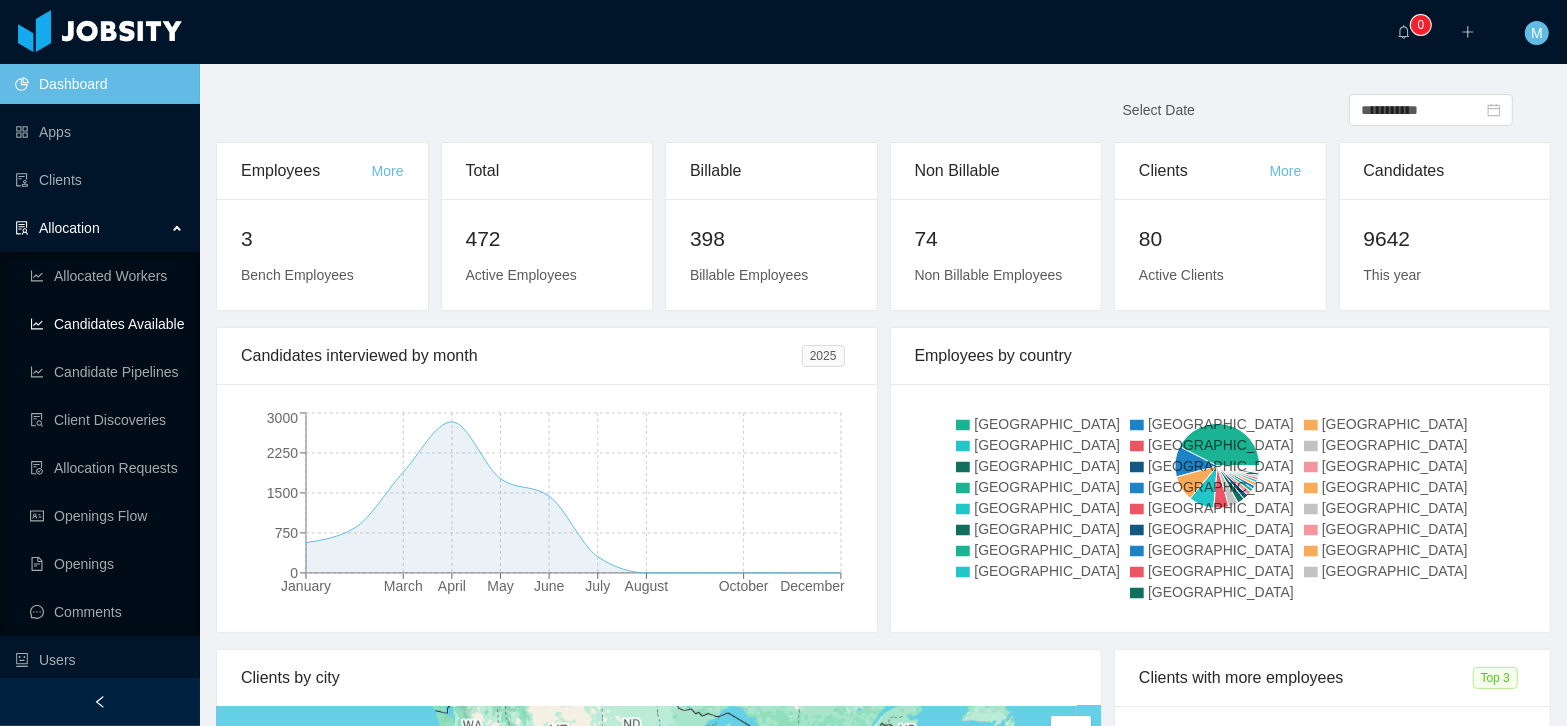 click on "Candidates Available" at bounding box center (107, 324) 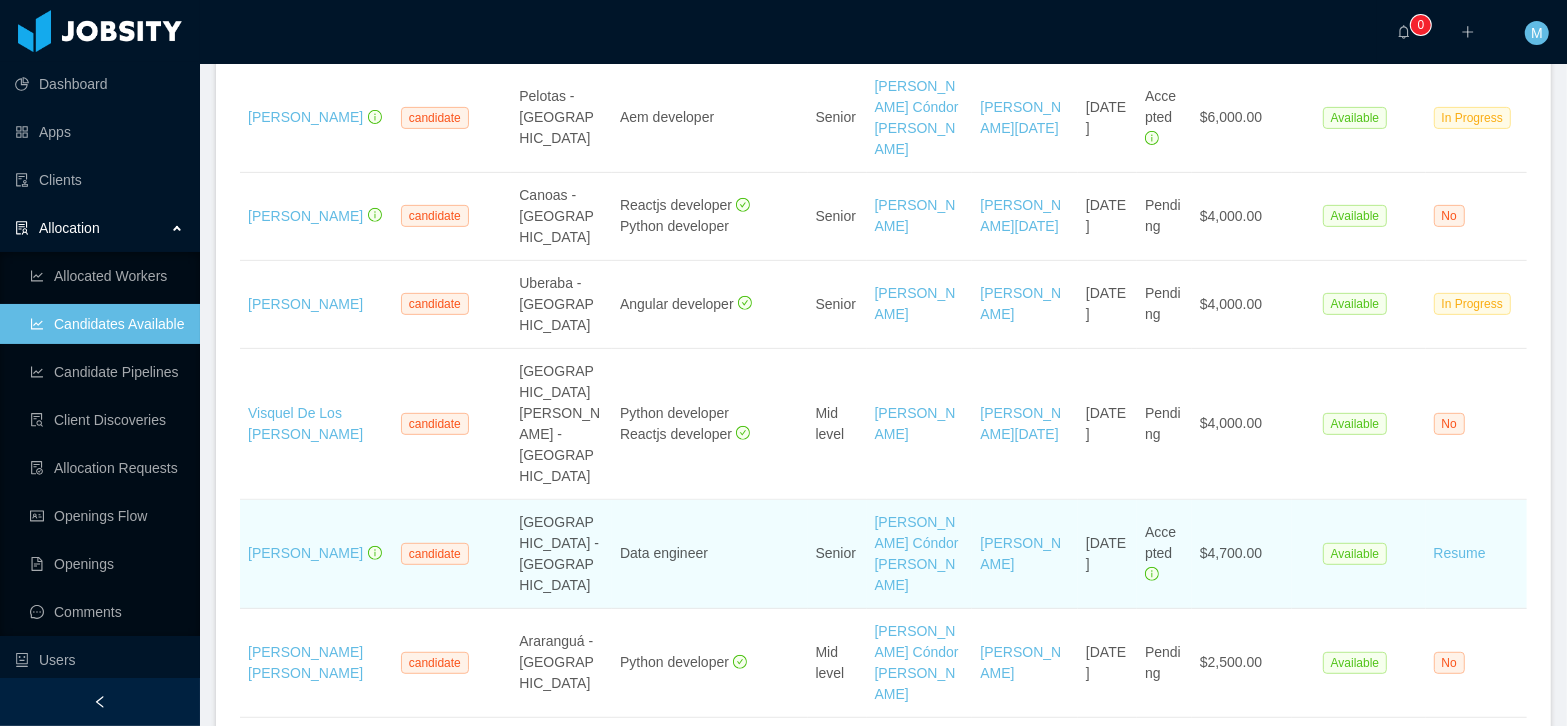 scroll, scrollTop: 518, scrollLeft: 0, axis: vertical 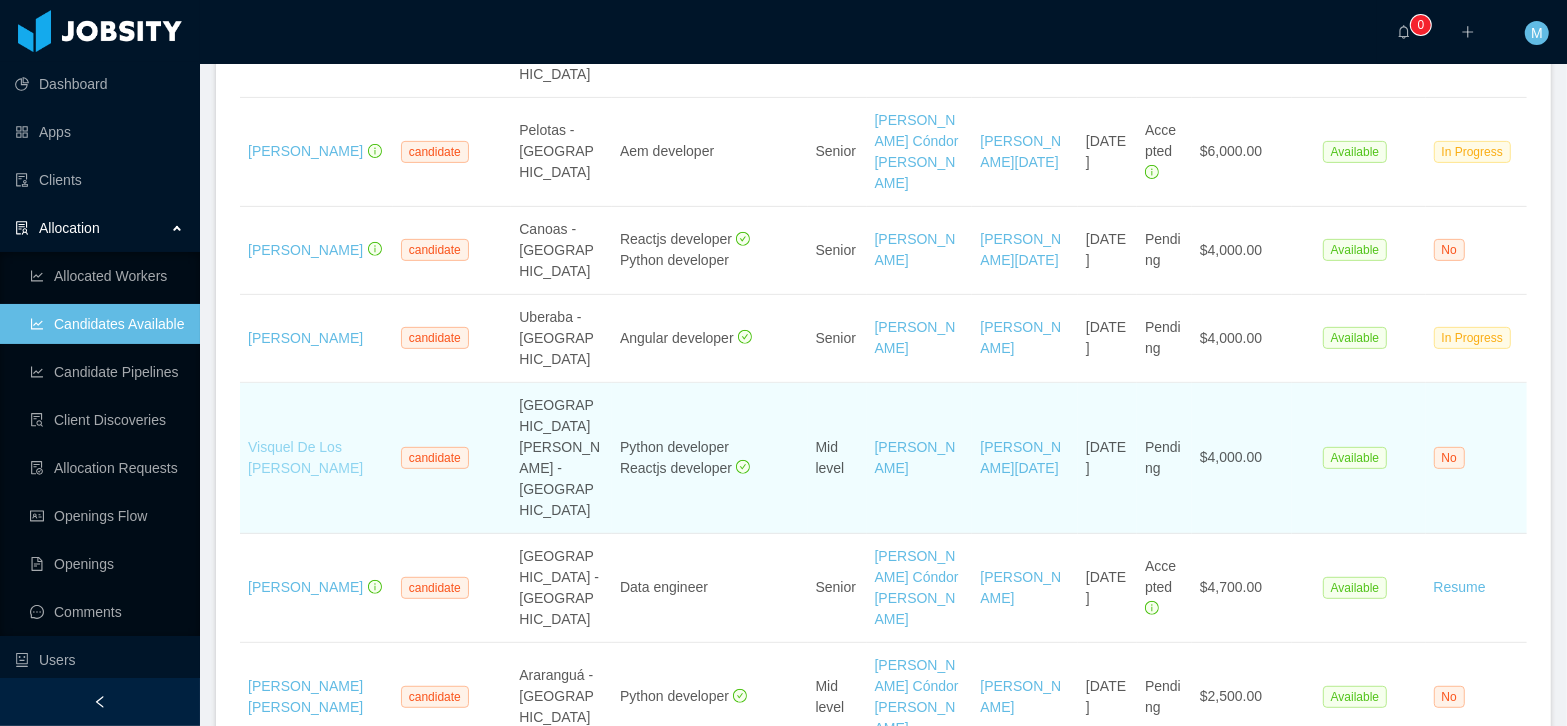 click on "Visquel De Los Santos Morel" at bounding box center [305, 457] 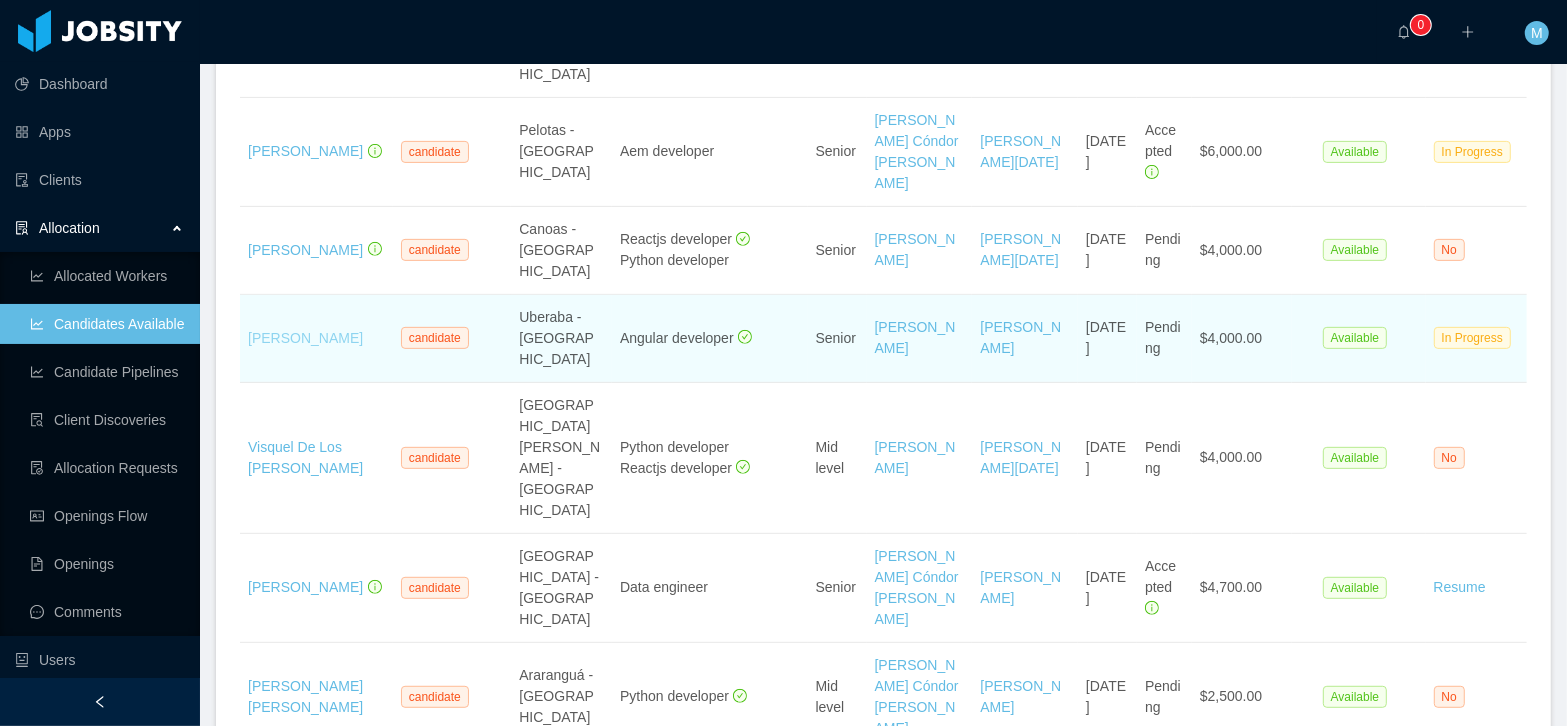 click on "[PERSON_NAME]" at bounding box center [305, 338] 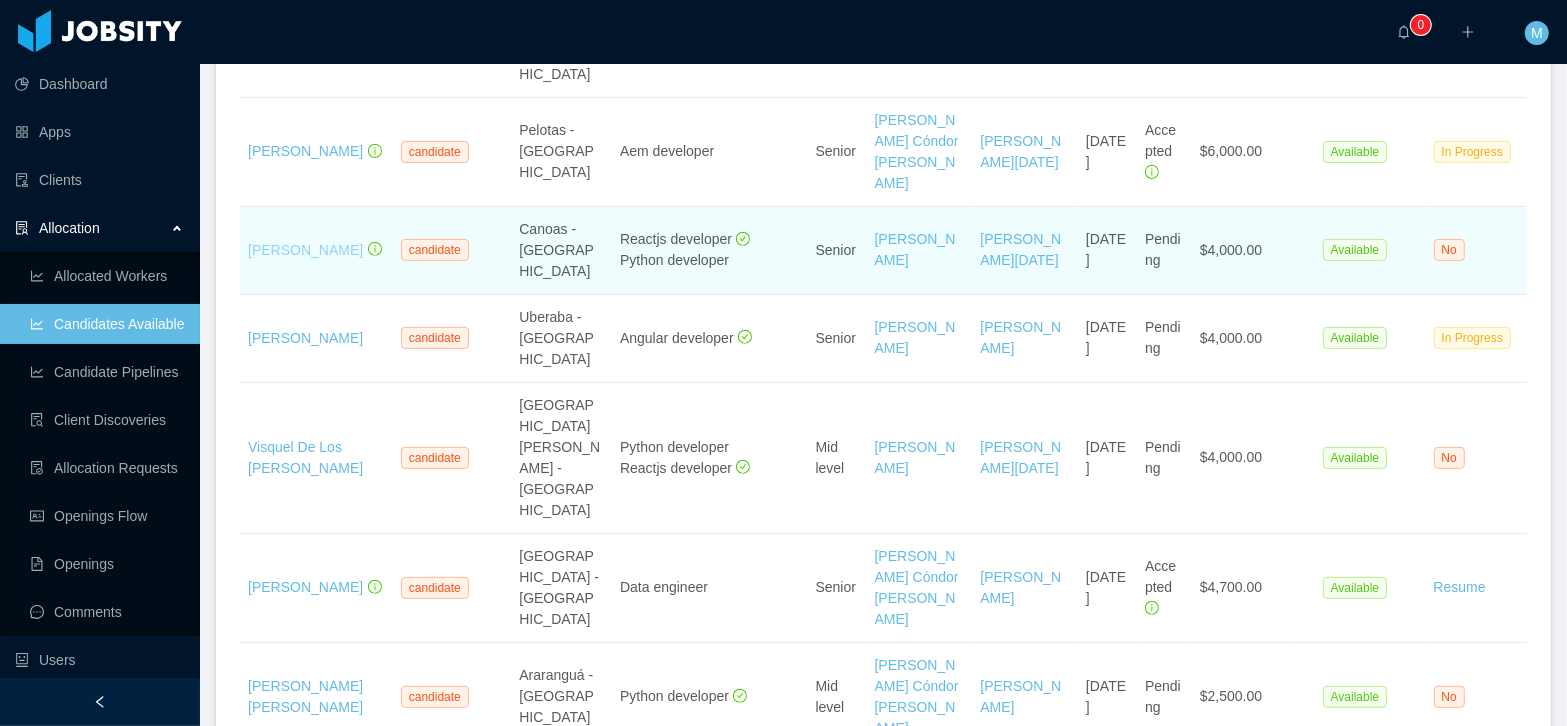 click on "Matheus César" at bounding box center [305, 250] 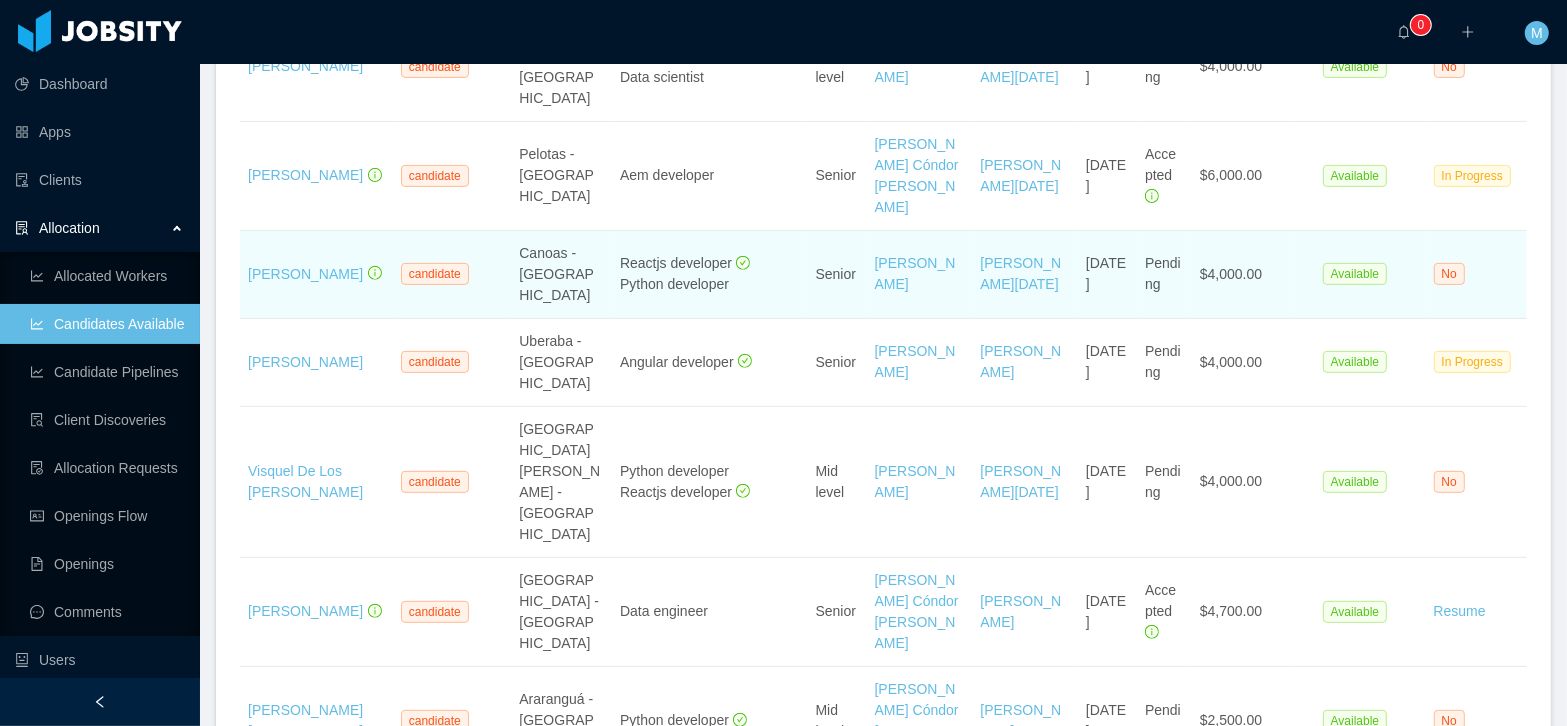 scroll, scrollTop: 470, scrollLeft: 0, axis: vertical 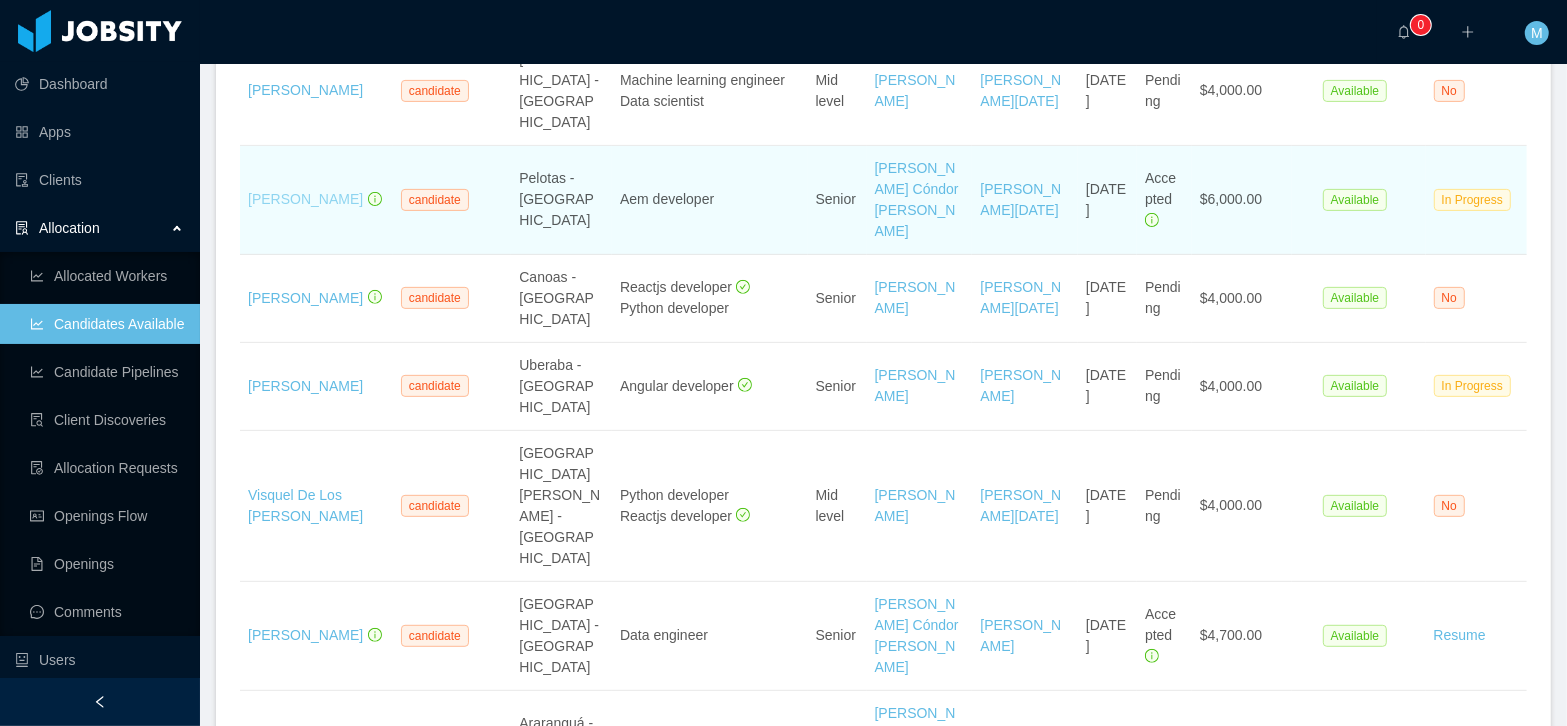 click on "Juliano Timm" at bounding box center (305, 199) 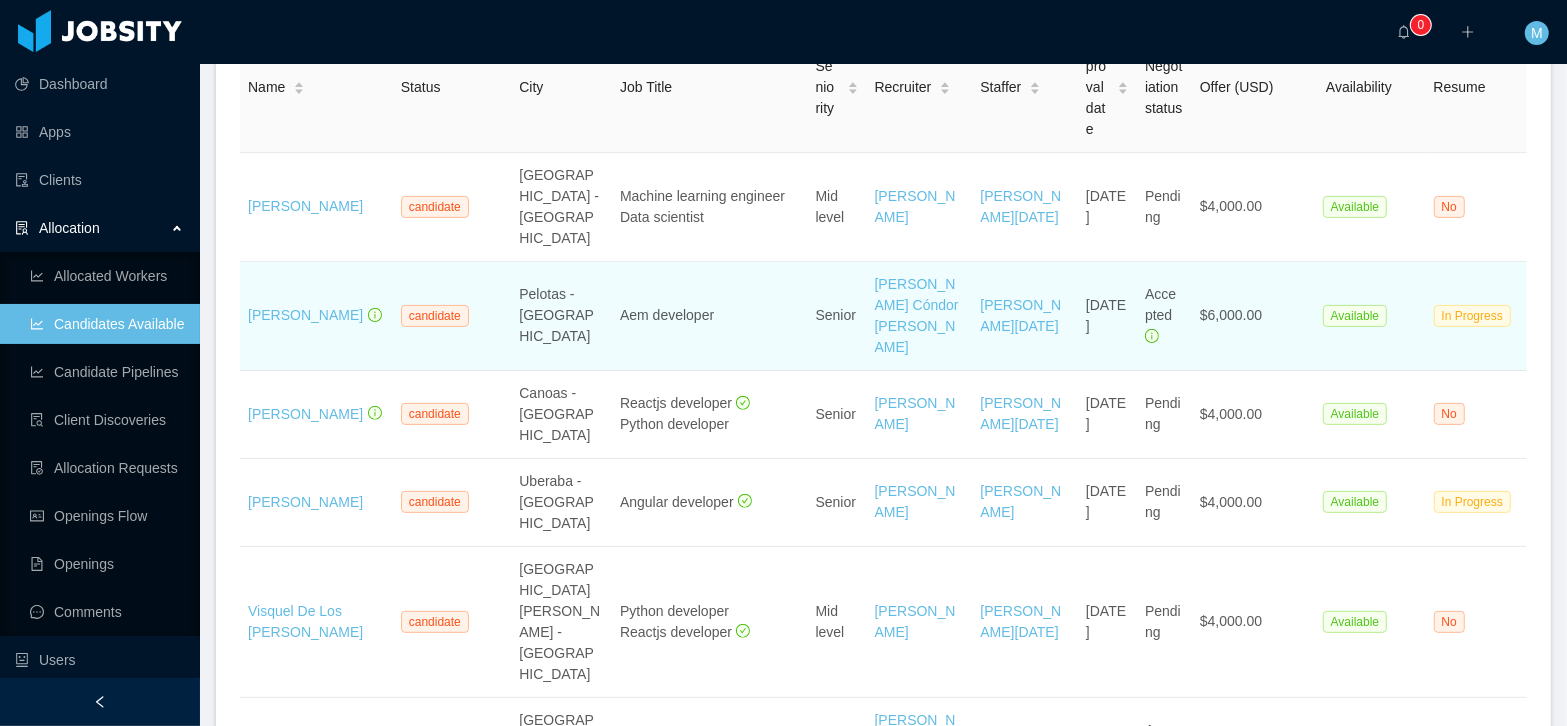 scroll, scrollTop: 330, scrollLeft: 0, axis: vertical 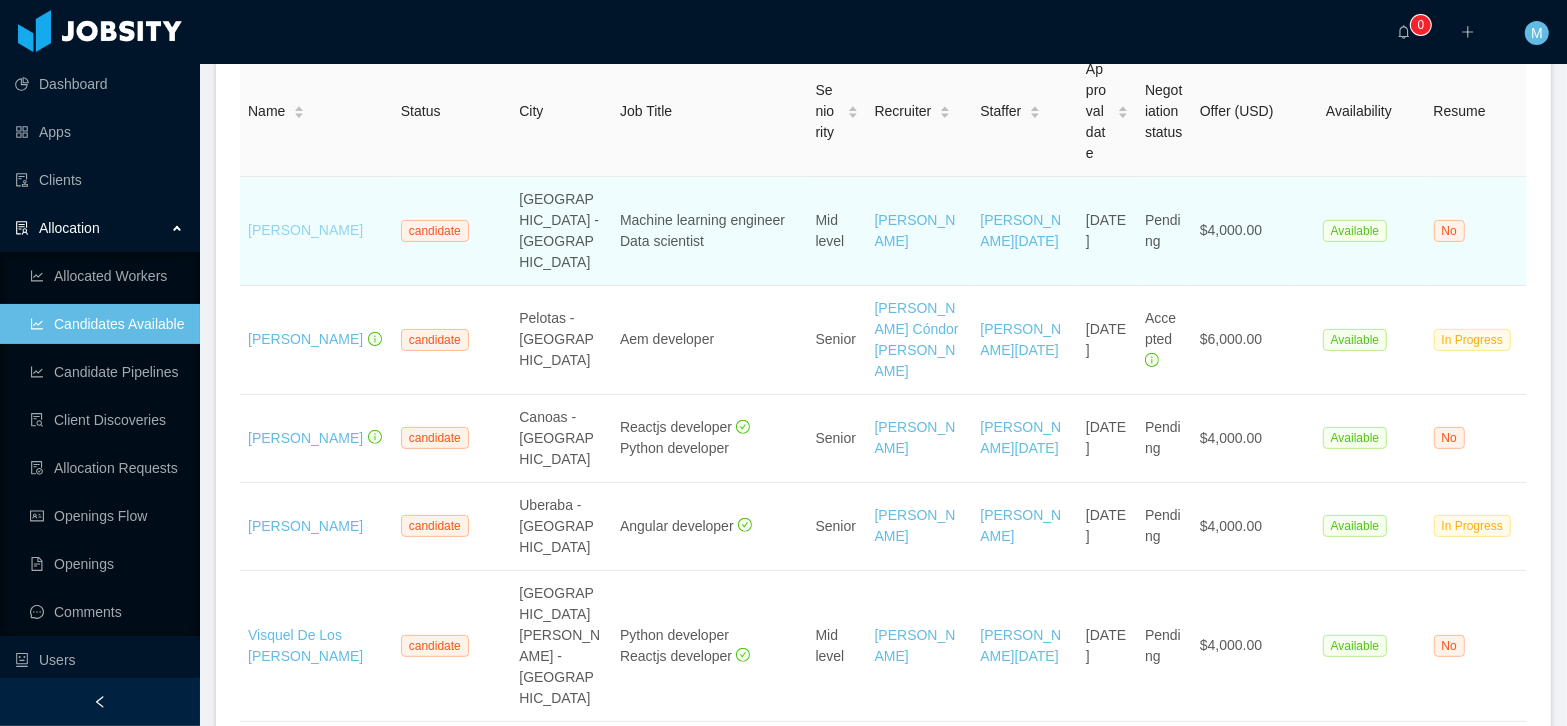 click on "Benjamin Torres" at bounding box center (305, 230) 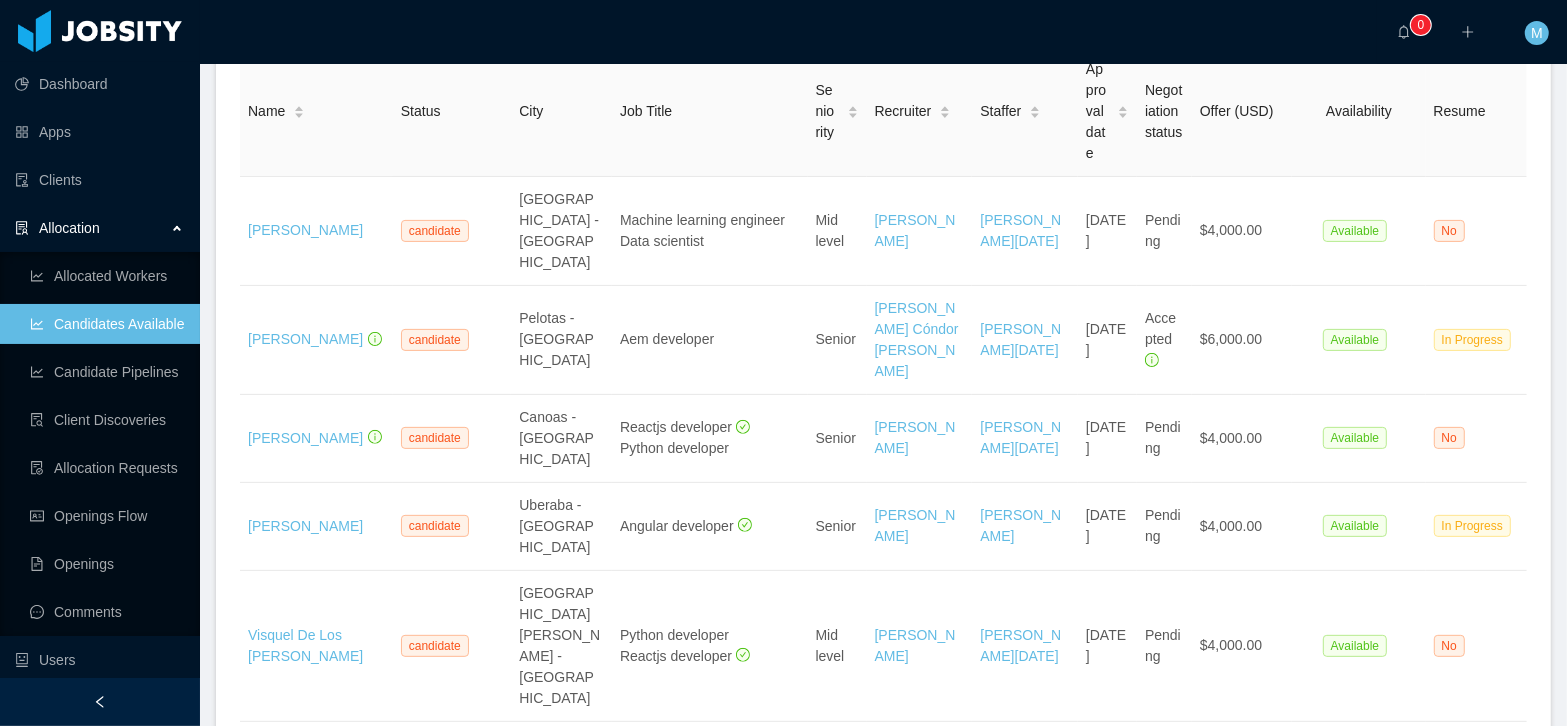 scroll, scrollTop: 0, scrollLeft: 0, axis: both 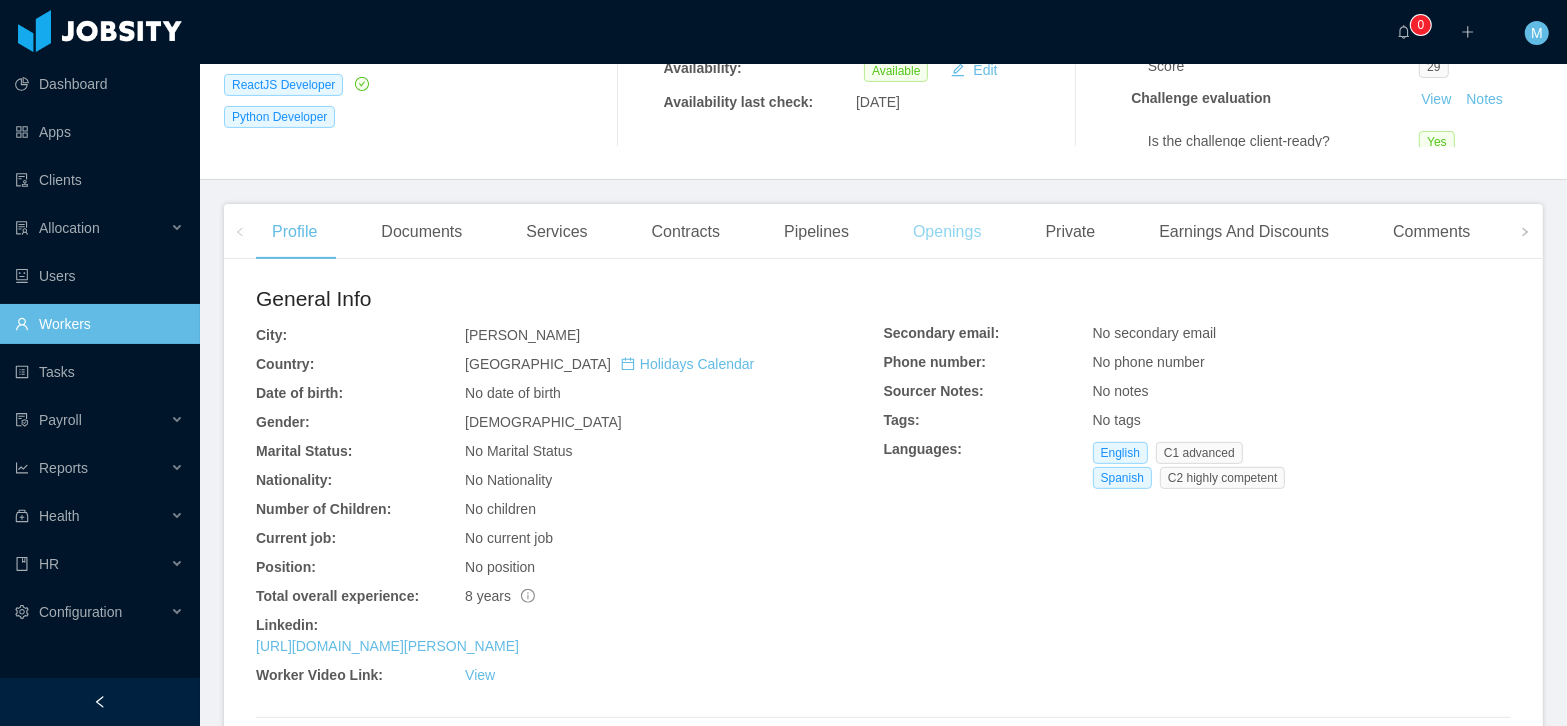 click on "Openings" at bounding box center [947, 232] 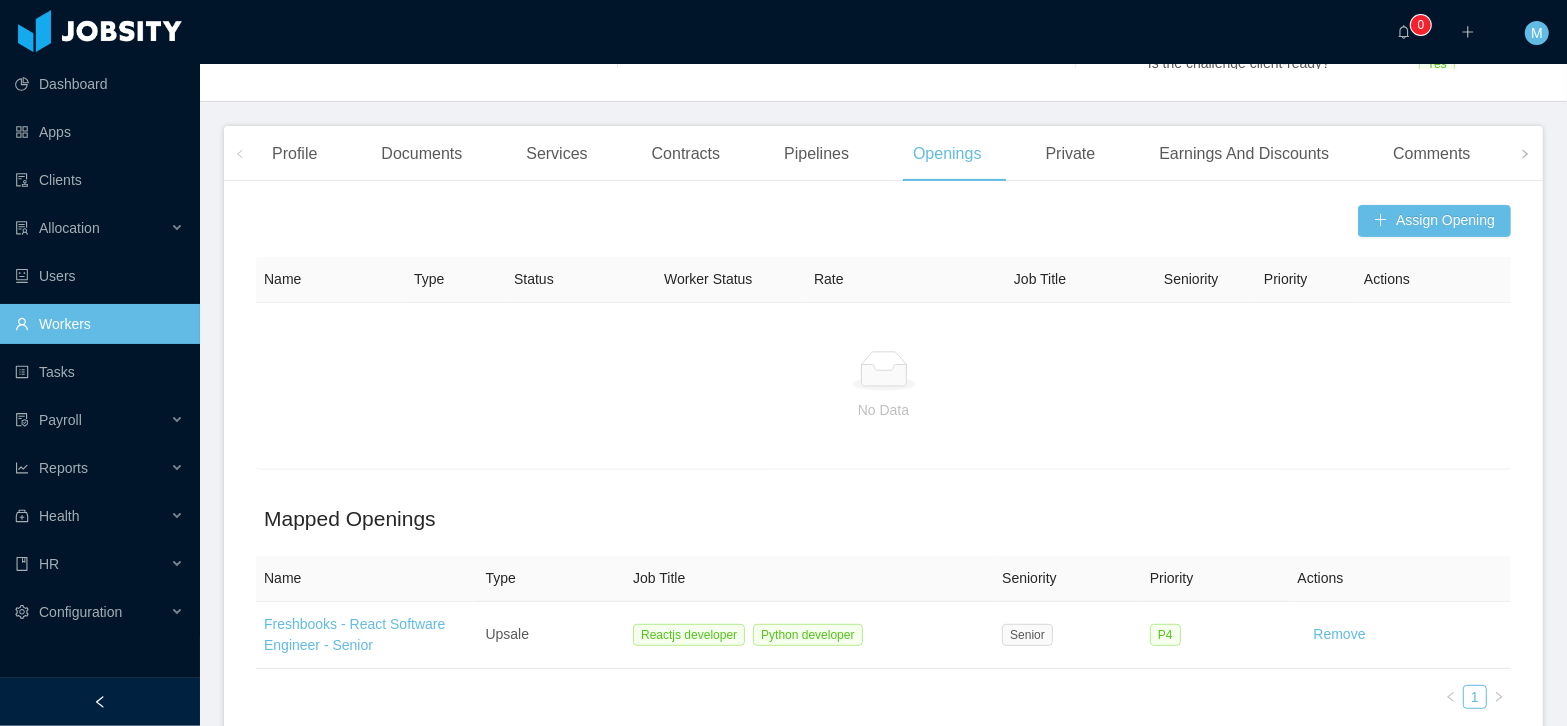 scroll, scrollTop: 451, scrollLeft: 0, axis: vertical 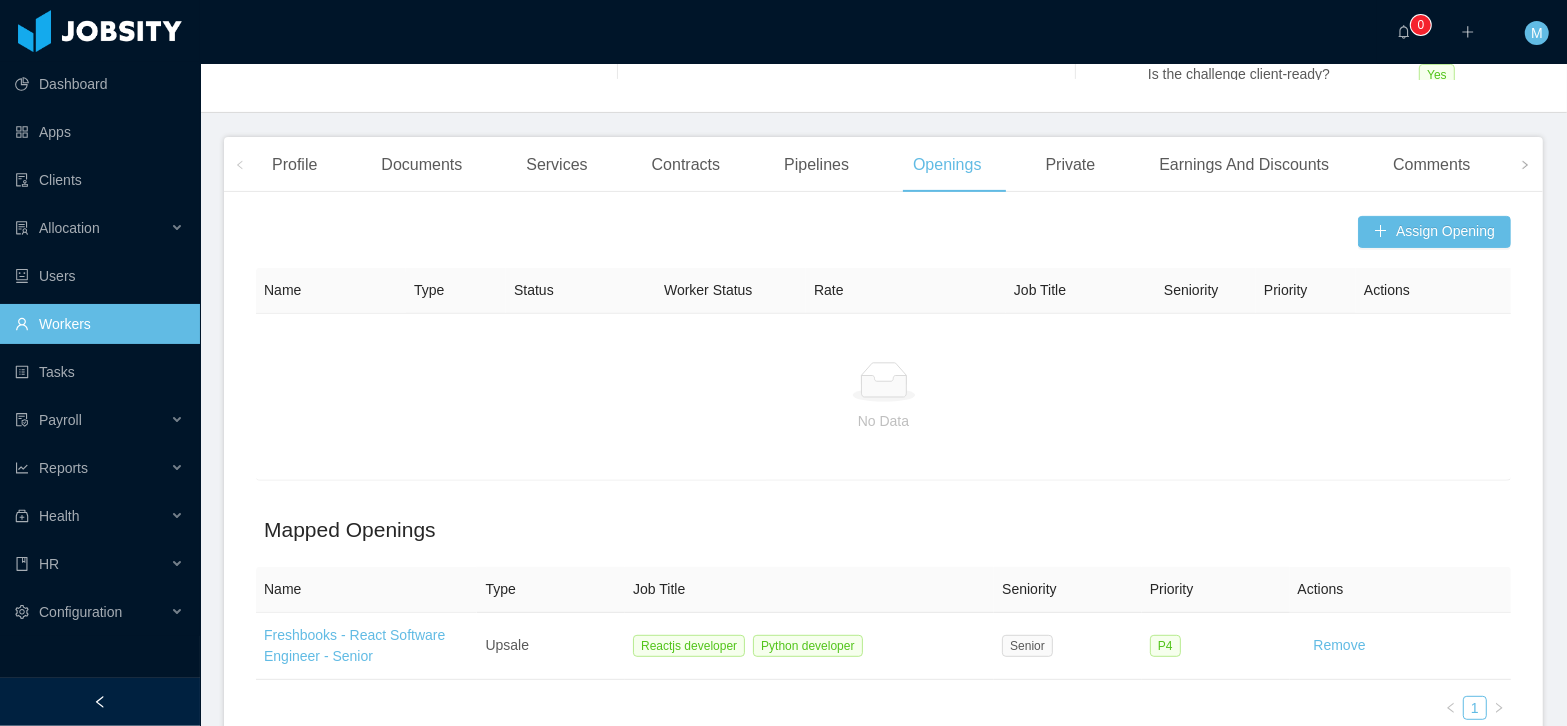 click on "Name" at bounding box center (282, 290) 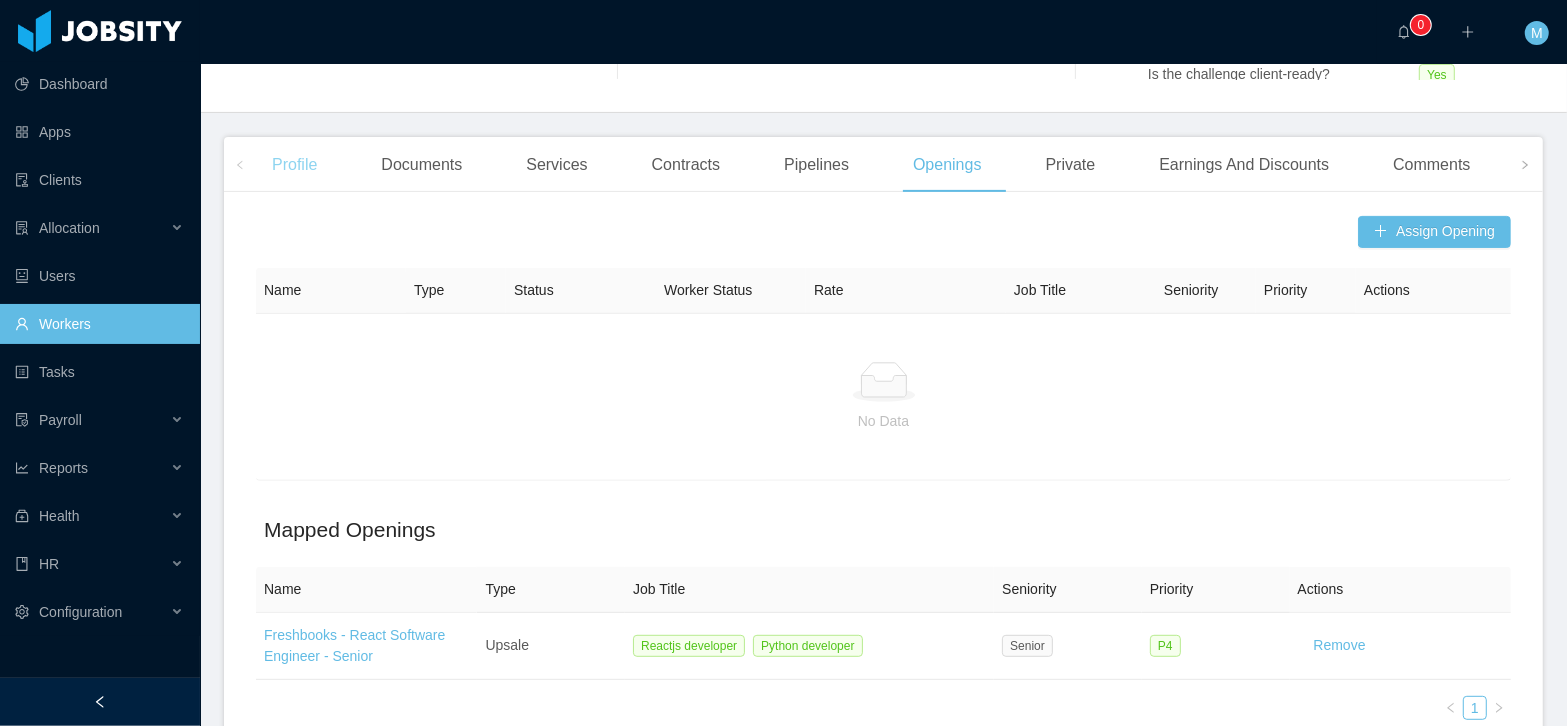 click on "Profile" at bounding box center (294, 165) 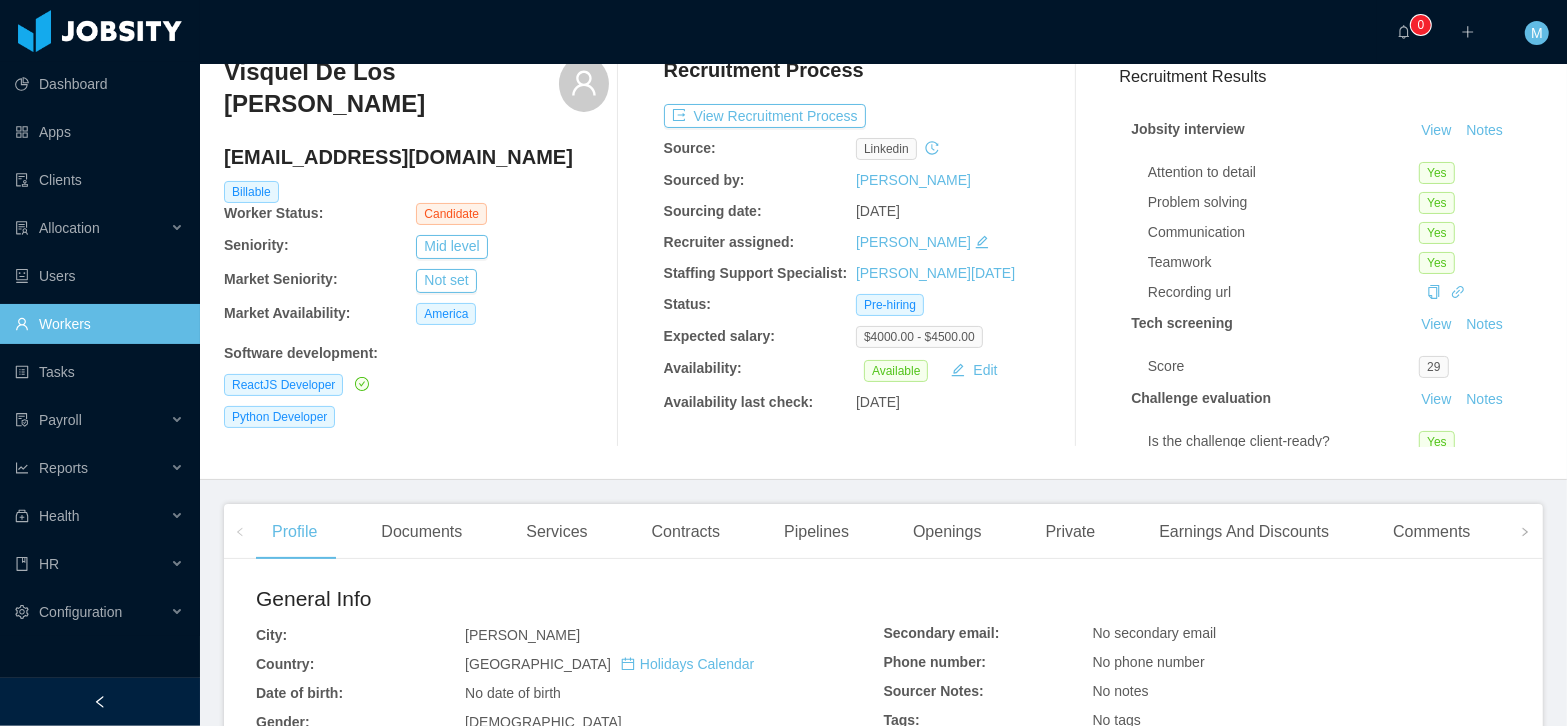 scroll, scrollTop: 0, scrollLeft: 0, axis: both 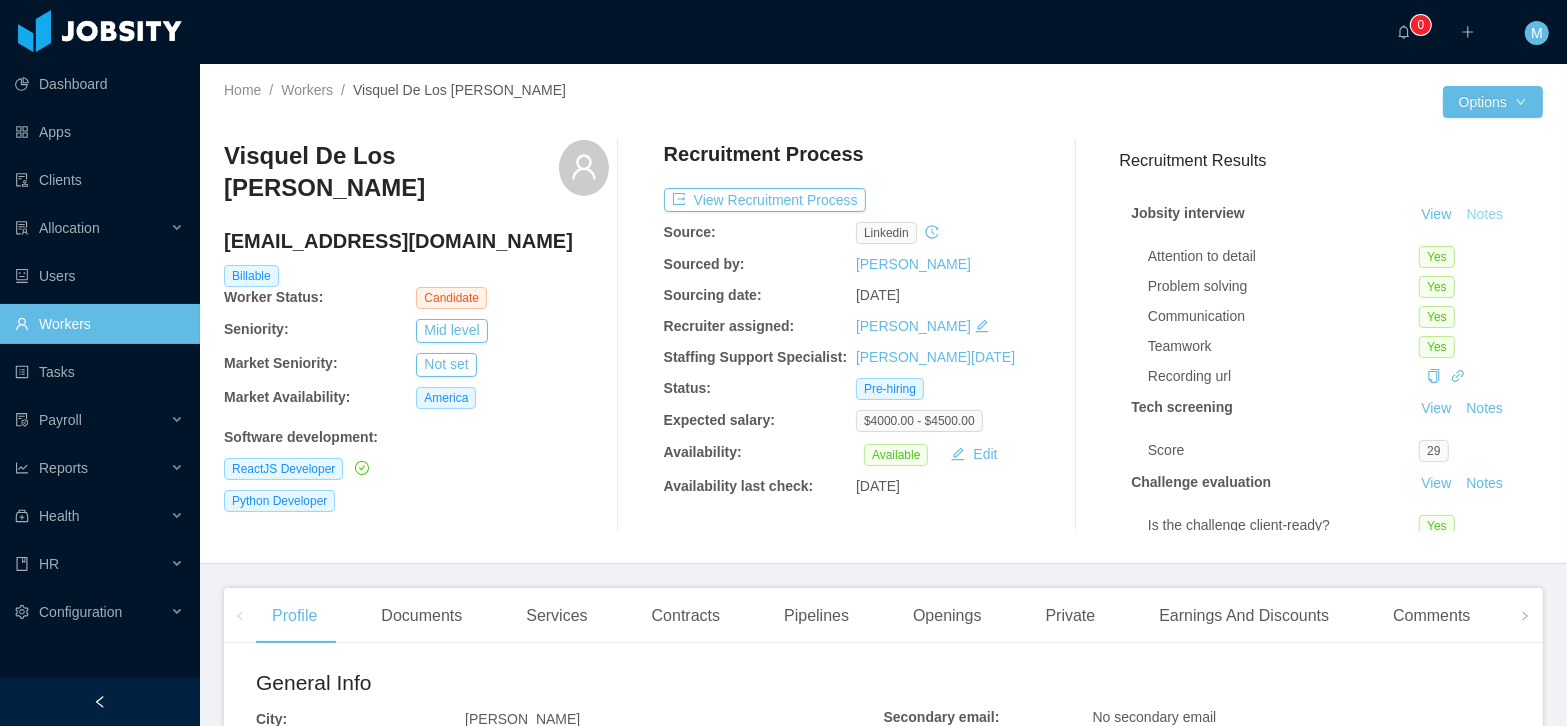 click on "Notes" at bounding box center (1484, 215) 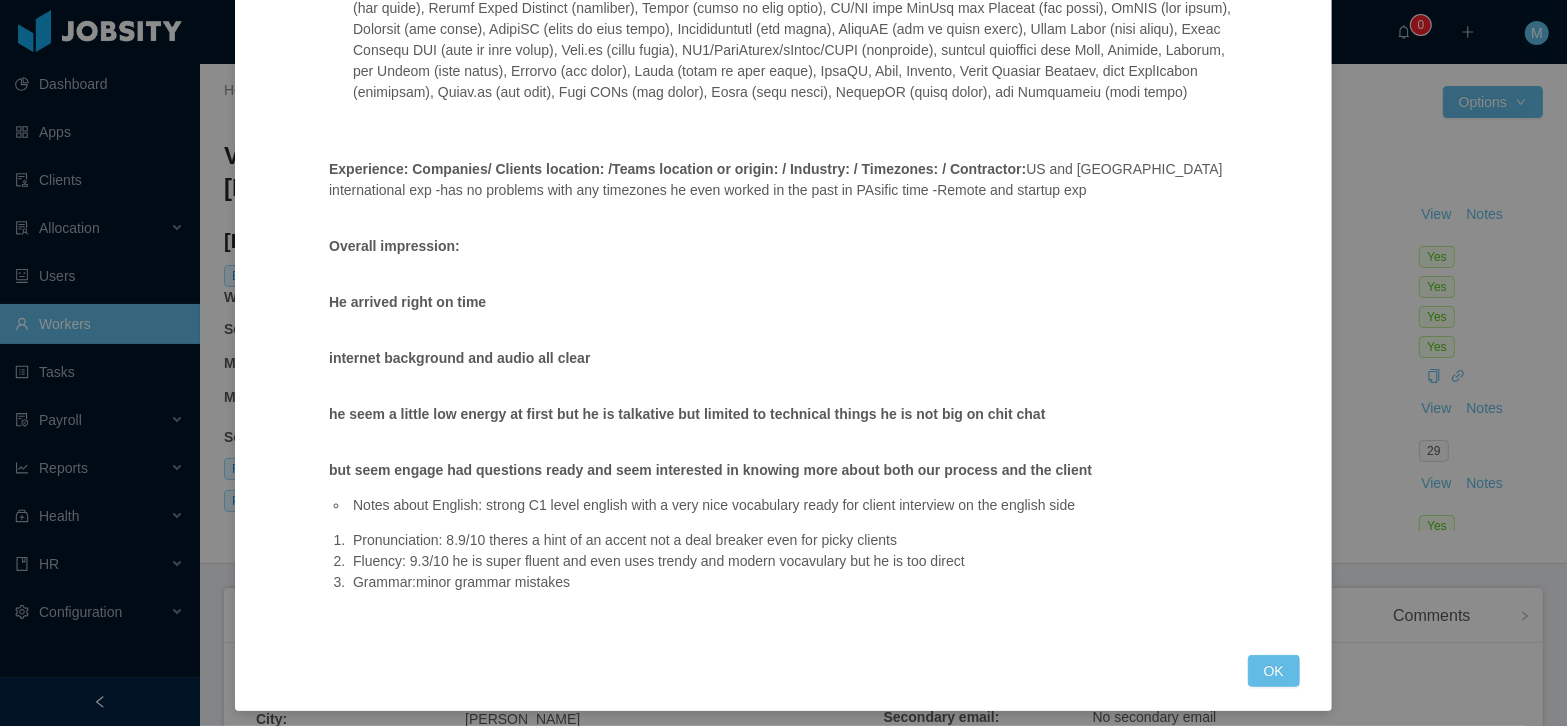 scroll, scrollTop: 813, scrollLeft: 0, axis: vertical 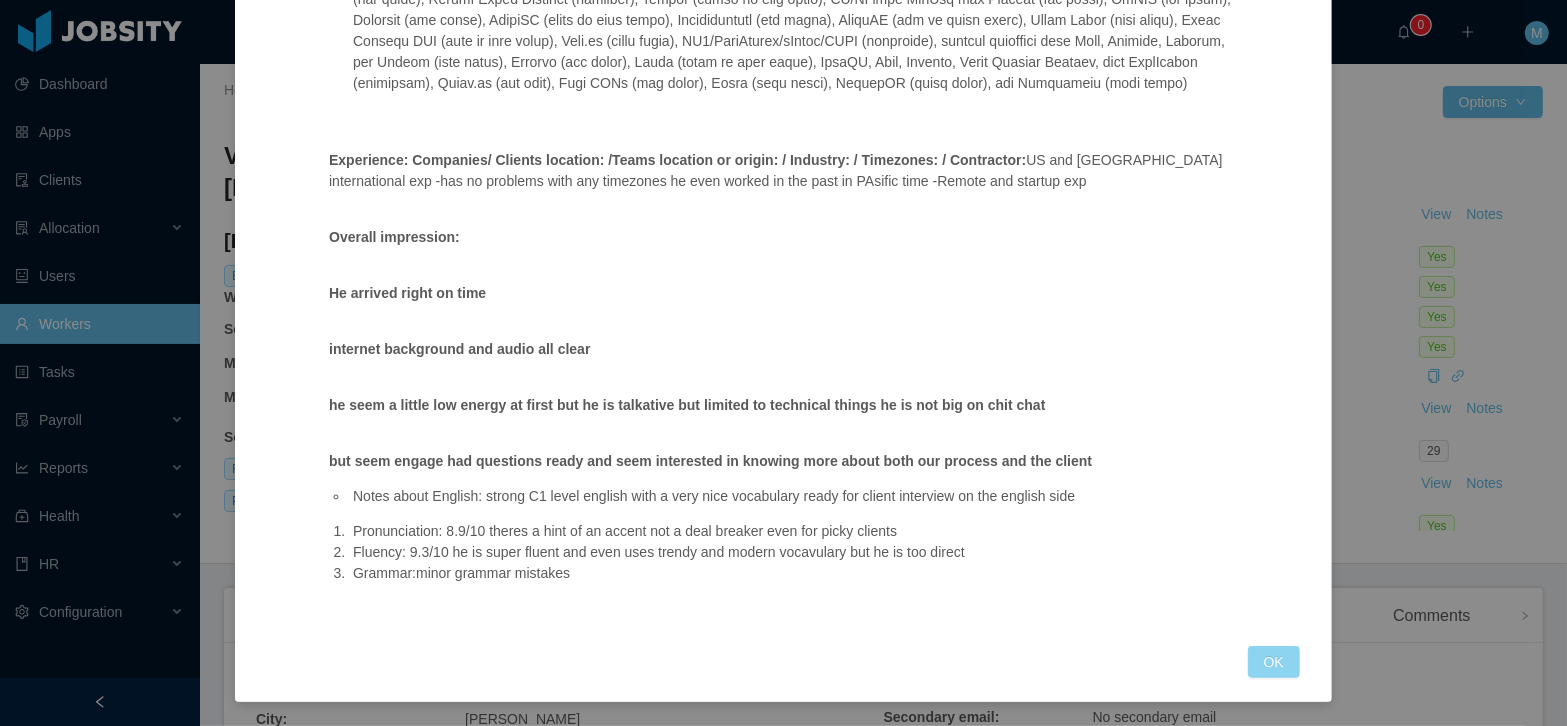click on "OK" at bounding box center [1274, 662] 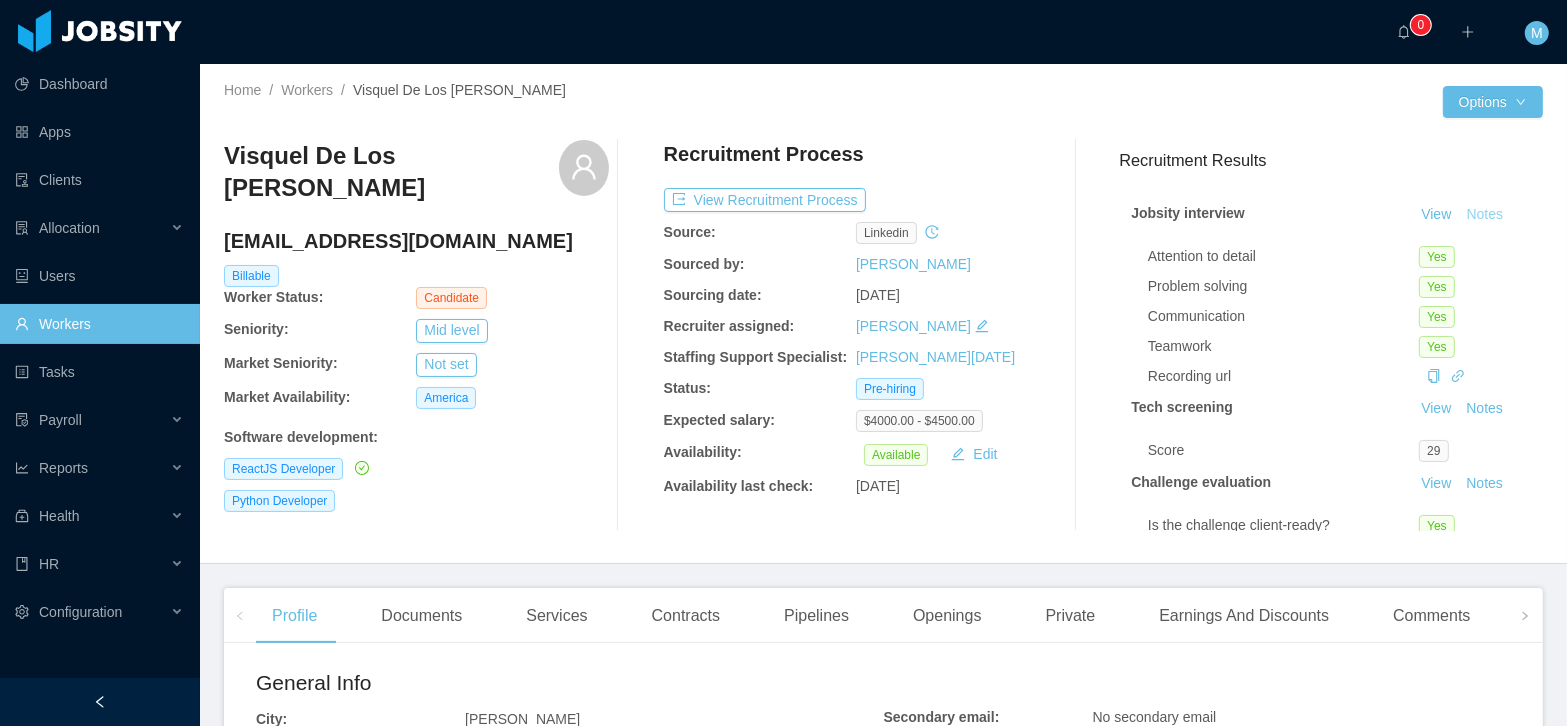 scroll, scrollTop: 713, scrollLeft: 0, axis: vertical 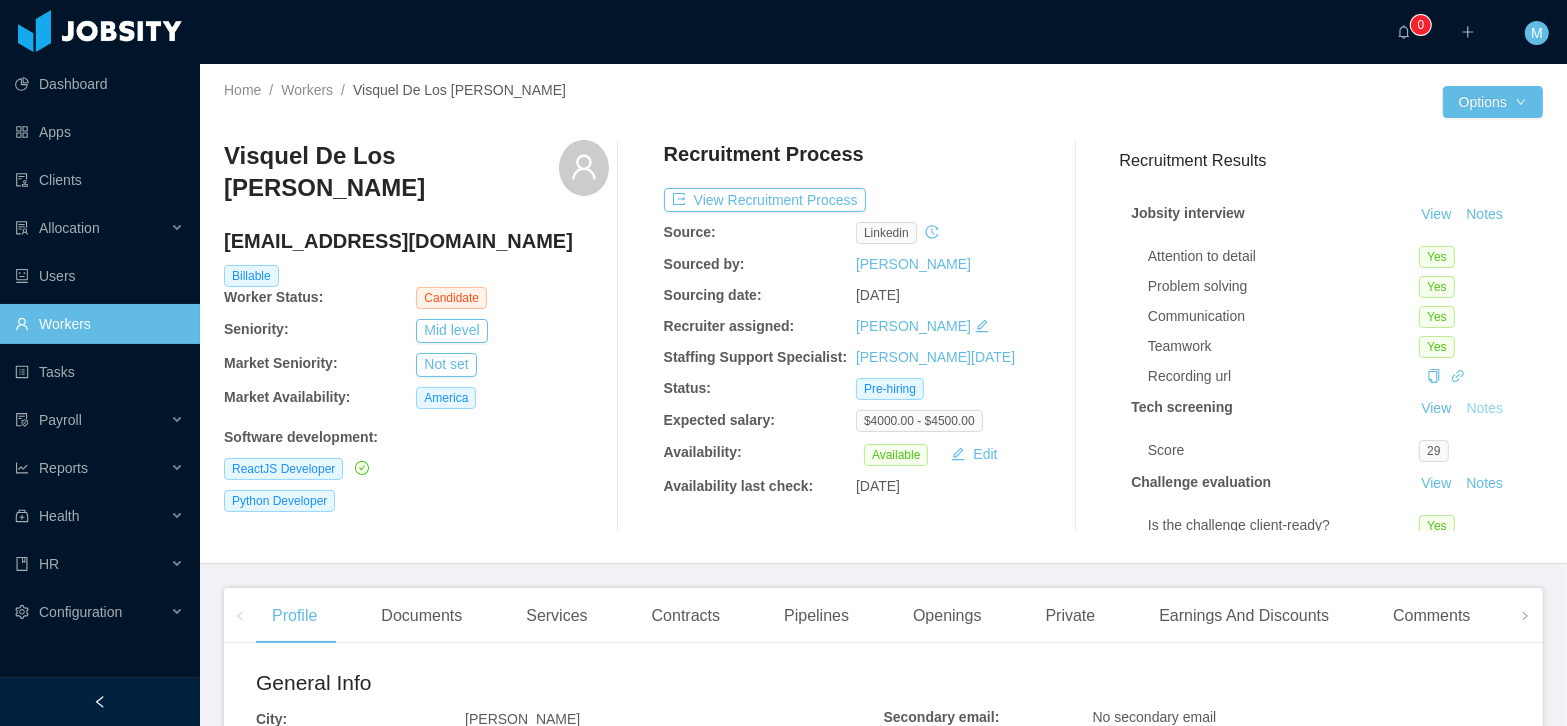 click on "Notes" at bounding box center (1484, 409) 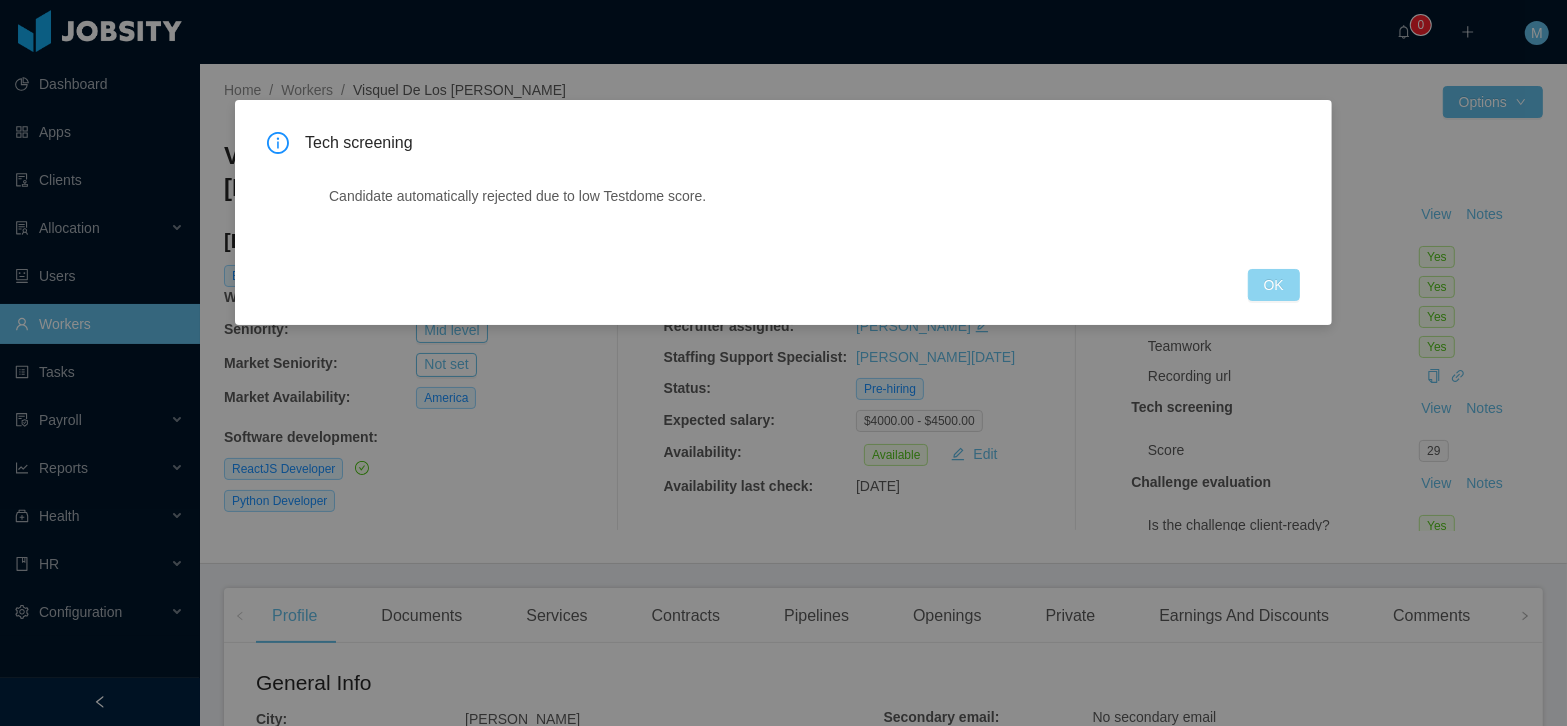 click on "OK" at bounding box center [1274, 285] 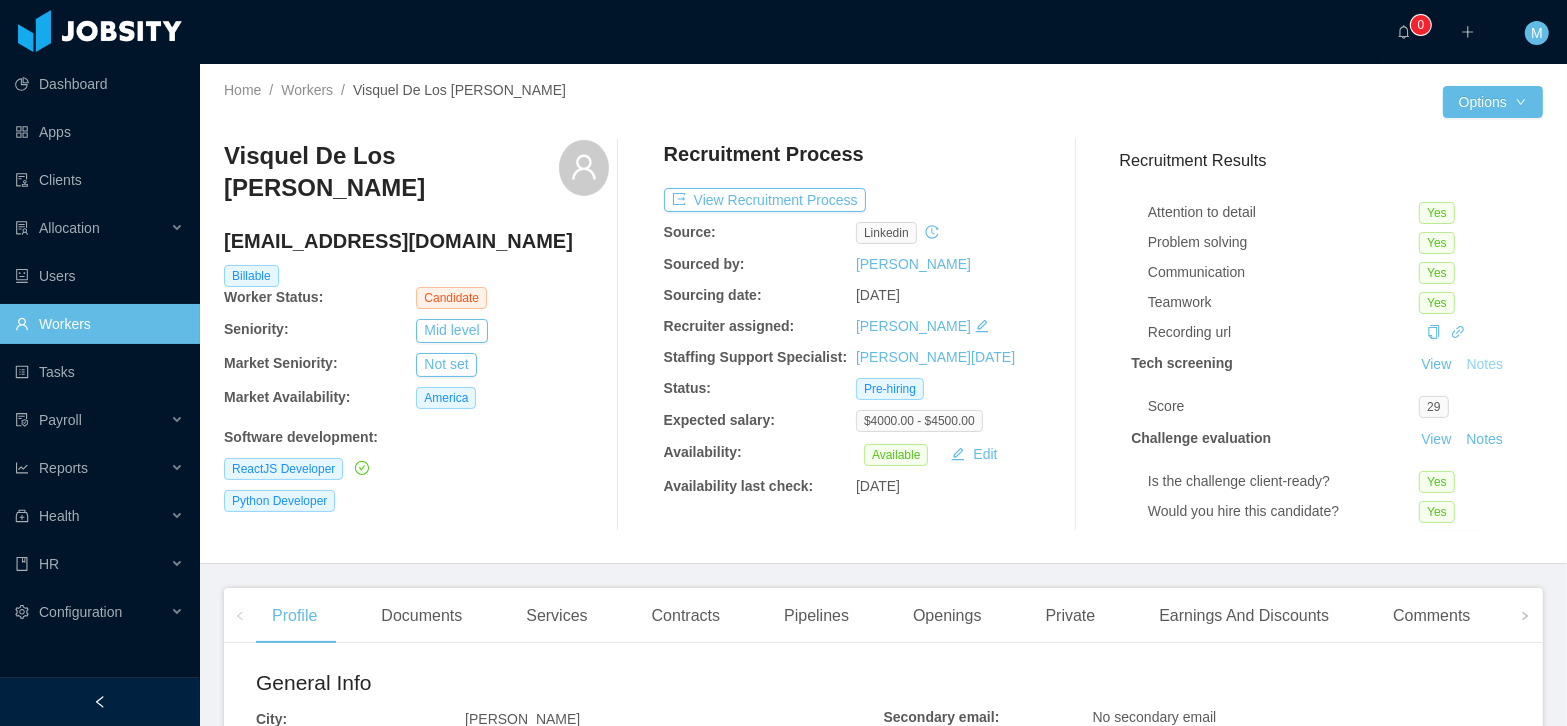 scroll, scrollTop: 160, scrollLeft: 0, axis: vertical 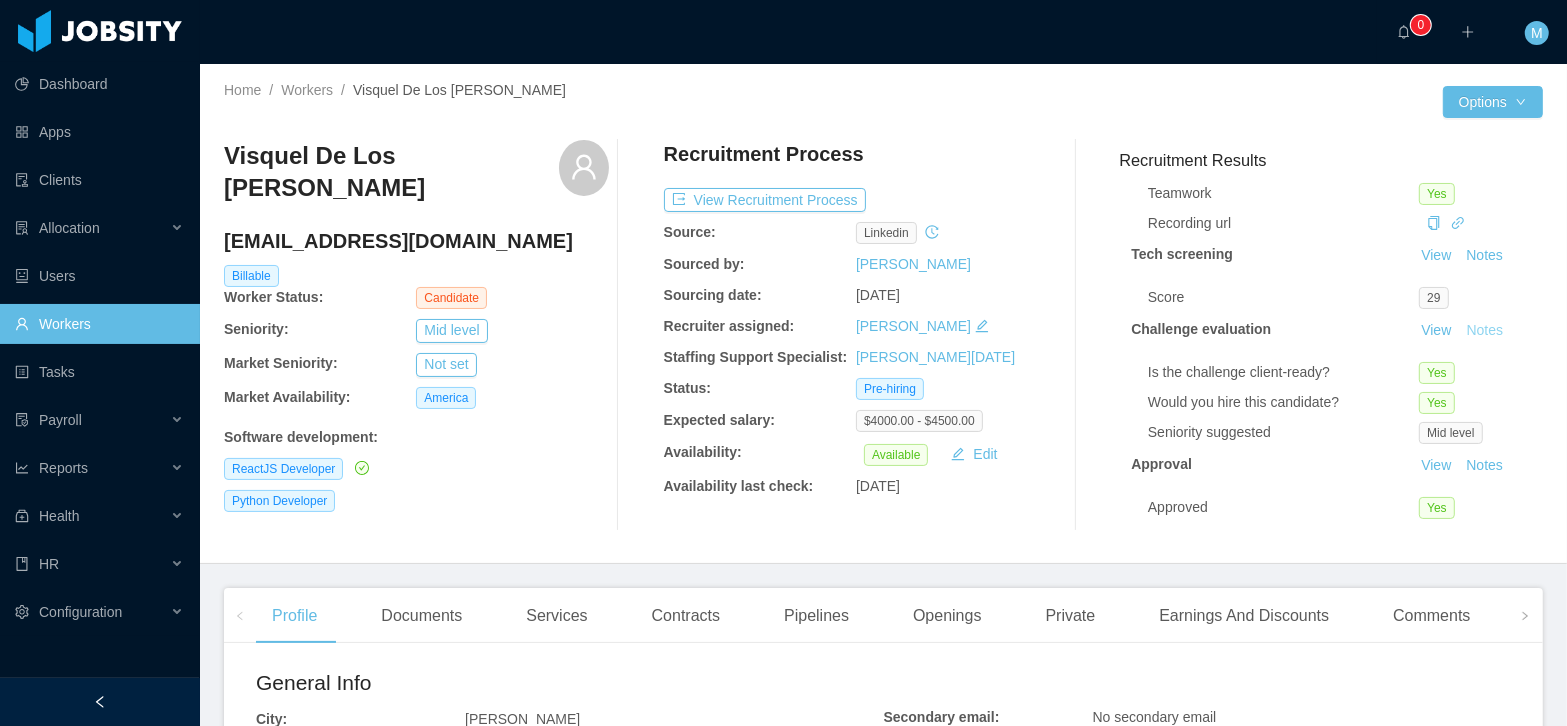 click on "Notes" at bounding box center [1484, 331] 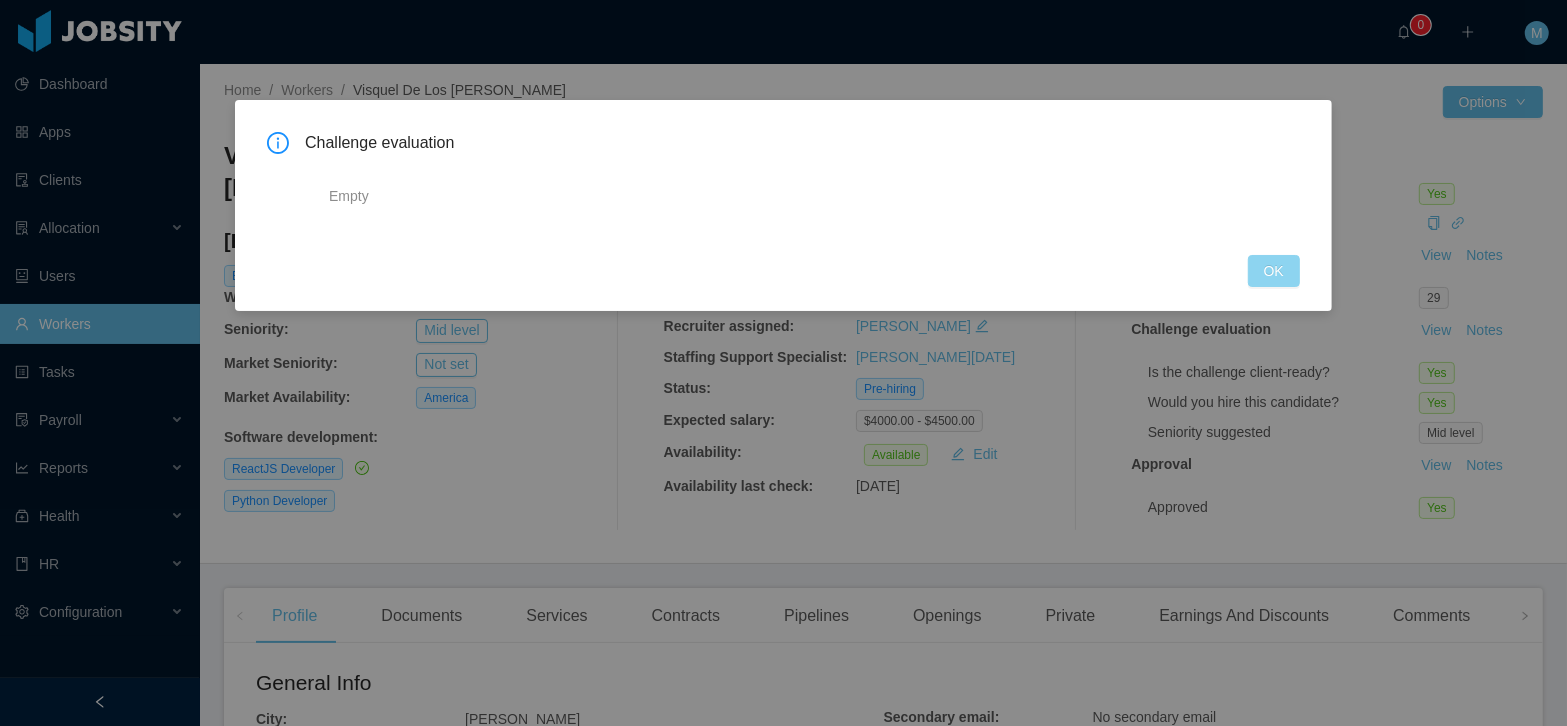 click on "OK" at bounding box center [1274, 271] 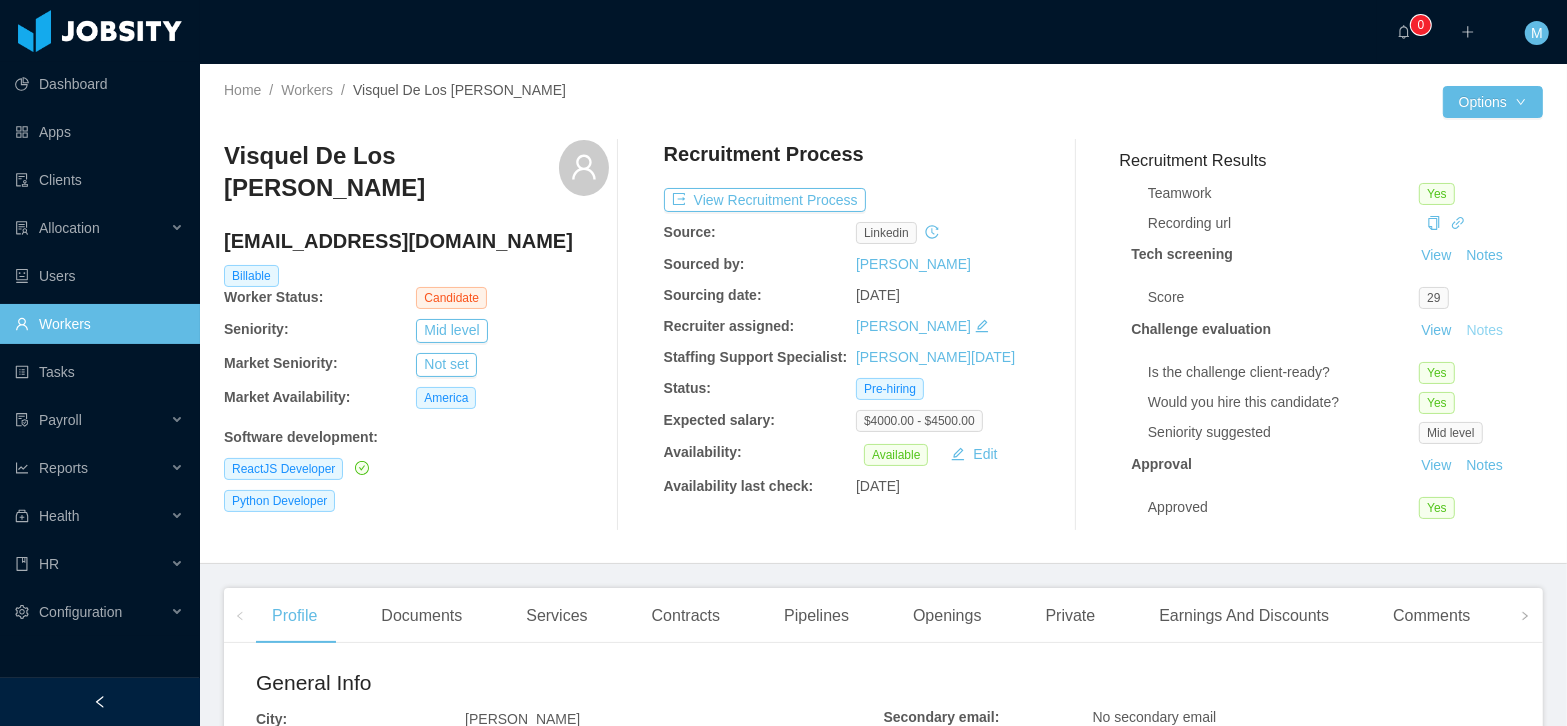 scroll, scrollTop: 164, scrollLeft: 0, axis: vertical 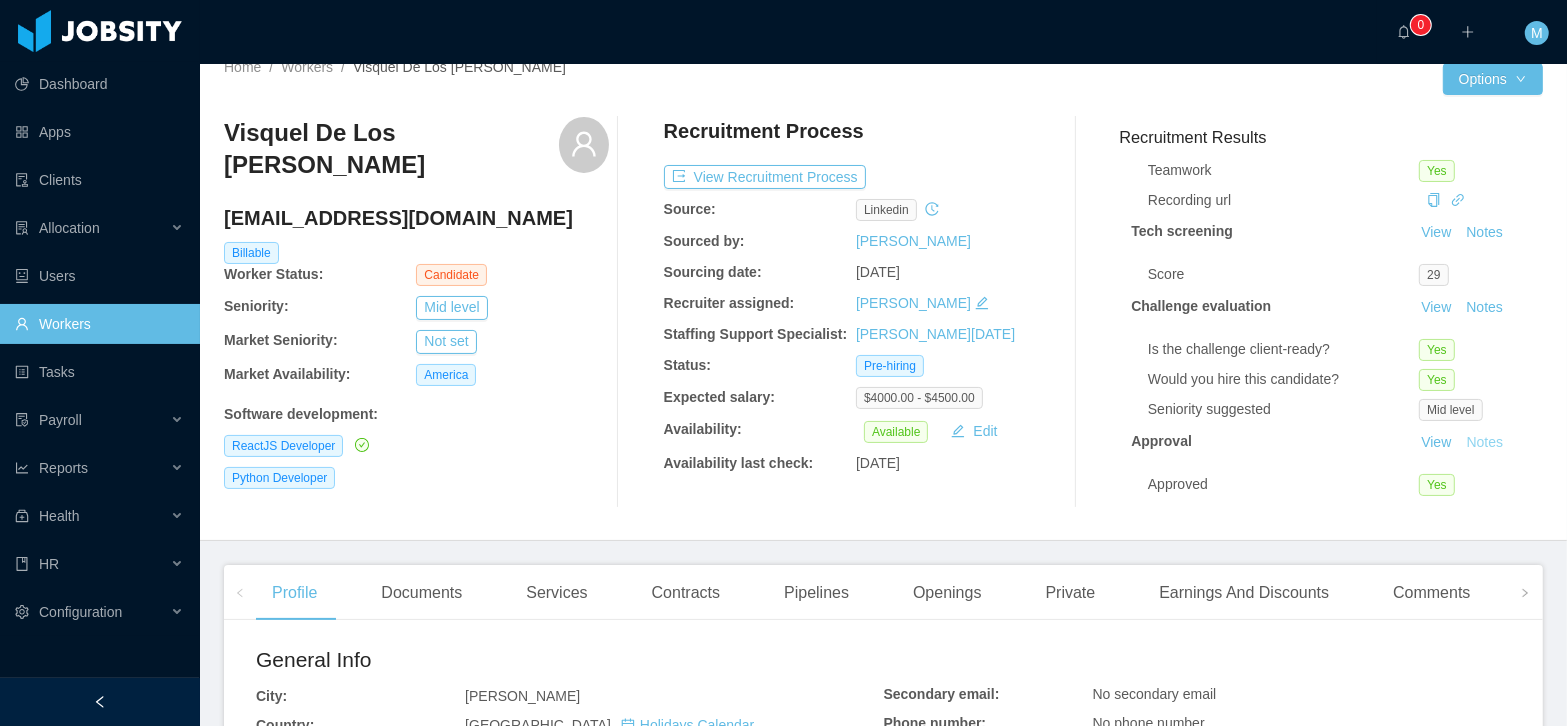 click on "Notes" at bounding box center [1484, 443] 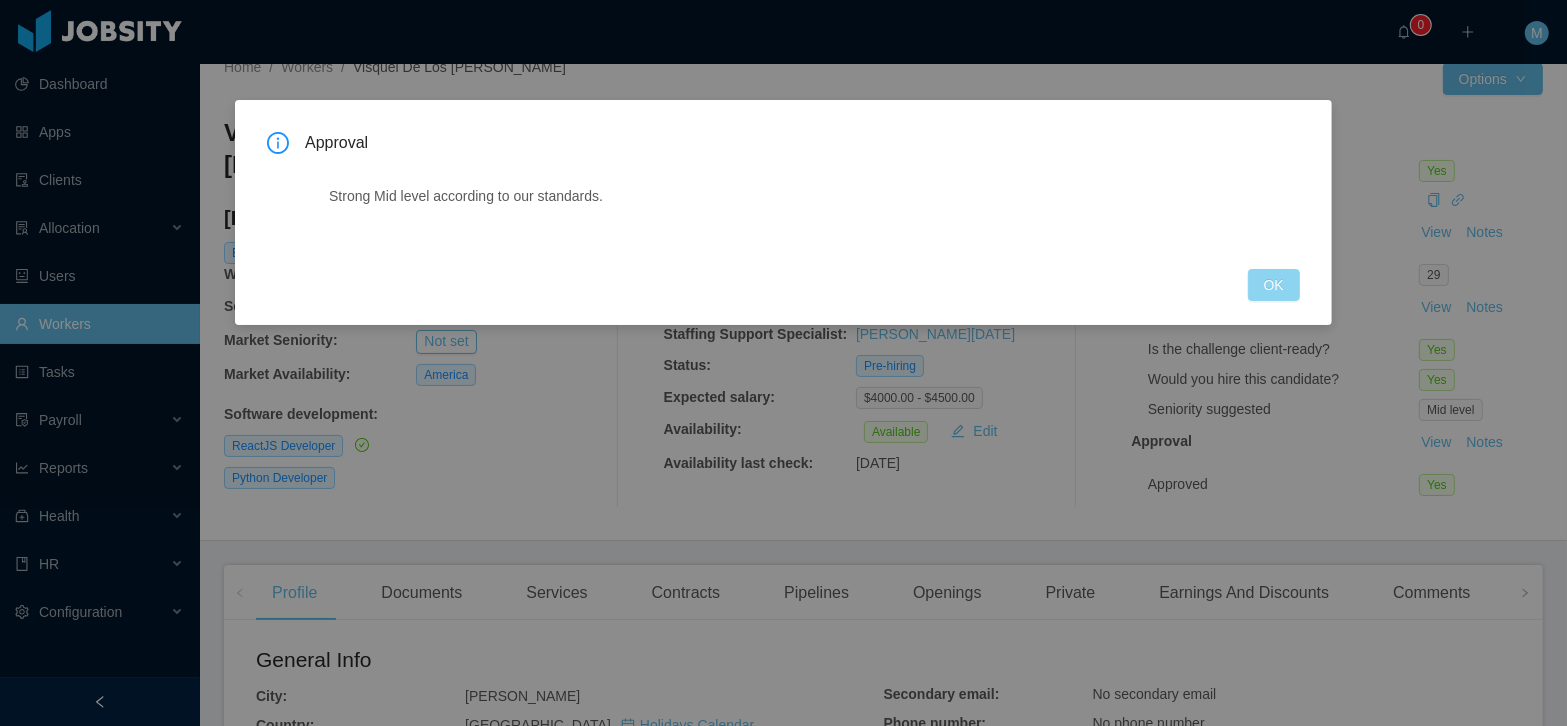 click on "OK" at bounding box center (1274, 285) 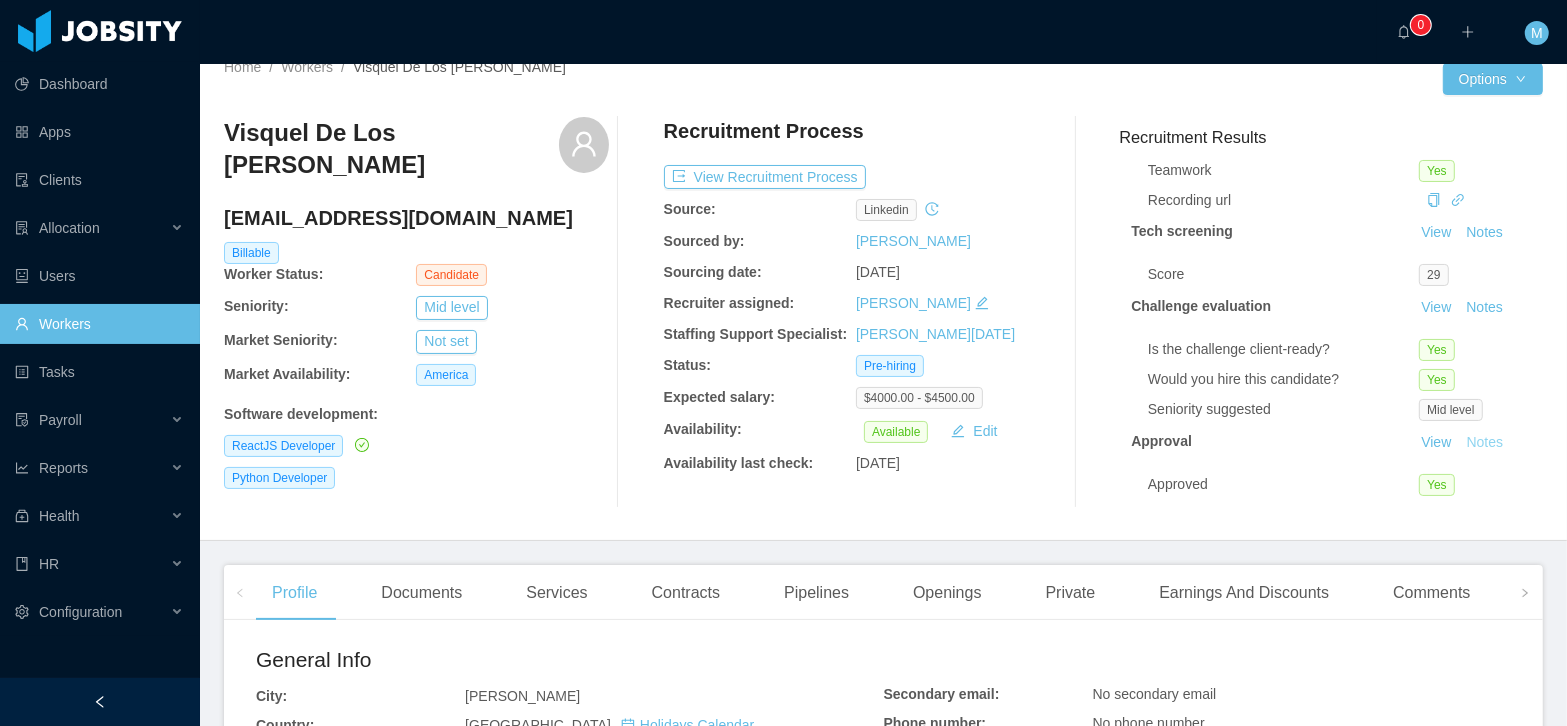 scroll, scrollTop: 501, scrollLeft: 0, axis: vertical 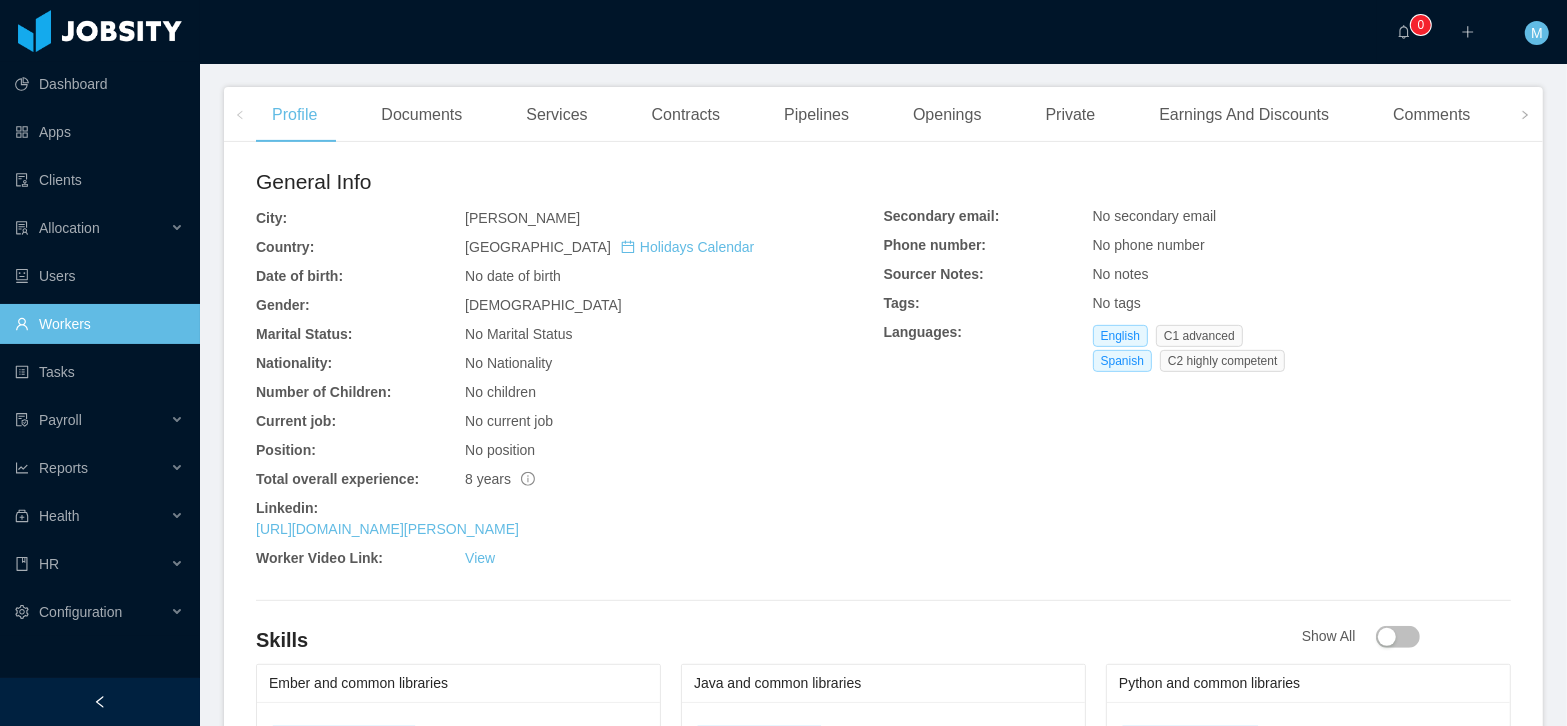 type 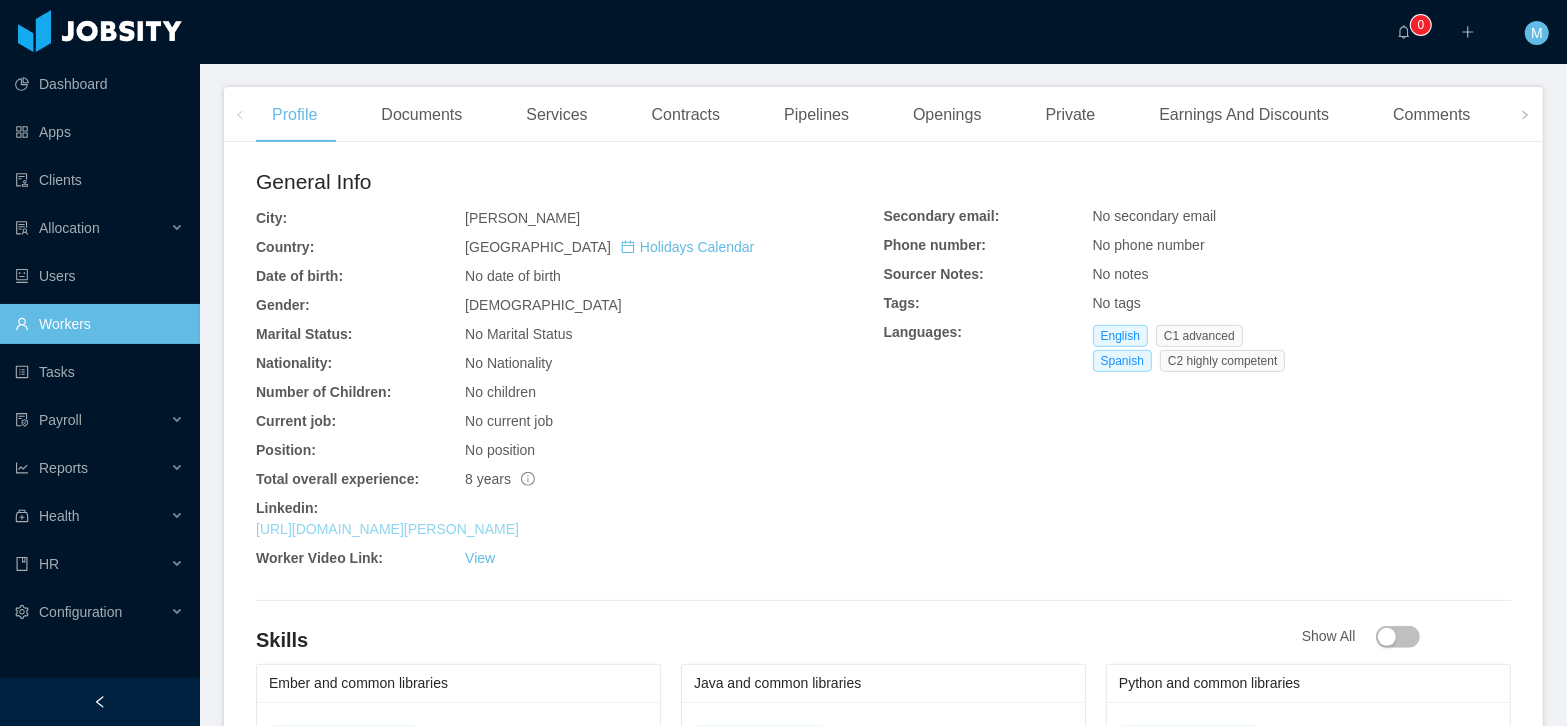 click on "https://www.linkedin.com/in/visquel-de-los-santos-morel-034942159" at bounding box center [387, 529] 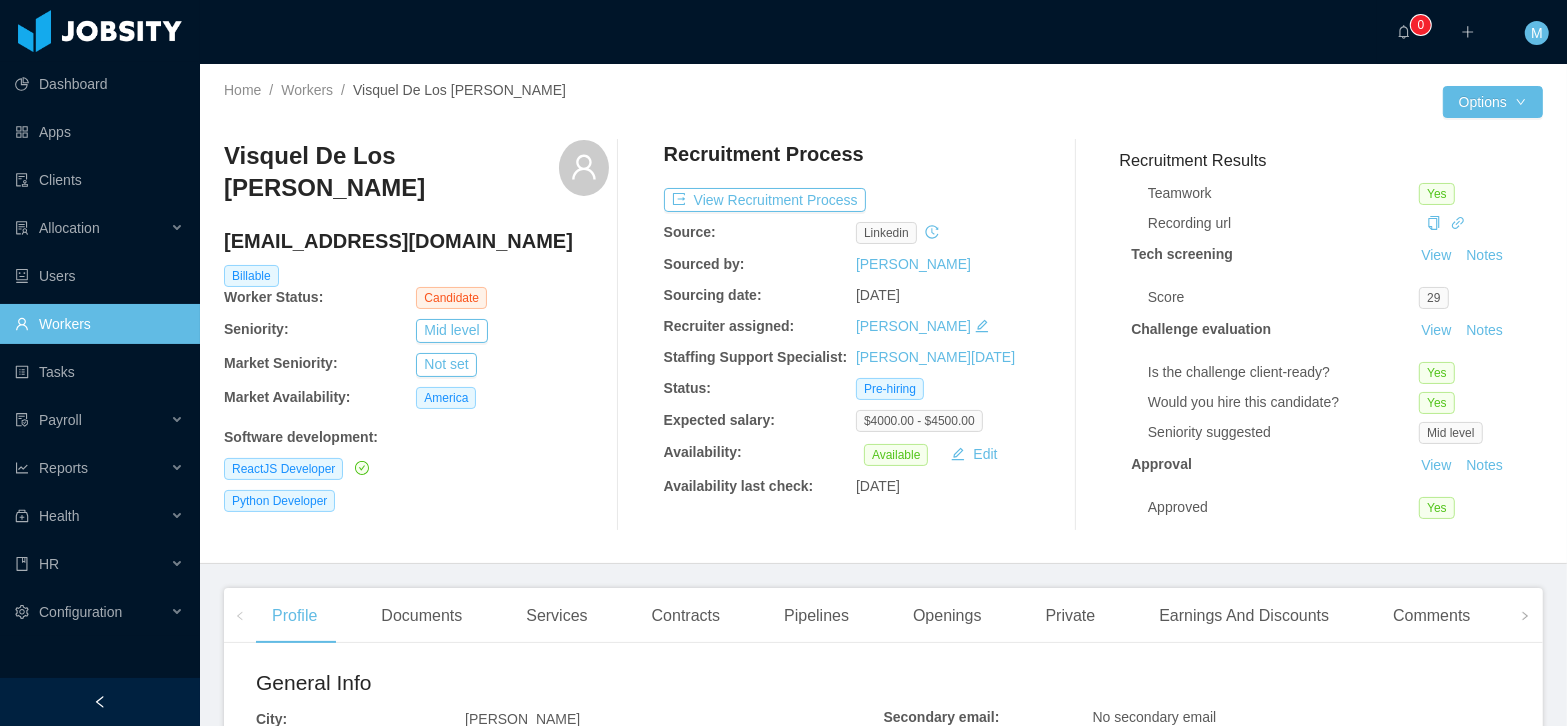 scroll, scrollTop: 70, scrollLeft: 0, axis: vertical 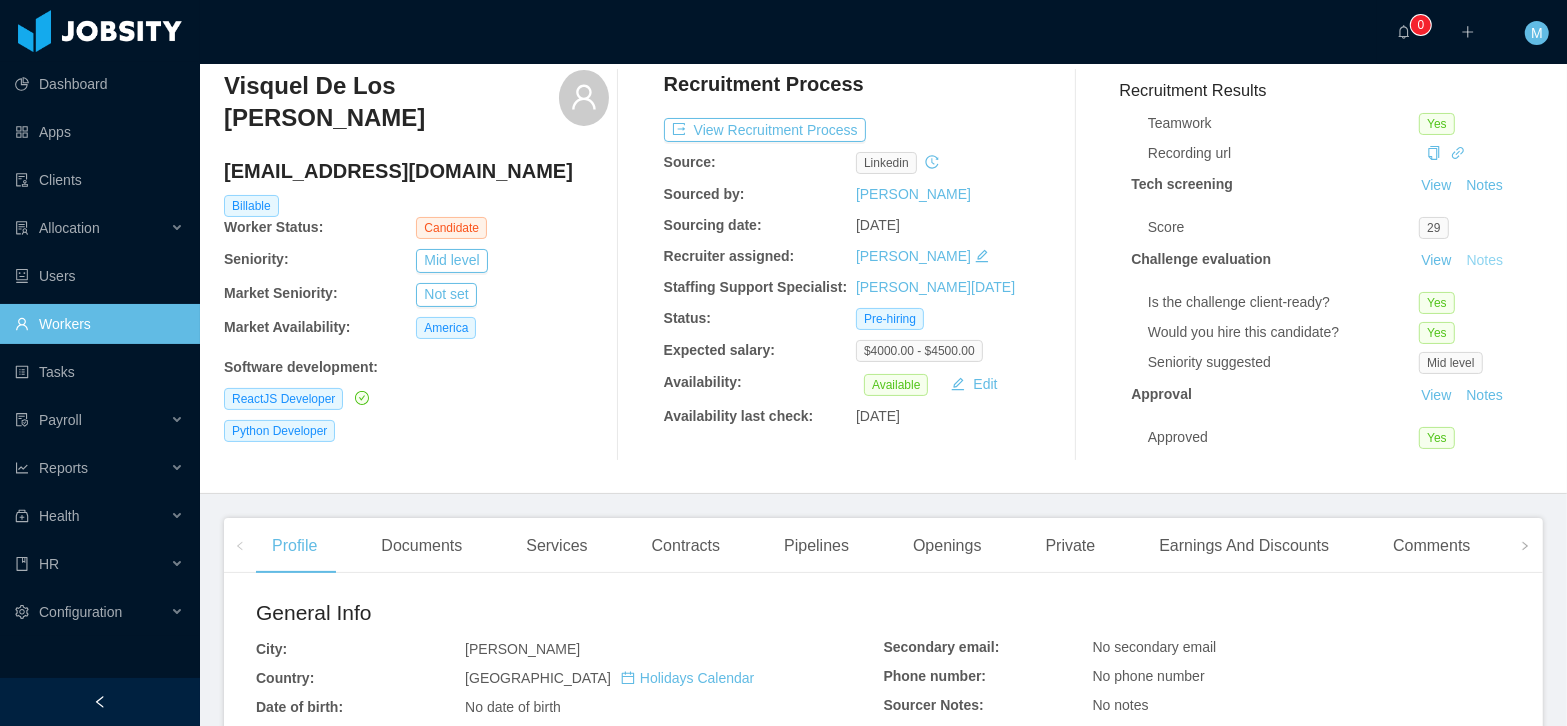 click on "Notes" at bounding box center (1484, 261) 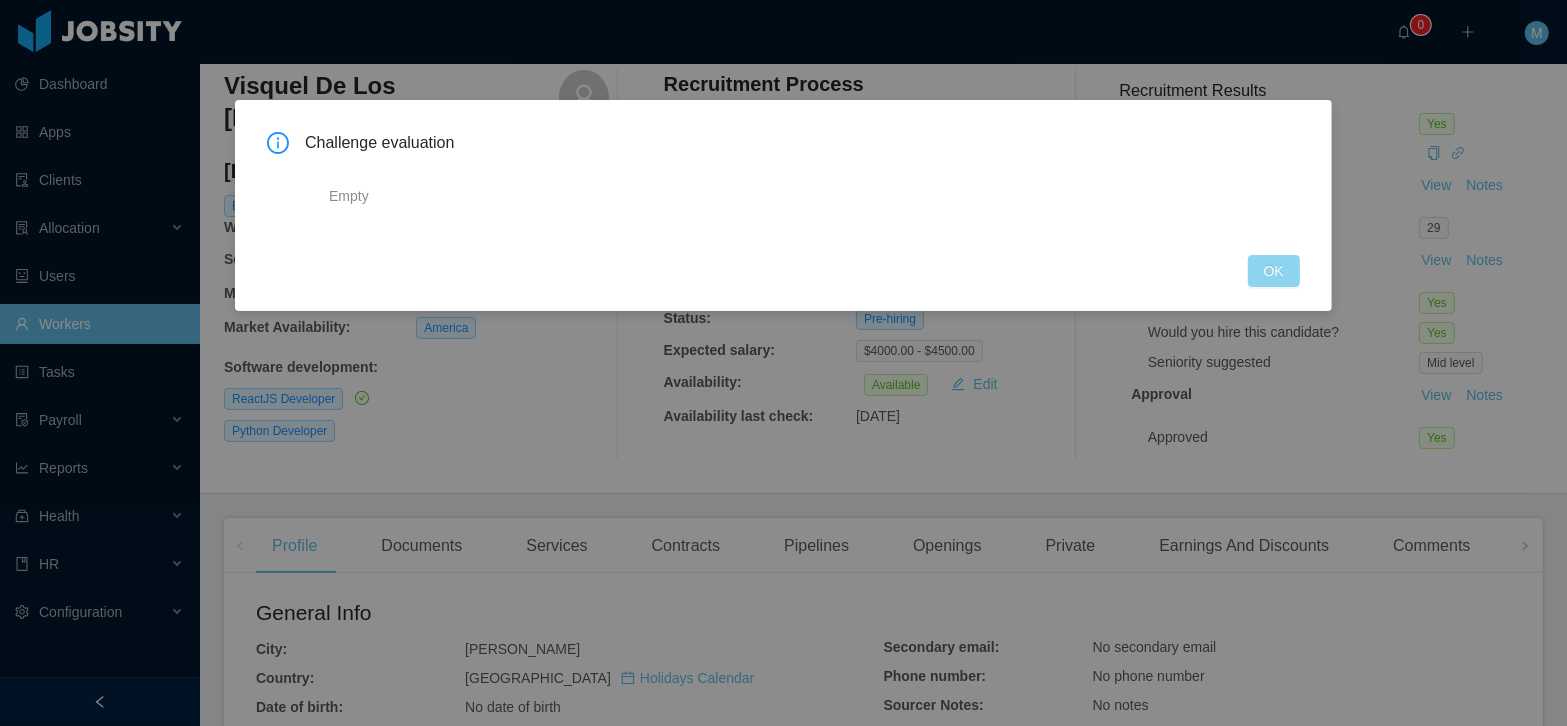 click on "OK" at bounding box center [1274, 271] 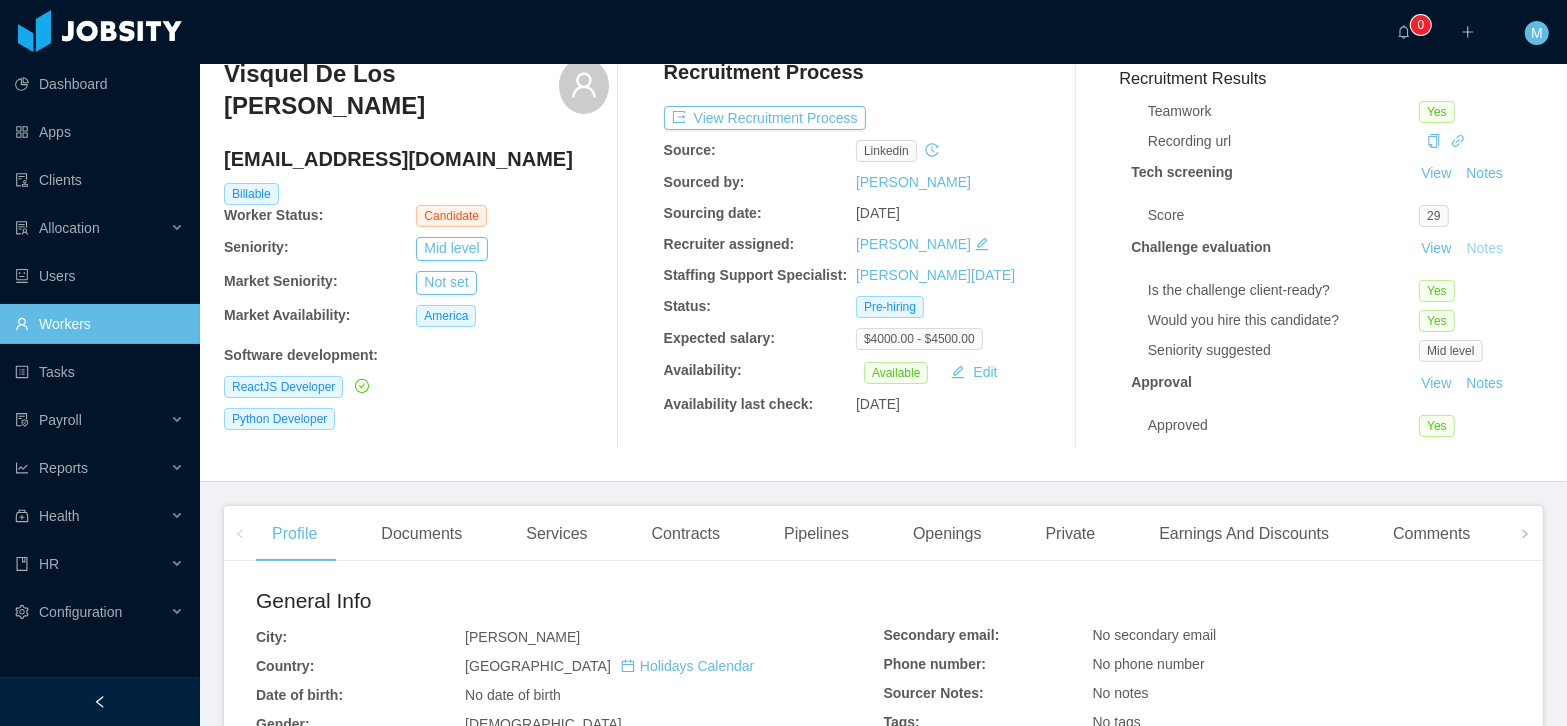 scroll, scrollTop: 0, scrollLeft: 0, axis: both 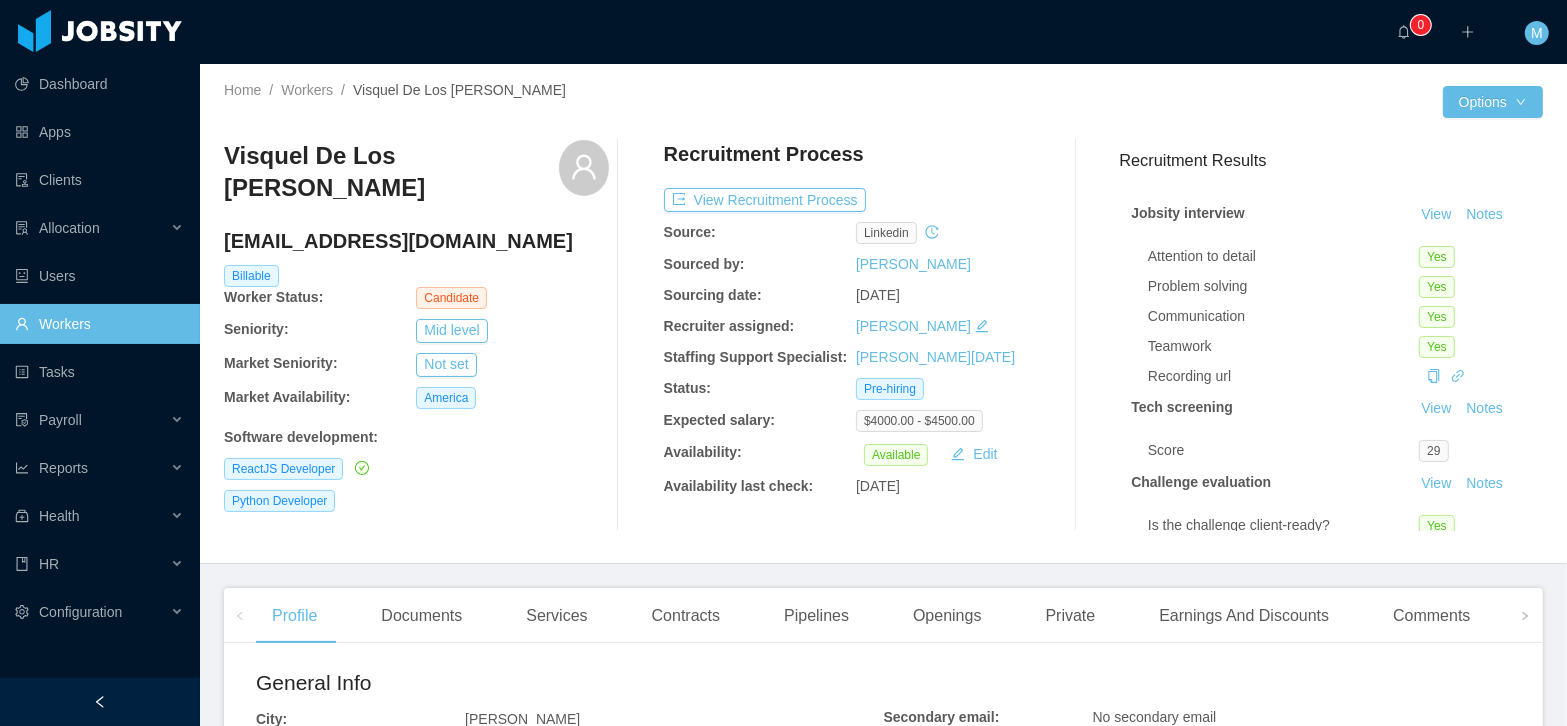 click on "Home / Workers / Visquel De Los Santos Morel /   Options Visquel De Los Santos Morel visquel0208@gmail.com  Billable  Worker Status: Candidate Seniority: Mid level Market Seniority: Not set Market Availability: America Software development : ReactJS Developer Python Developer Recruitment Process View Recruitment Process  Source: linkedin Sourced by: Angela Barboza Sourcing date: Apr 17th, 2020 Recruiter assigned: Sabino Contreras   Staffing Support Specialist: Larissa De Natale Status: Pre-hiring Expected salary: $4000.00 - $4500.00 Availability: Available Edit Availability last check: Jul 4th, 2025 Recruitment Results Jobsity interview
View Notes Attention to detail Yes Problem solving Yes Communication Yes Teamwork Yes Recording url Tech screening
View Notes Score 29 Challenge evaluation
View Notes Is the challenge client-ready? Yes Would you hire this candidate? Yes Seniority suggested Mid level Approval
View Notes Approved Yes" at bounding box center (883, 314) 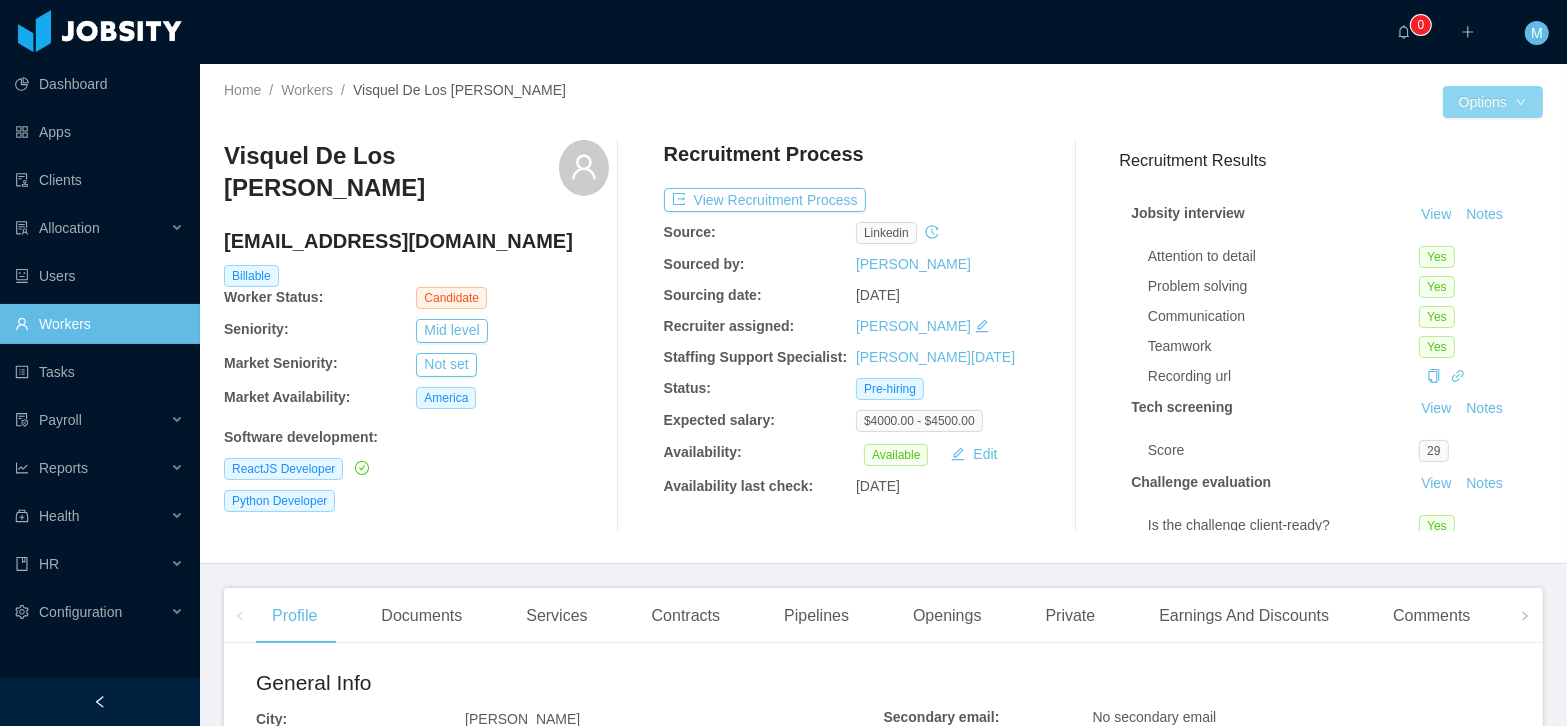 click on "Options" at bounding box center [1493, 102] 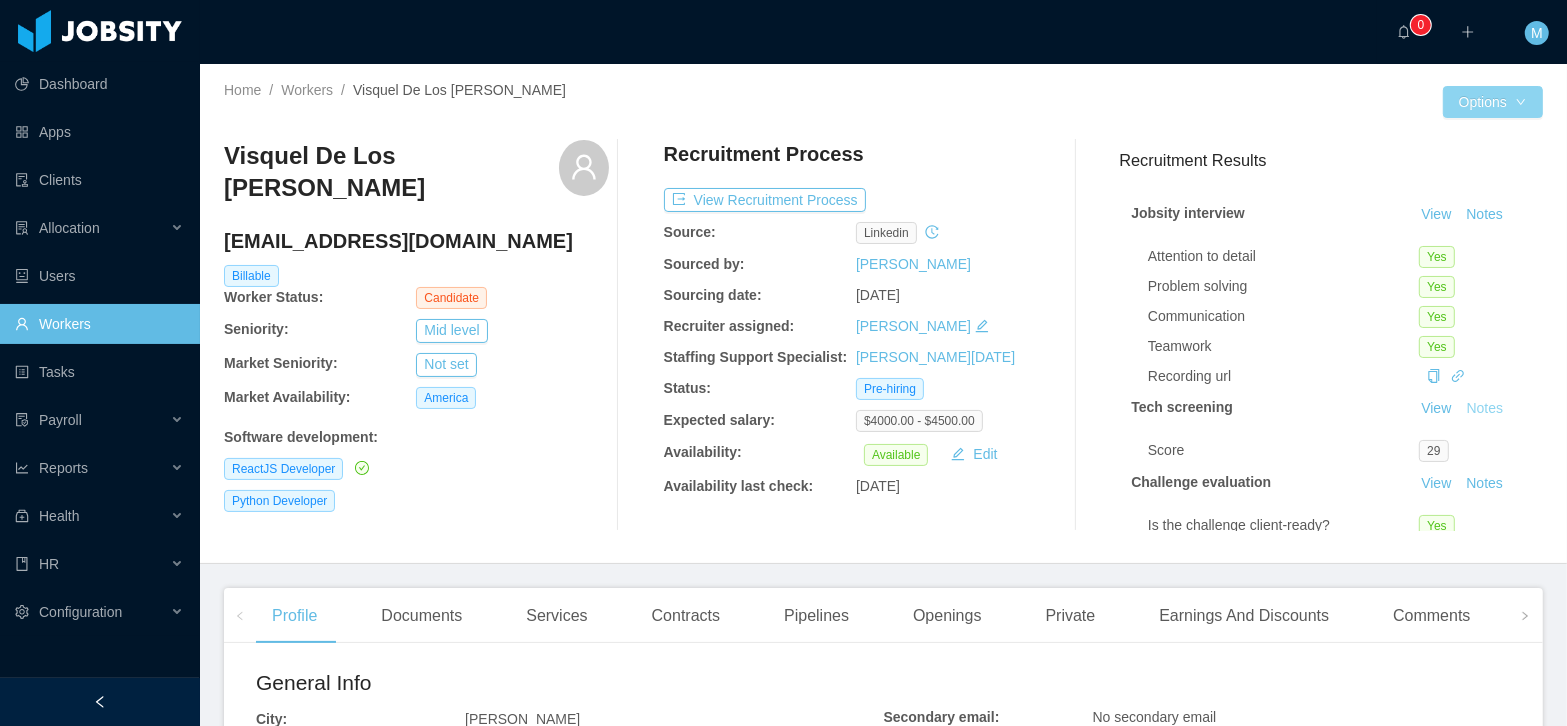 scroll, scrollTop: 164, scrollLeft: 0, axis: vertical 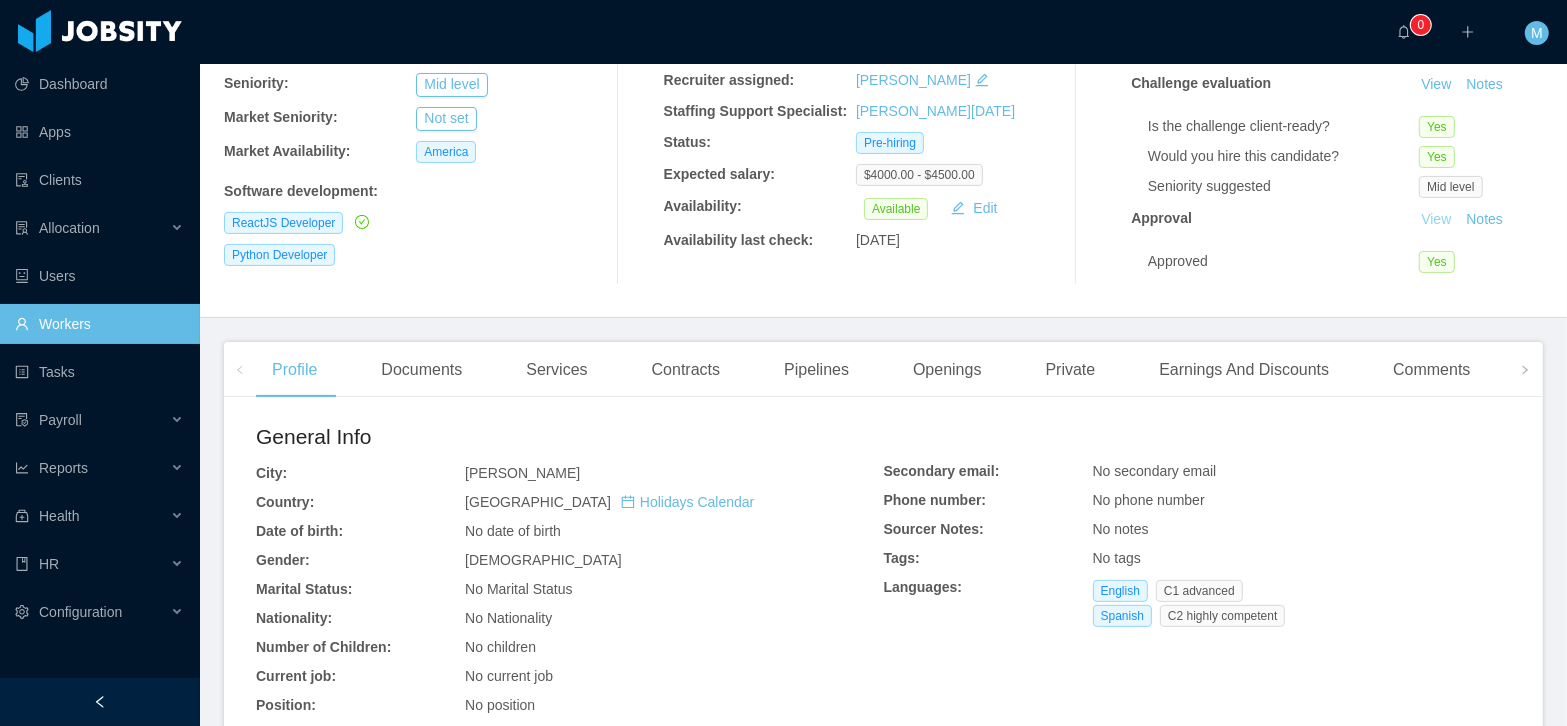 click on "View" at bounding box center [1436, 219] 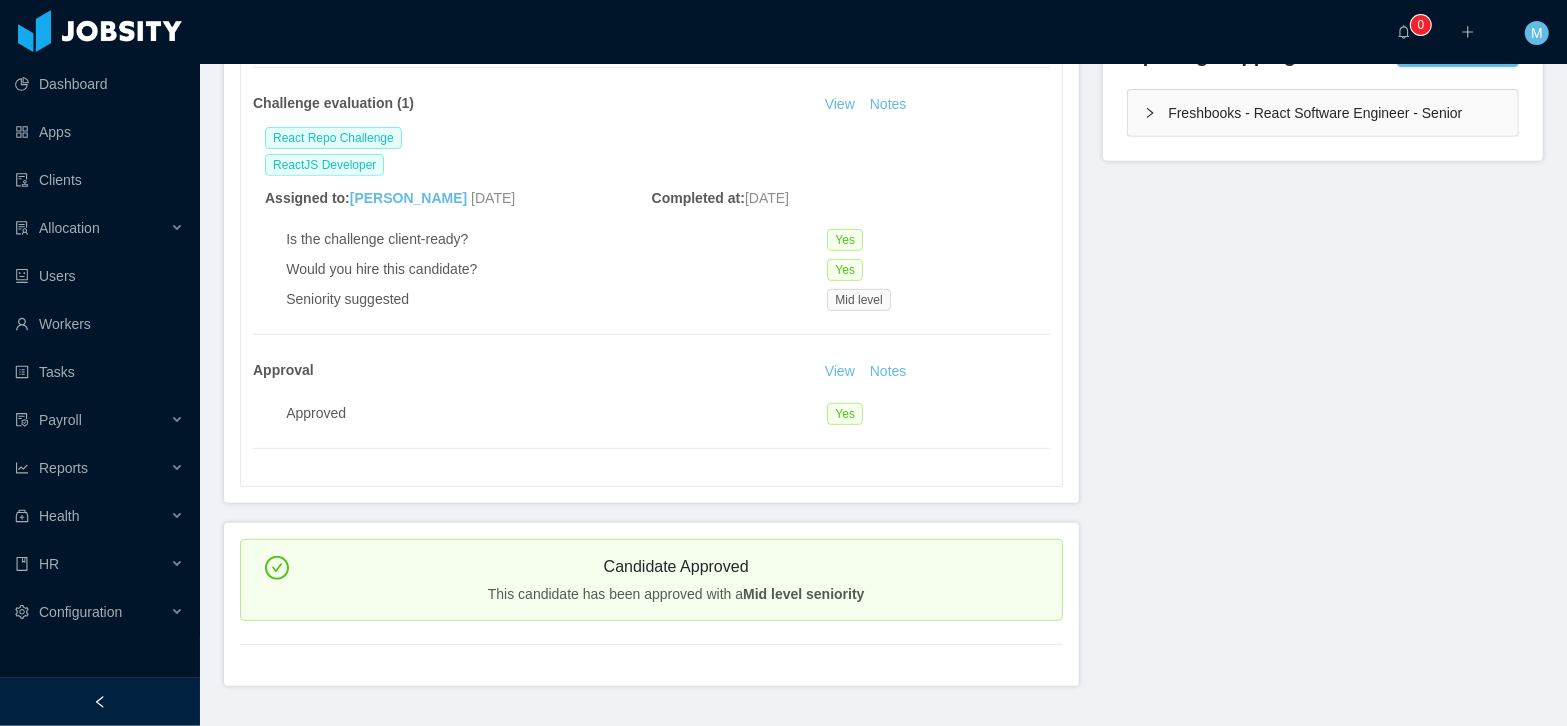 scroll, scrollTop: 420, scrollLeft: 0, axis: vertical 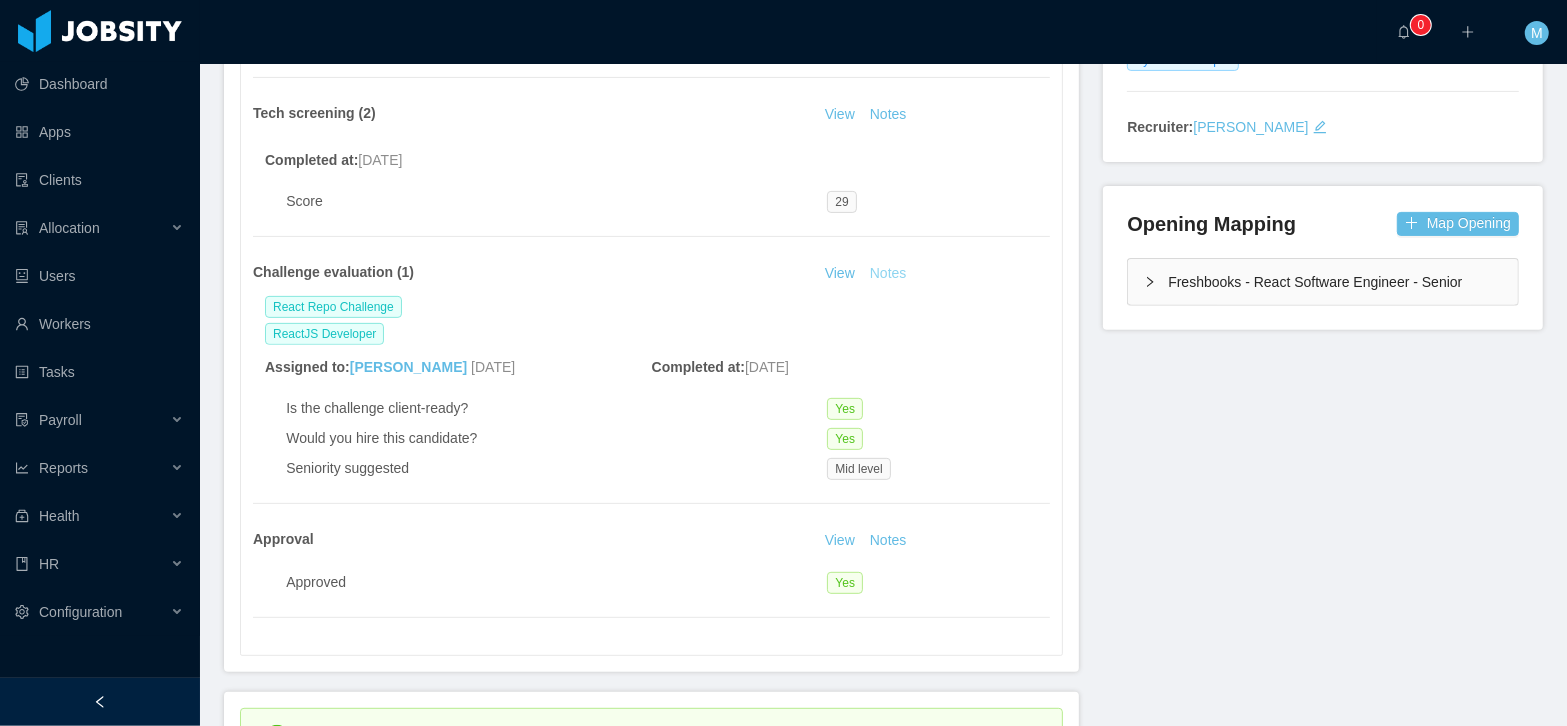 click on "Notes" at bounding box center [888, 274] 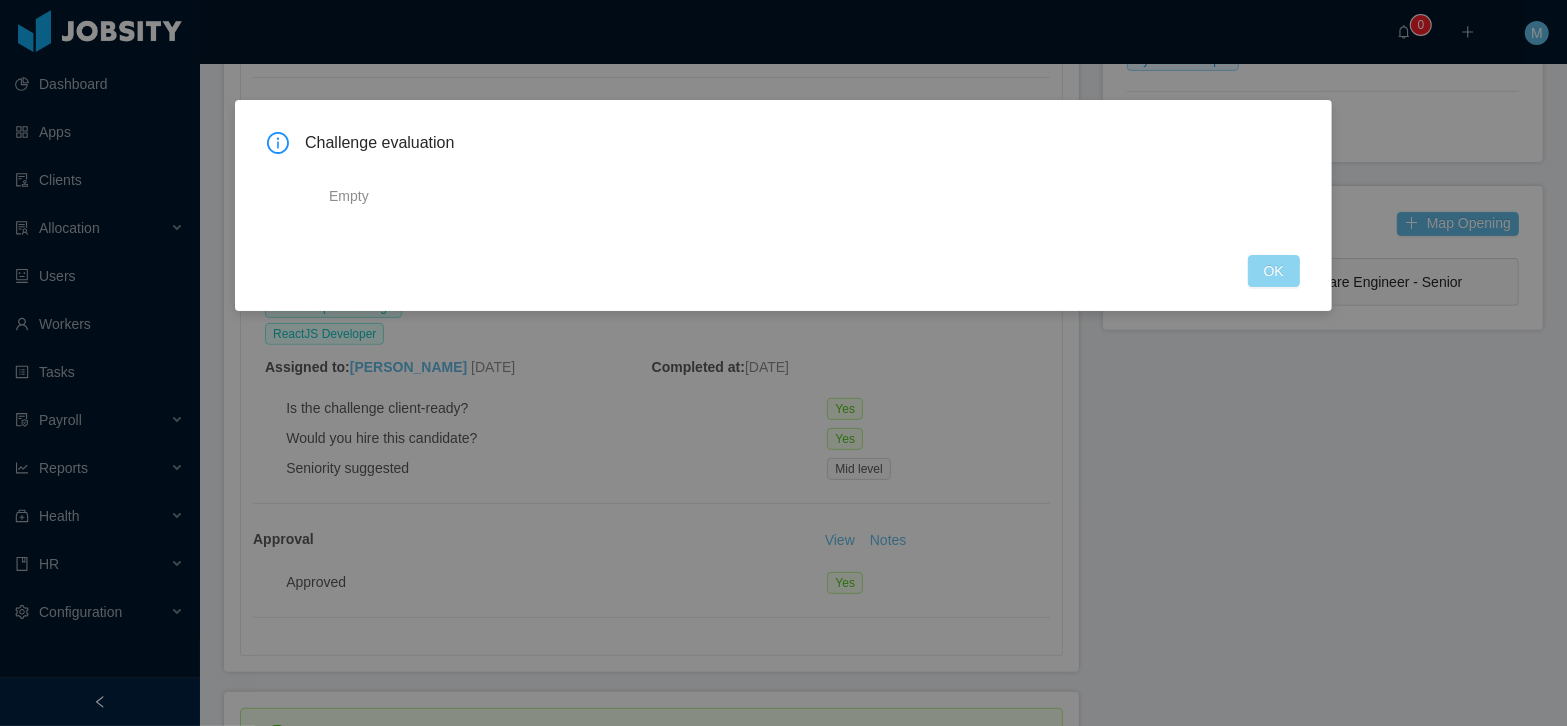 click on "OK" at bounding box center [1274, 271] 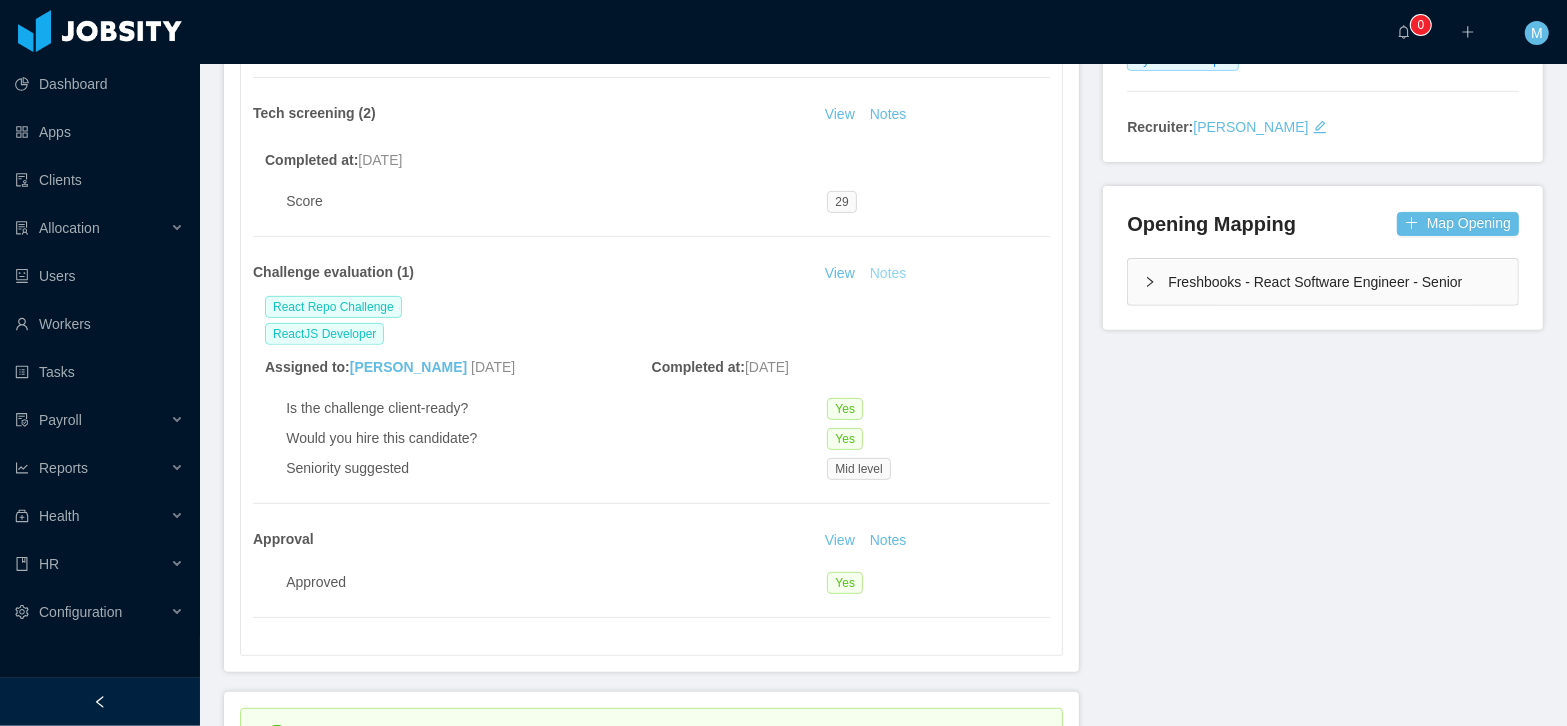 scroll, scrollTop: 0, scrollLeft: 0, axis: both 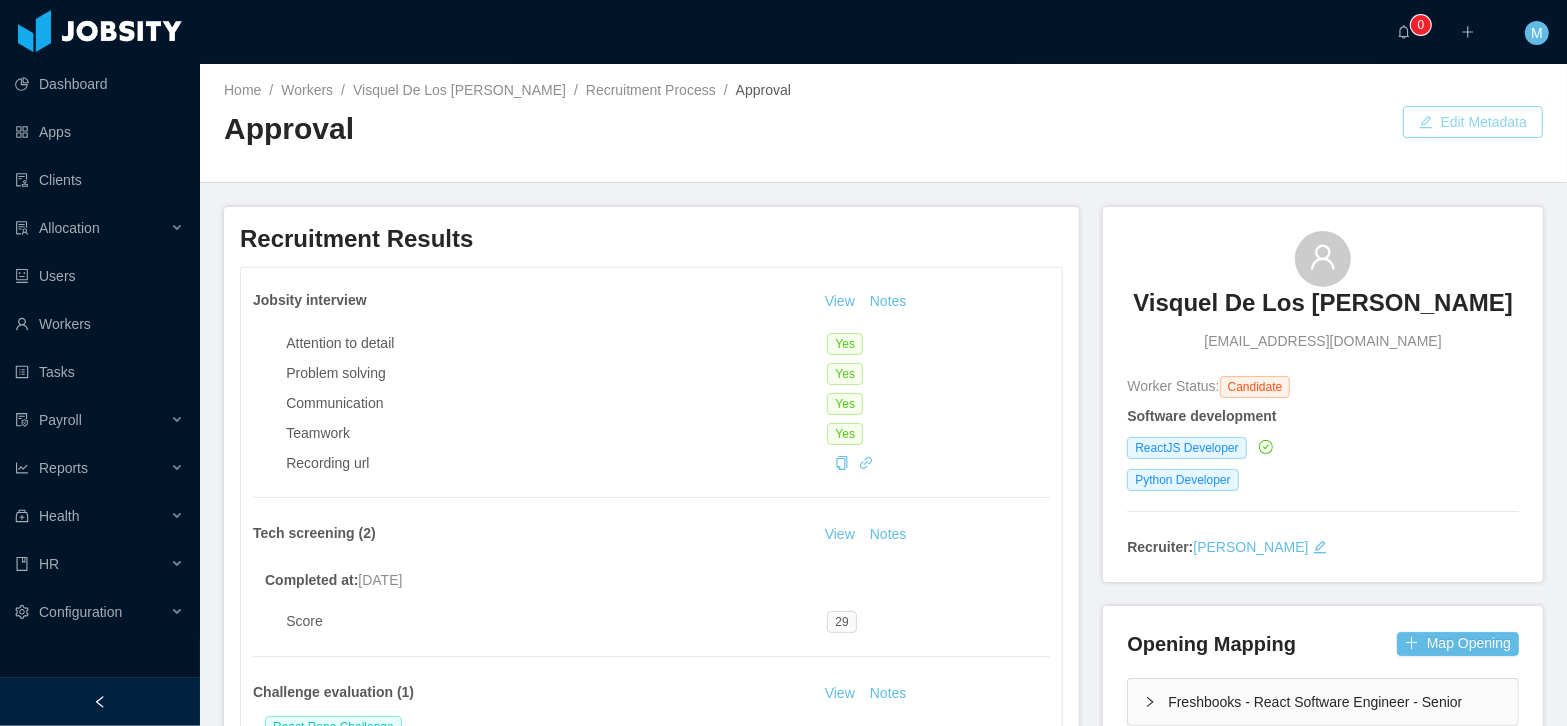click on "Edit Metadata" at bounding box center [1473, 122] 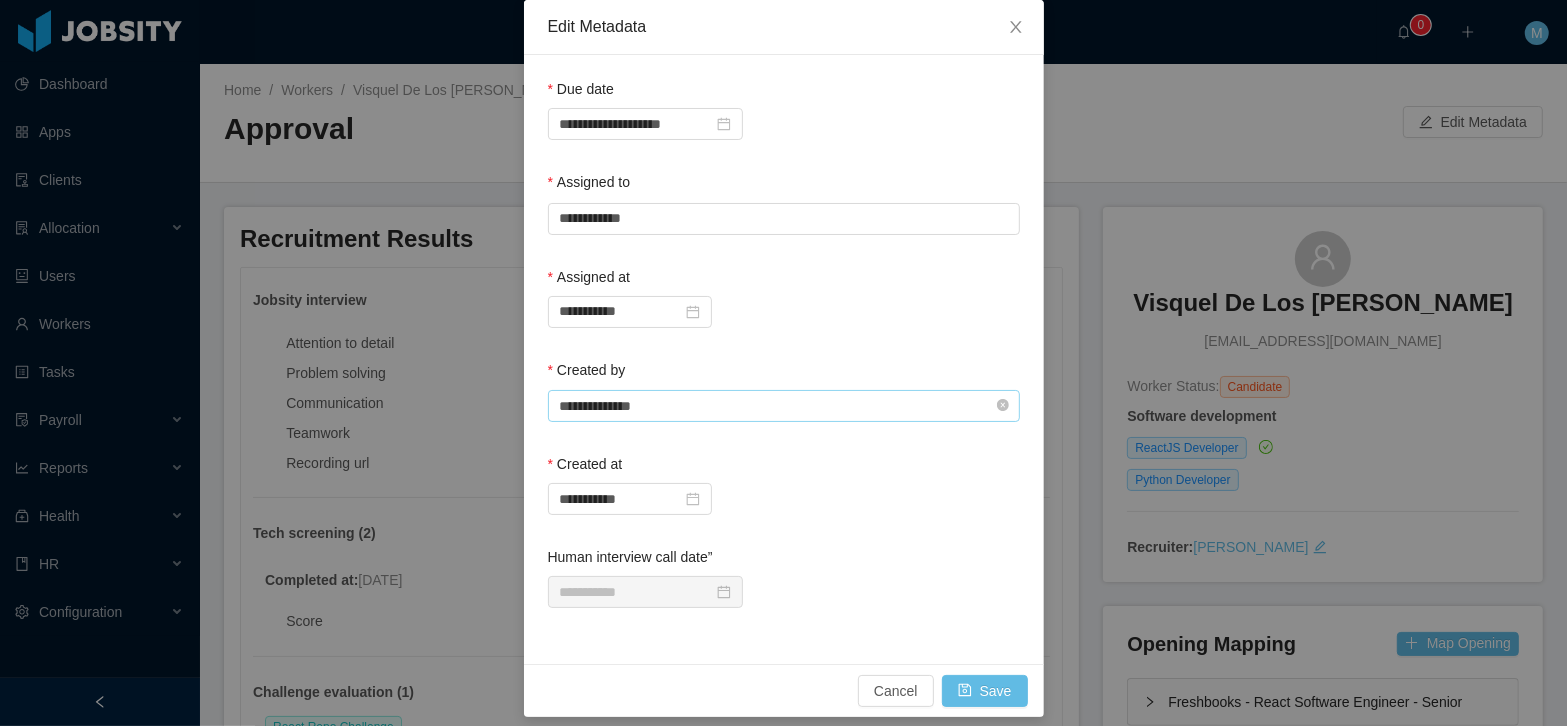 scroll, scrollTop: 12, scrollLeft: 0, axis: vertical 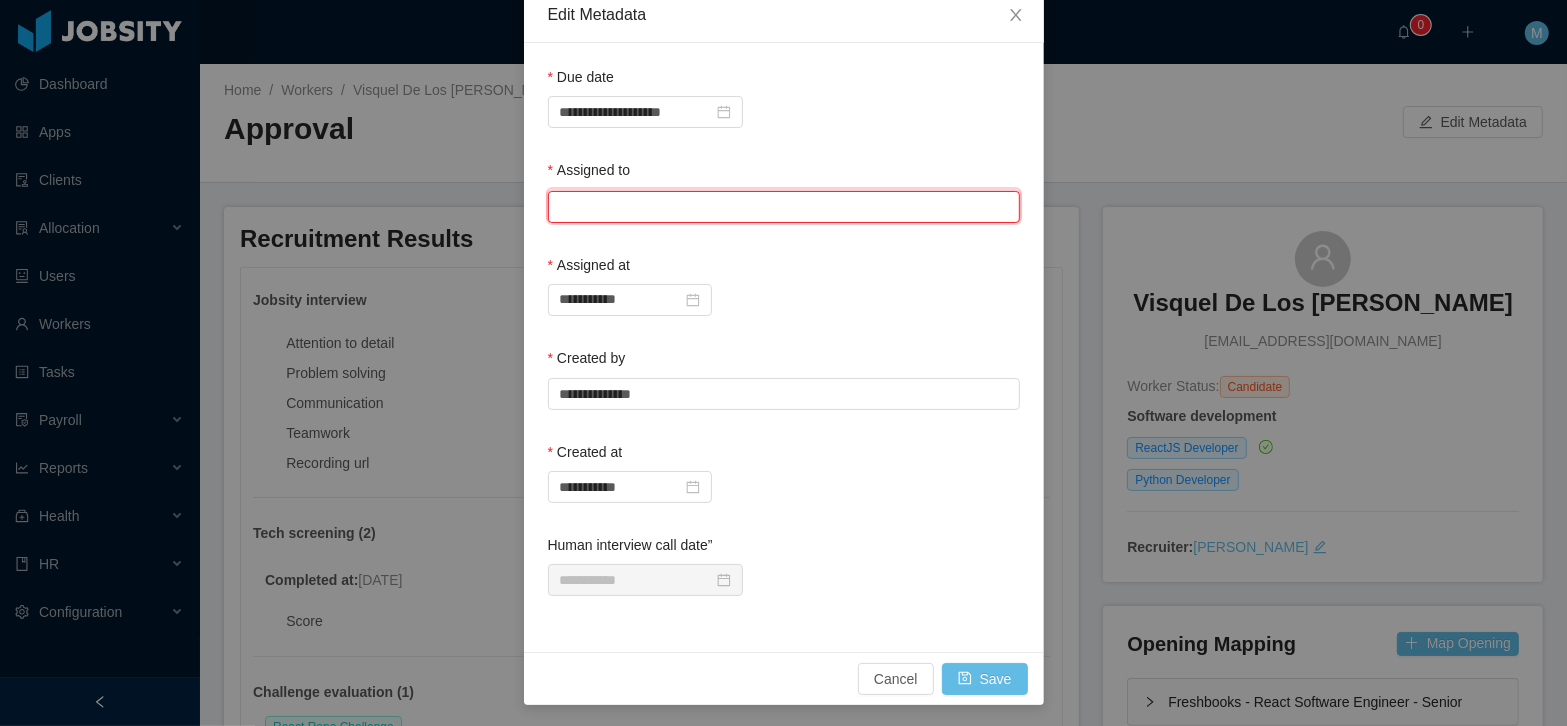 click at bounding box center [784, 207] 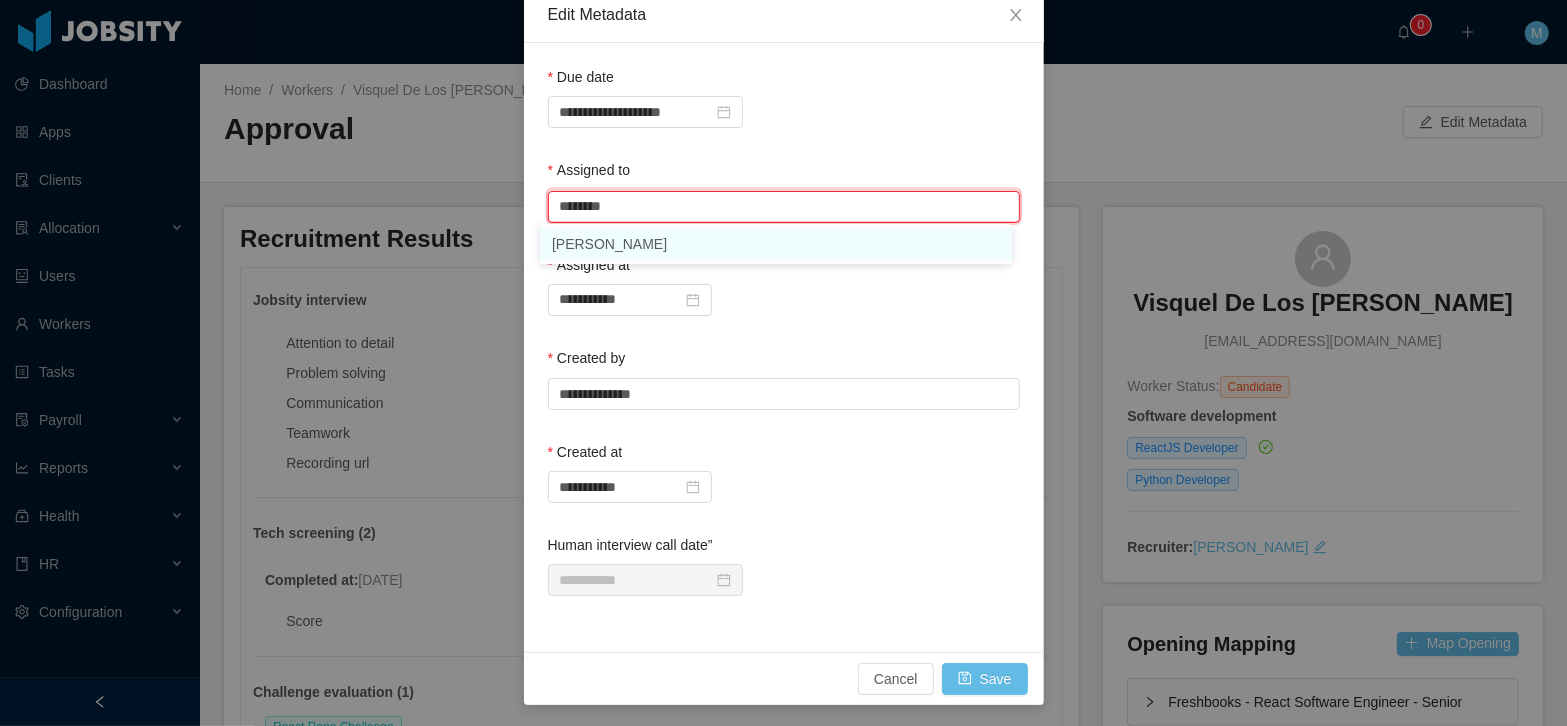 click on "Mauricio Lopez" at bounding box center (776, 244) 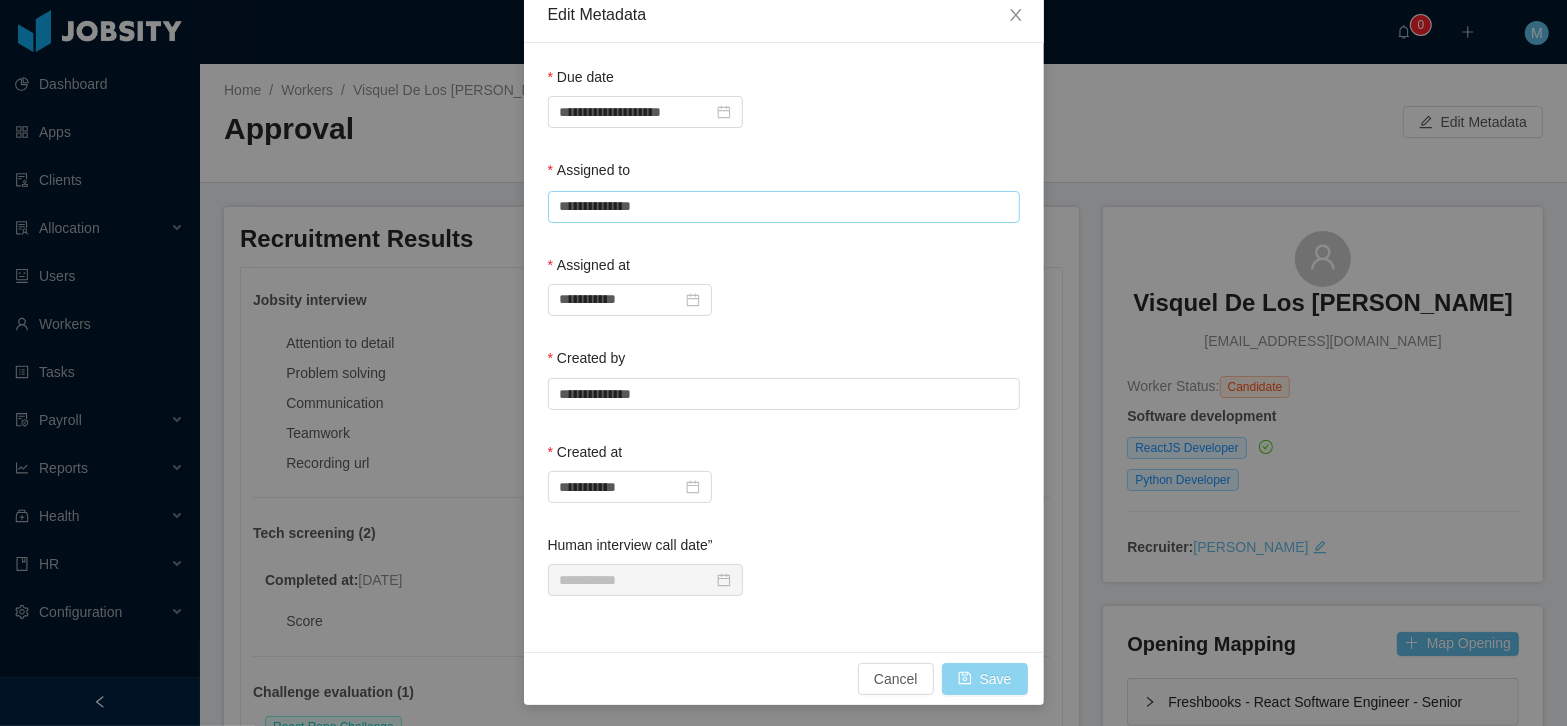 type on "**********" 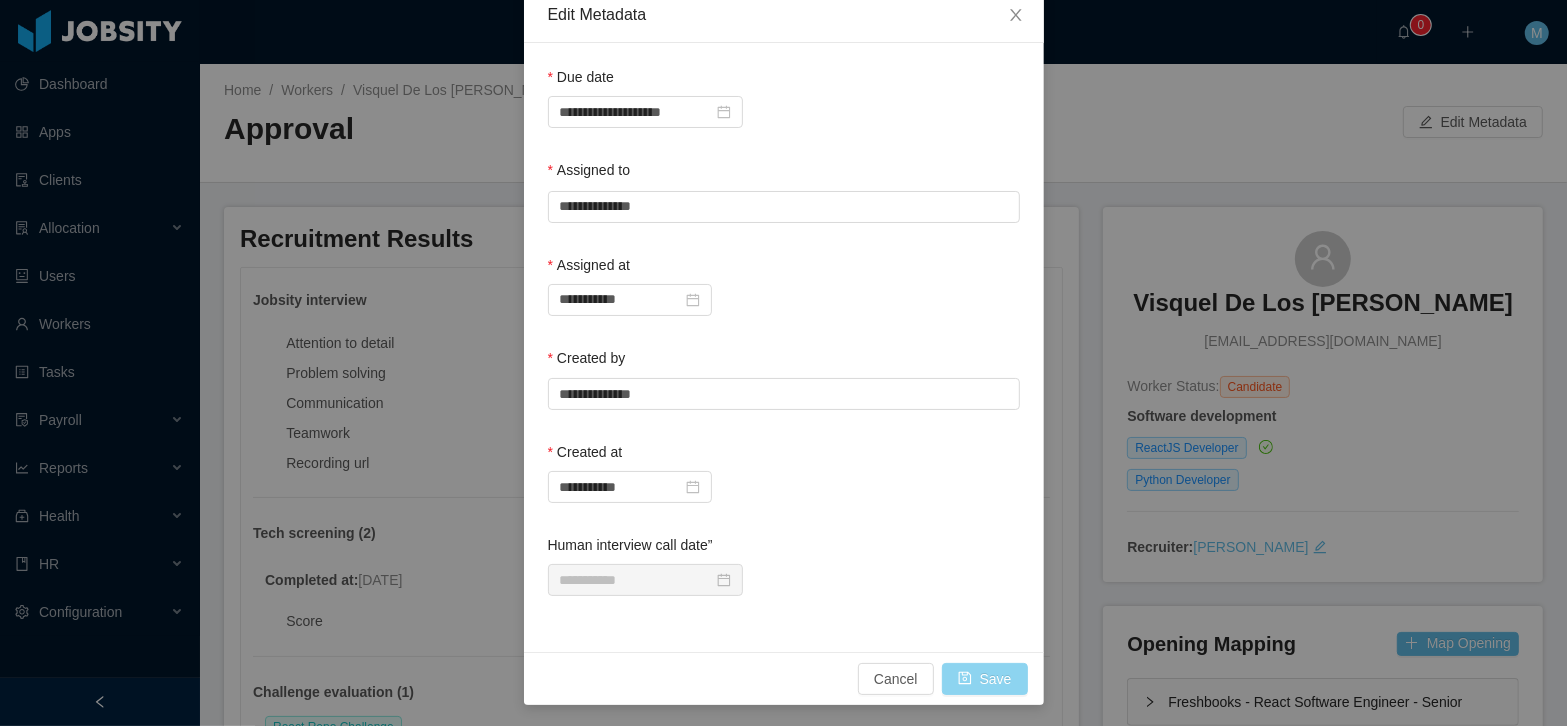 click on "Save" at bounding box center [985, 679] 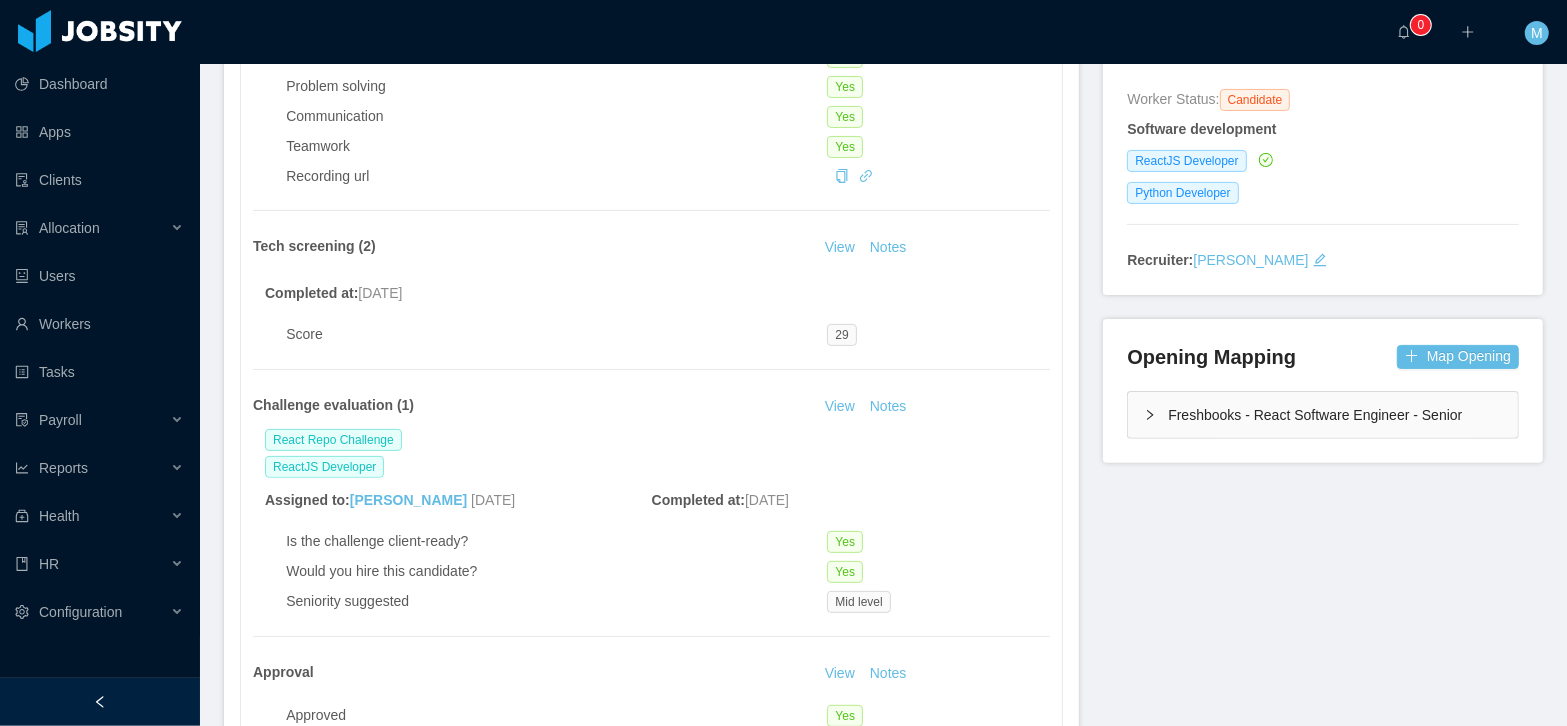 scroll, scrollTop: 0, scrollLeft: 0, axis: both 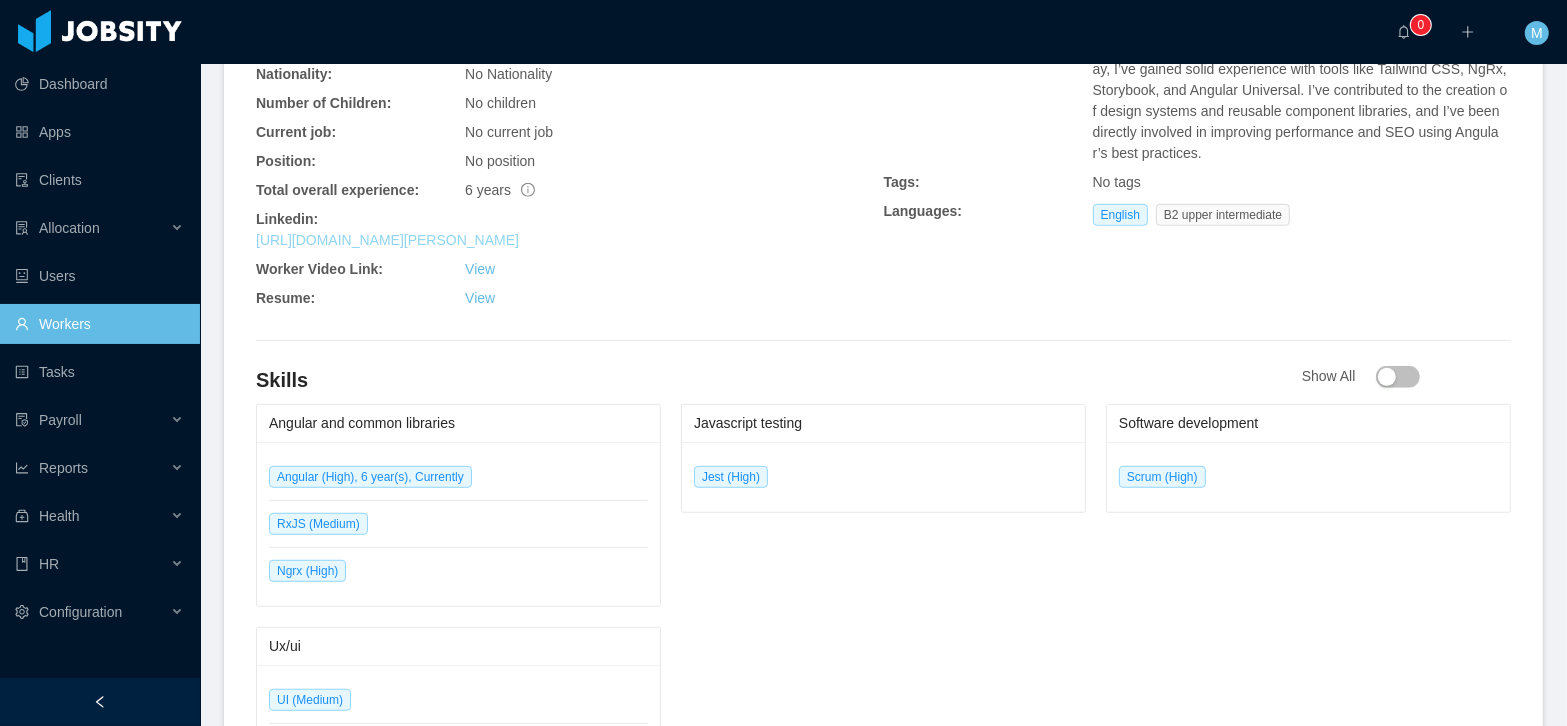 click on "[URL][DOMAIN_NAME][PERSON_NAME]" at bounding box center [387, 240] 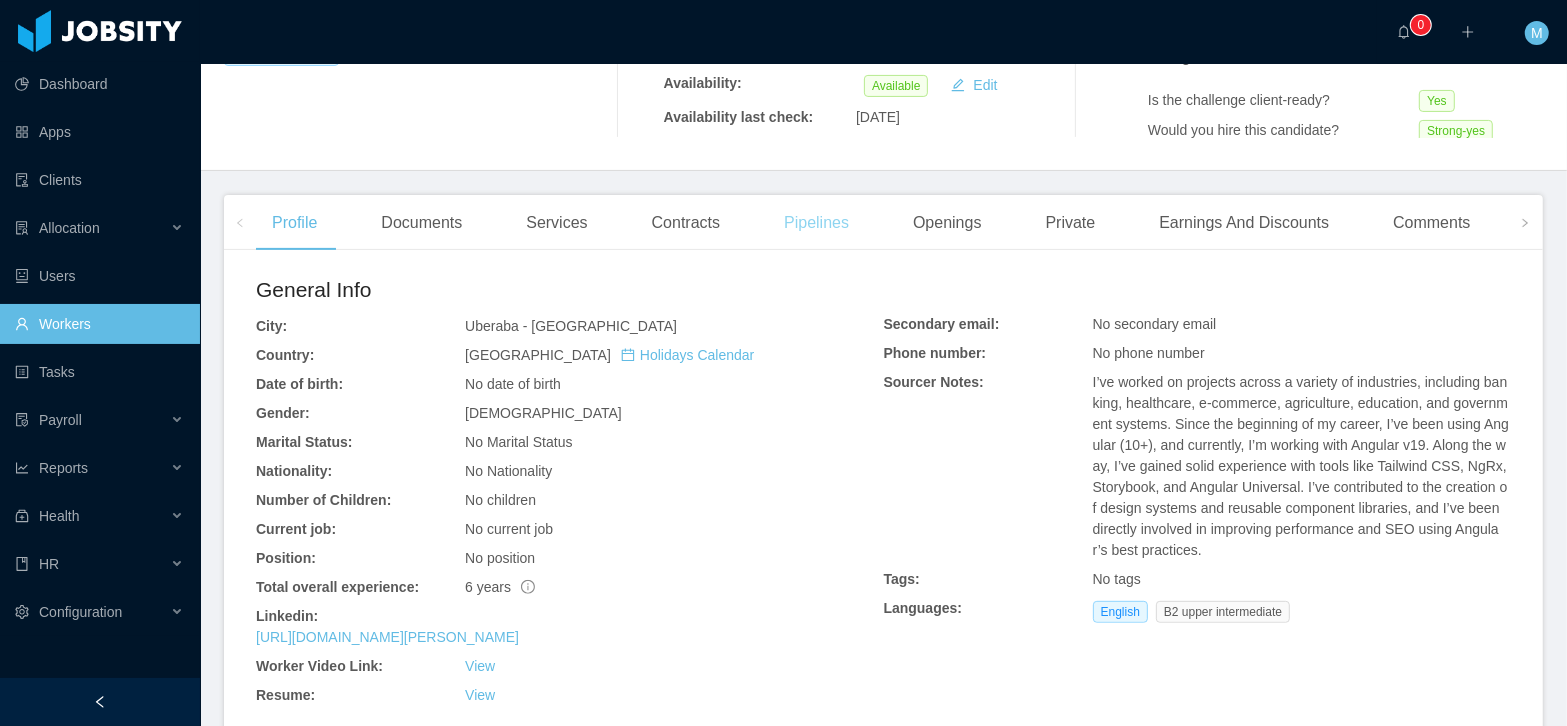 scroll, scrollTop: 8, scrollLeft: 0, axis: vertical 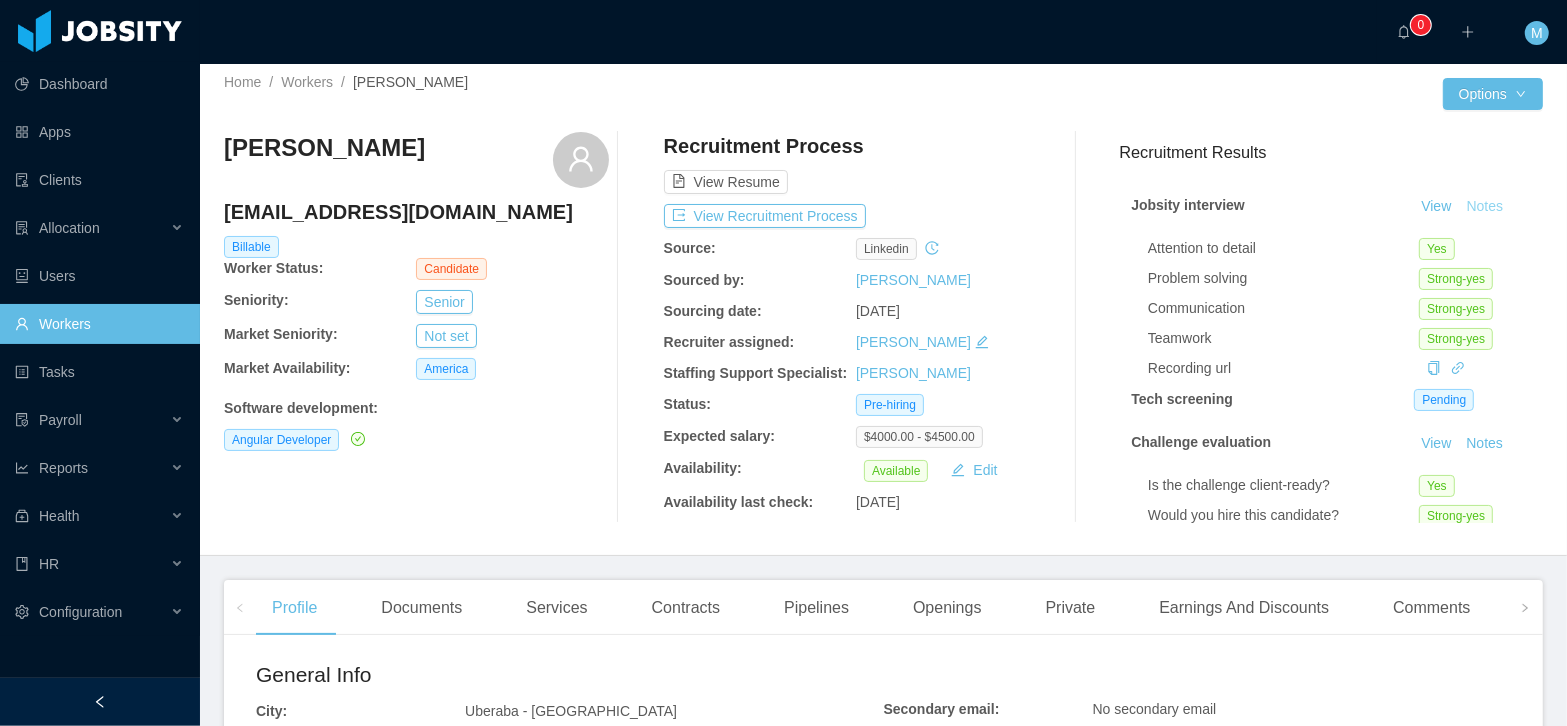 click on "Notes" at bounding box center [1484, 207] 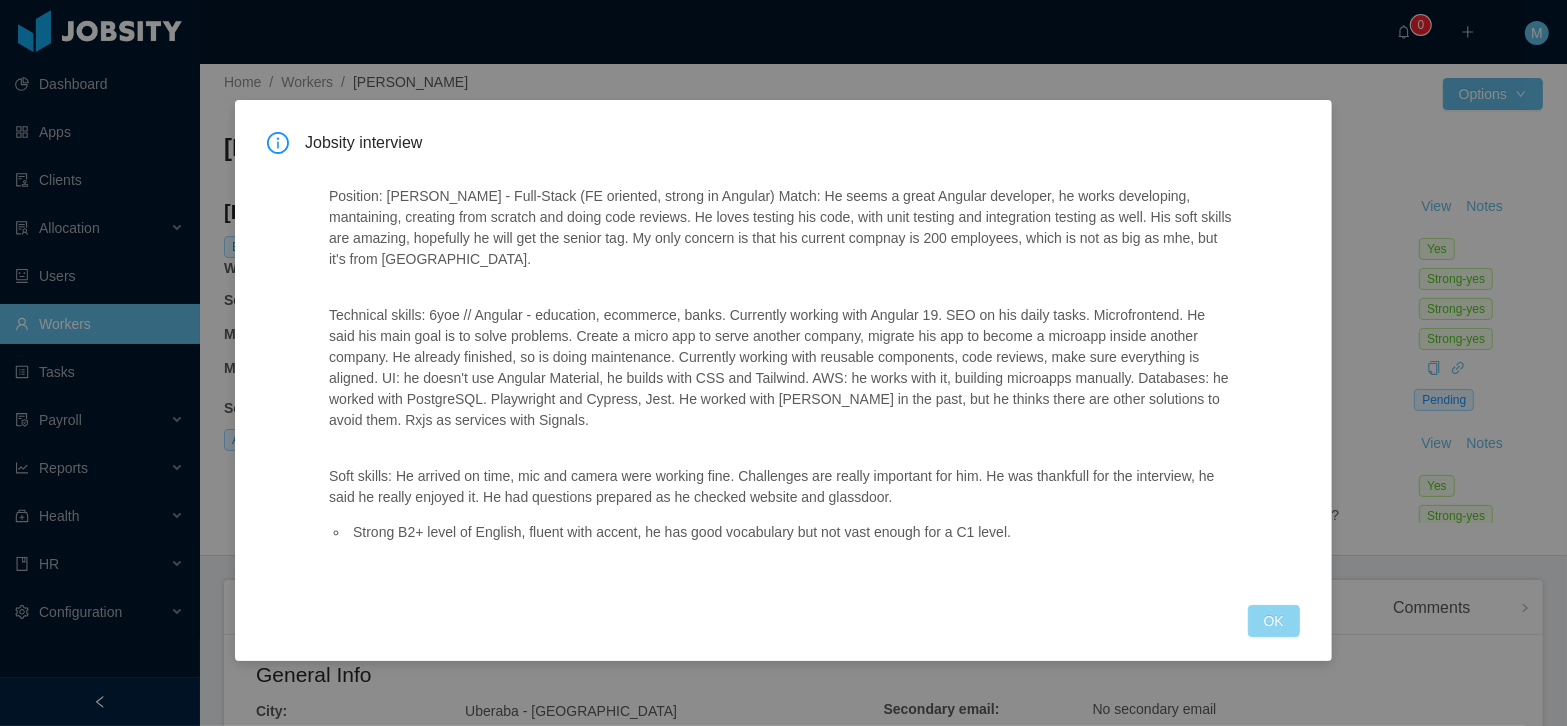 click on "OK" at bounding box center [1274, 621] 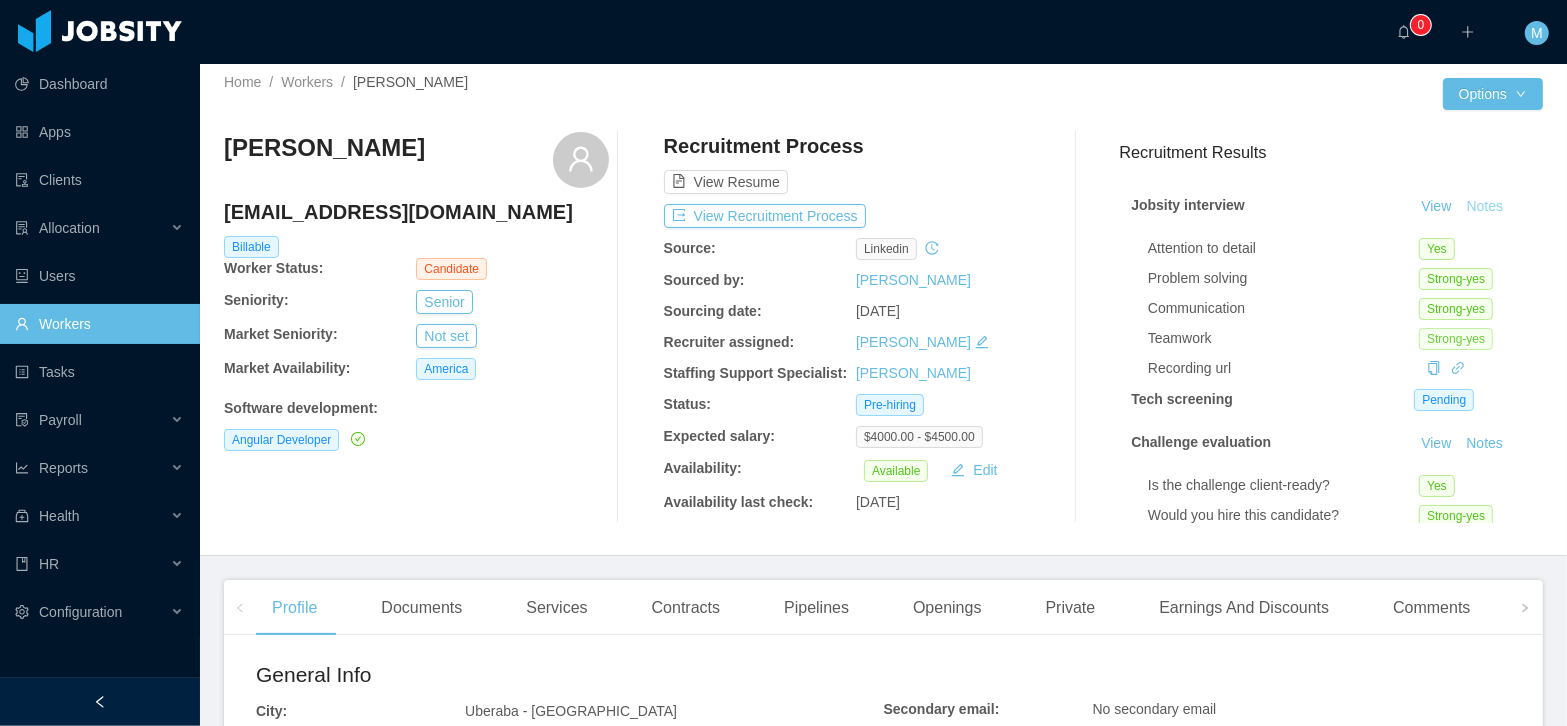 scroll, scrollTop: 132, scrollLeft: 0, axis: vertical 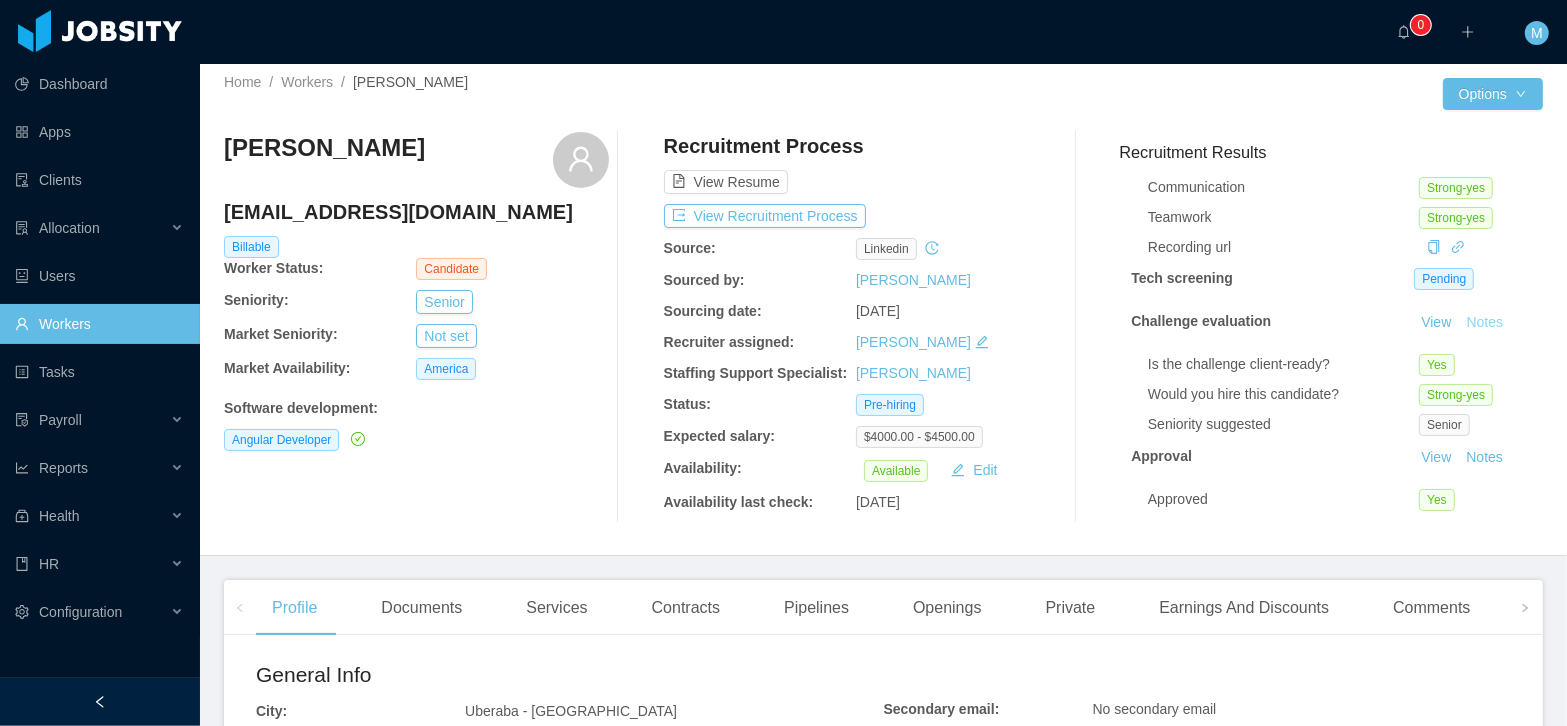 click on "Notes" at bounding box center [1484, 323] 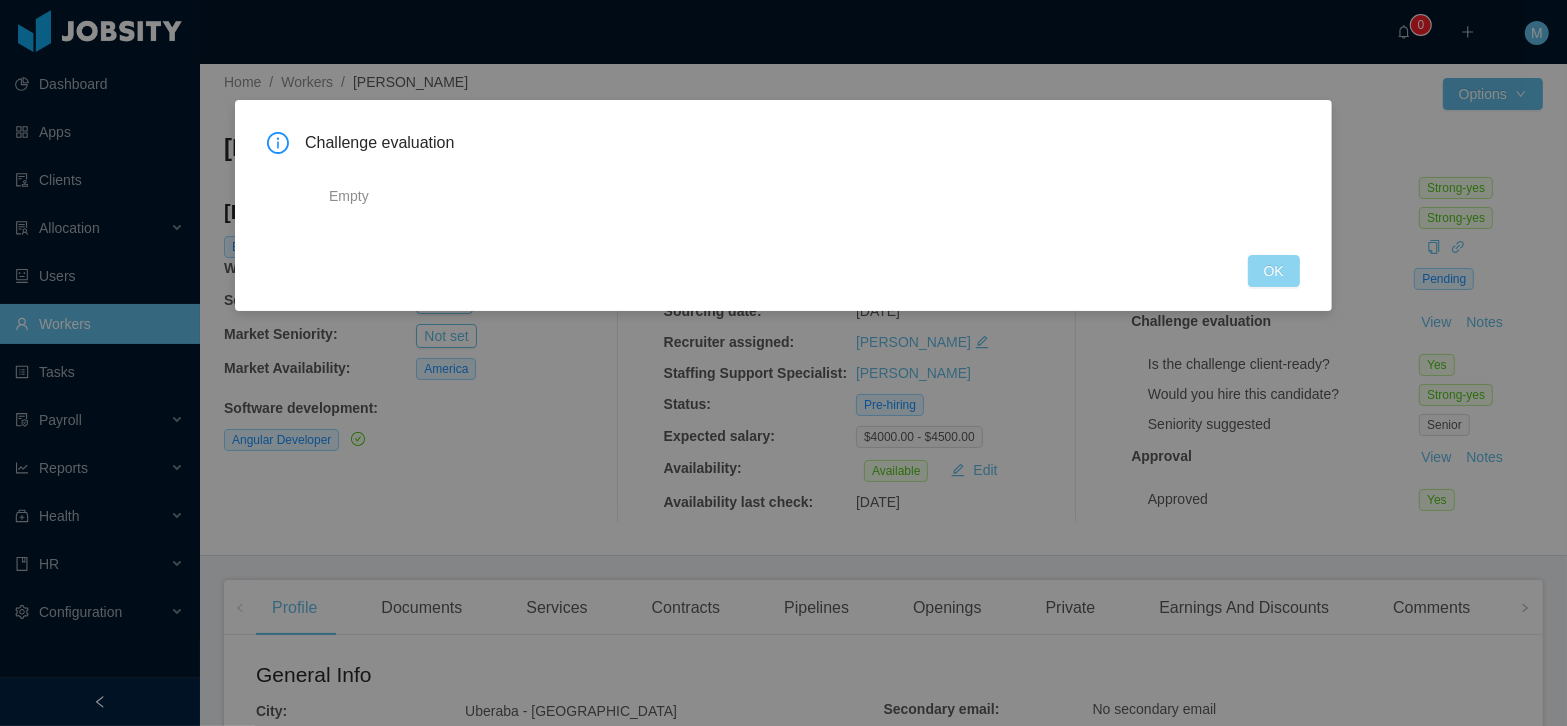 click on "OK" at bounding box center [1274, 271] 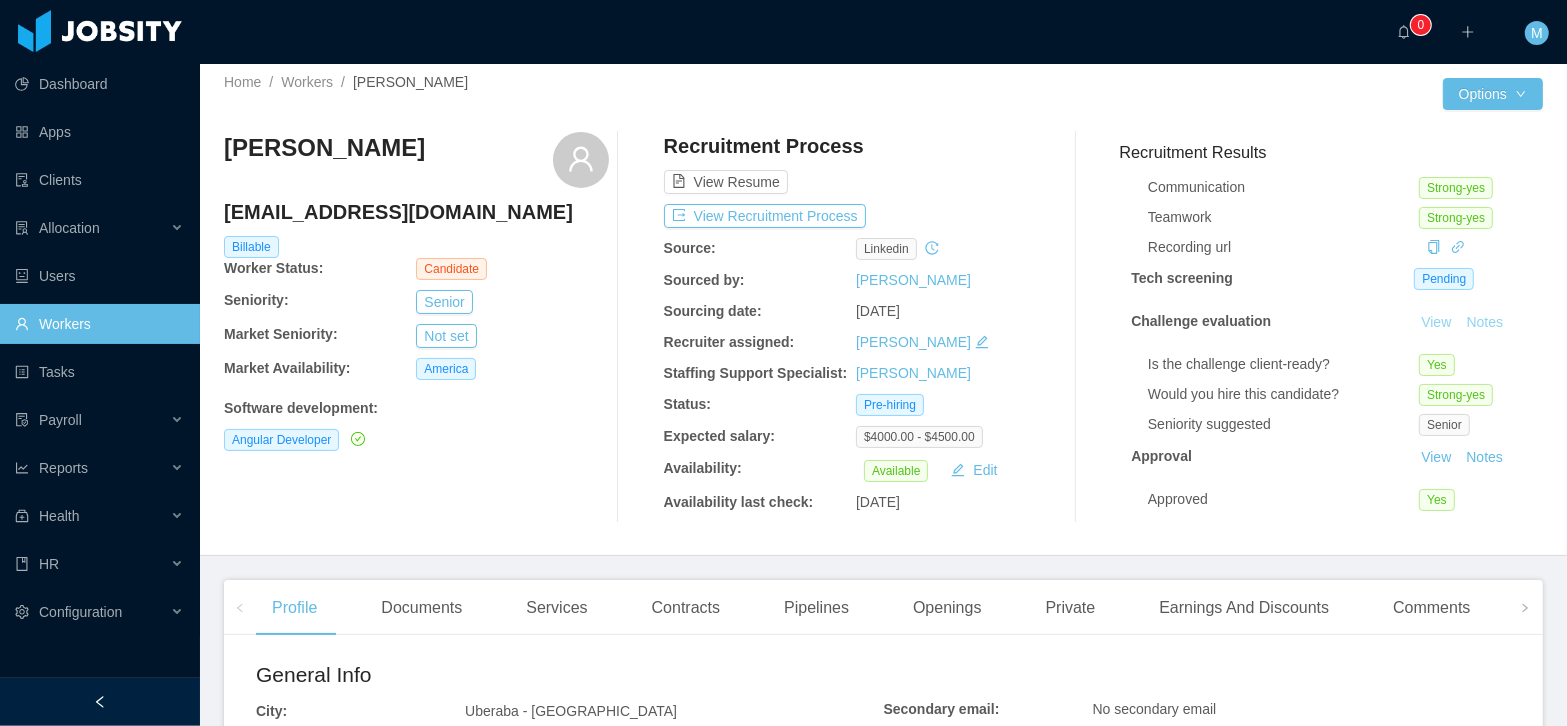 type 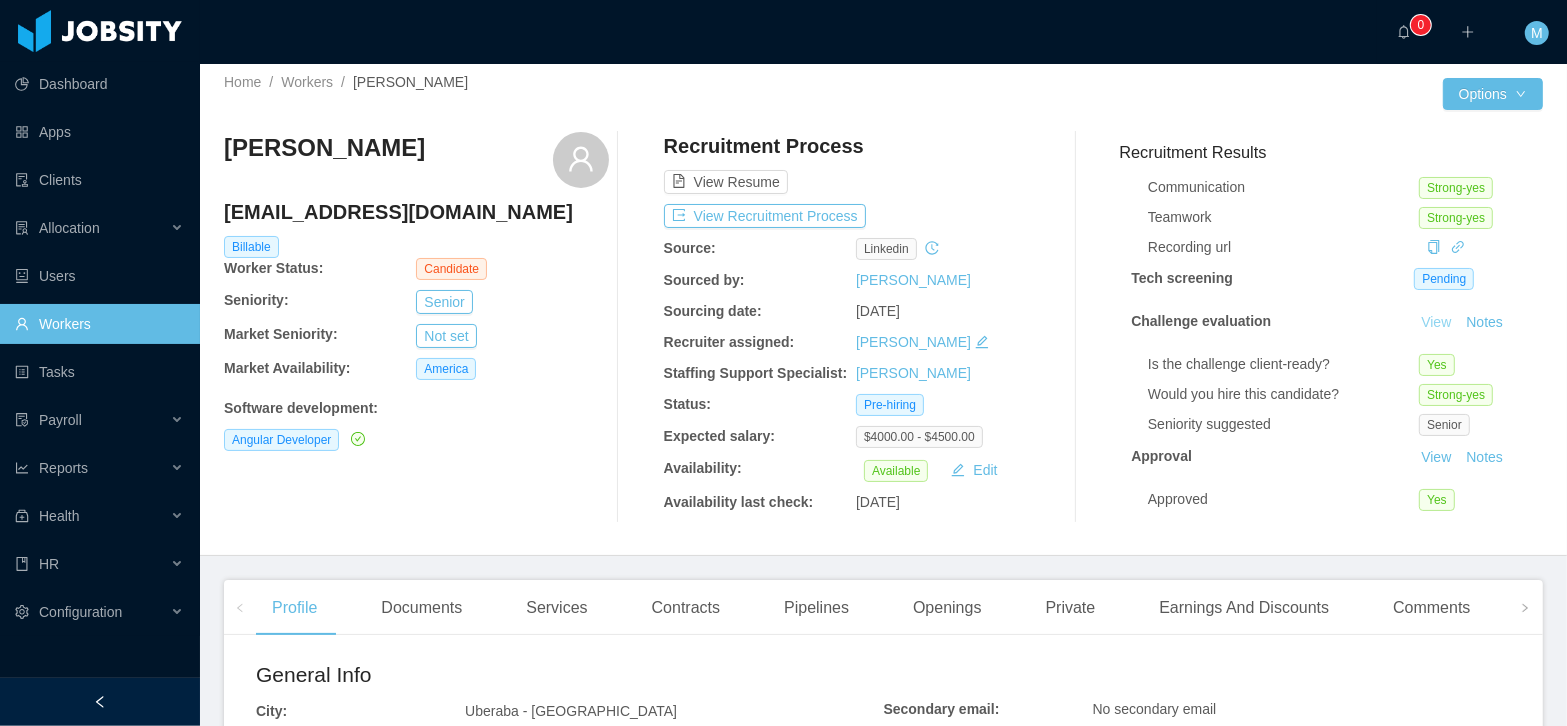 click on "View" at bounding box center [1436, 322] 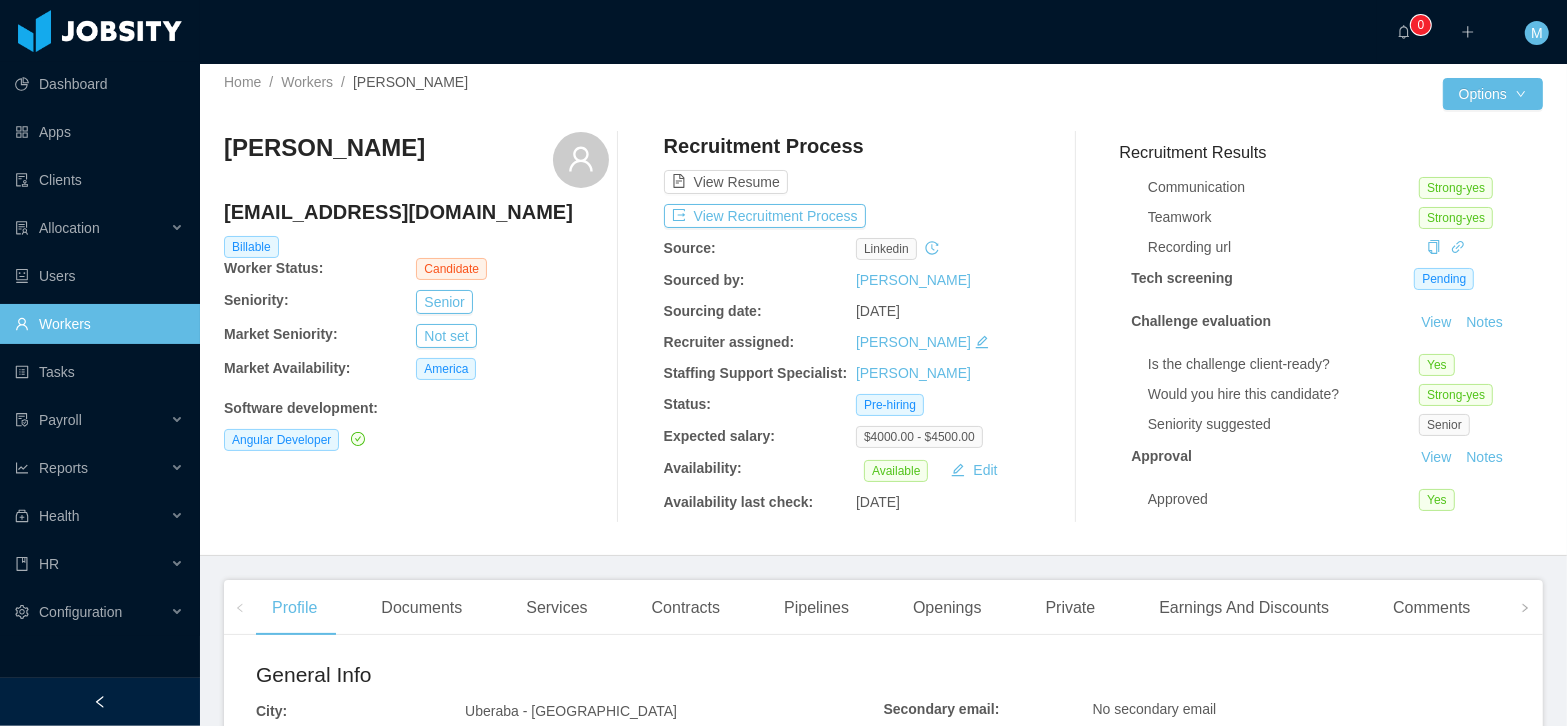 click on "Jobsity interview
View Notes Attention to detail Yes Problem solving Strong-yes Communication Strong-yes Teamwork Strong-yes Recording url Tech screening
Pending Challenge evaluation
View Notes Is the challenge client-ready? Yes Would you hire this candidate? Strong-yes Seniority suggested Senior Approval
View Notes Approved Yes" at bounding box center (1331, 287) 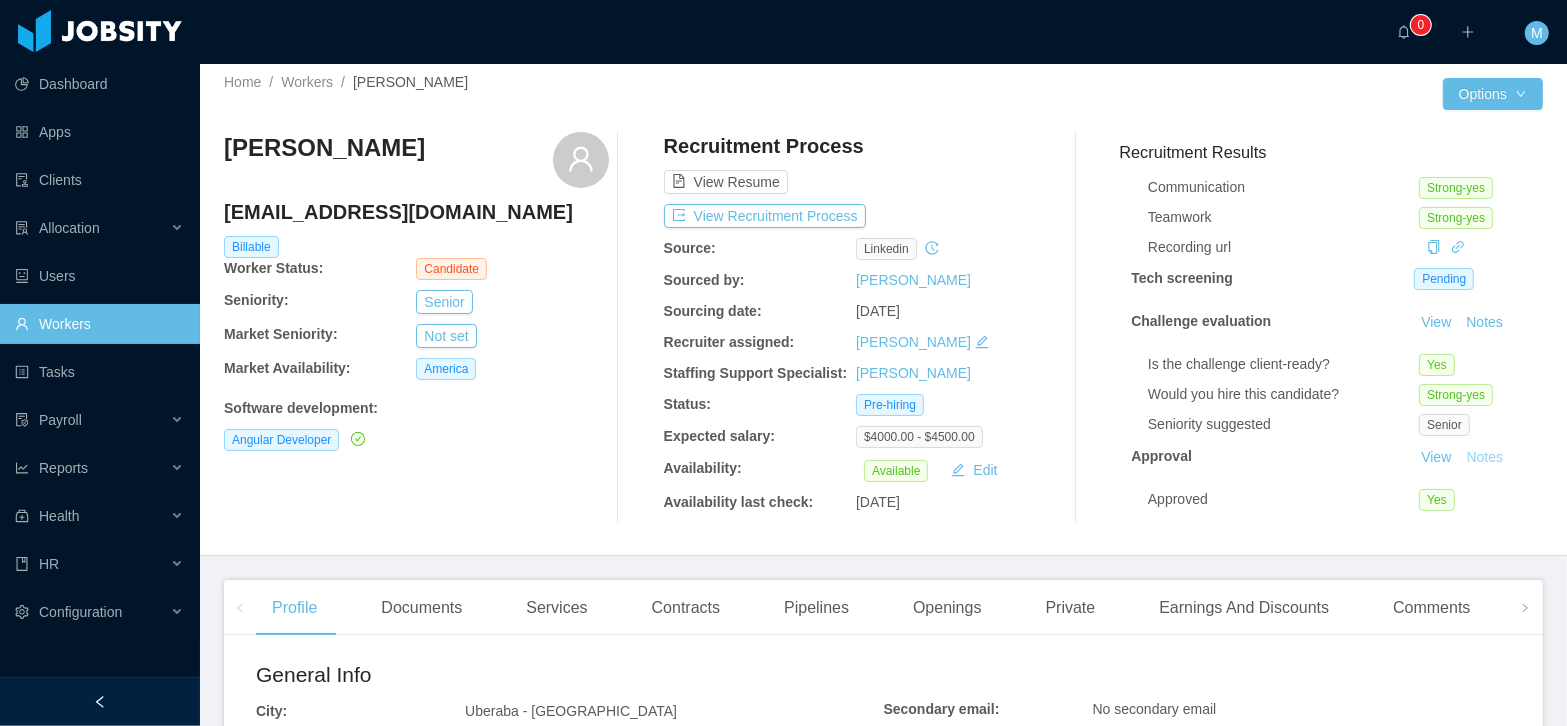 click on "Notes" at bounding box center (1484, 458) 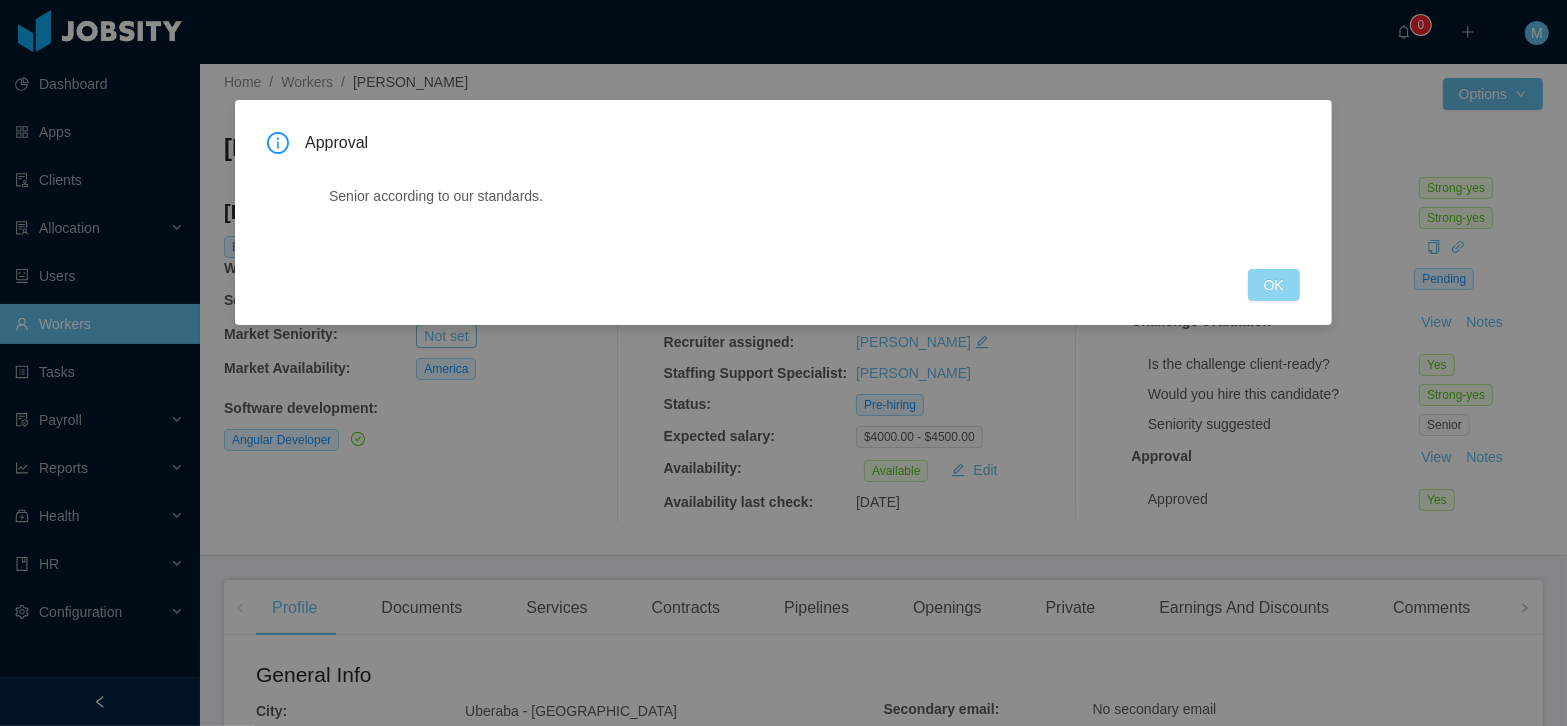 click on "OK" at bounding box center [1274, 285] 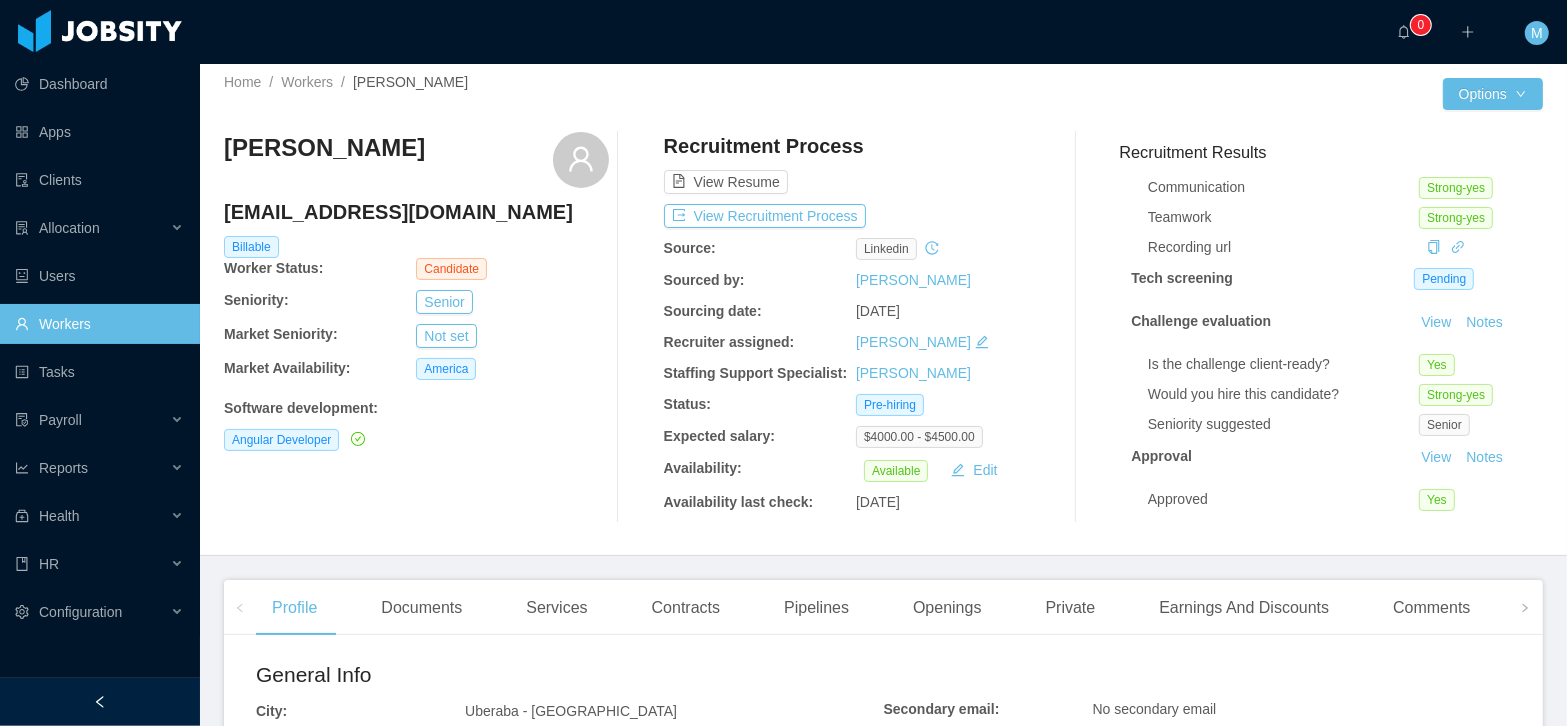 scroll, scrollTop: 300, scrollLeft: 0, axis: vertical 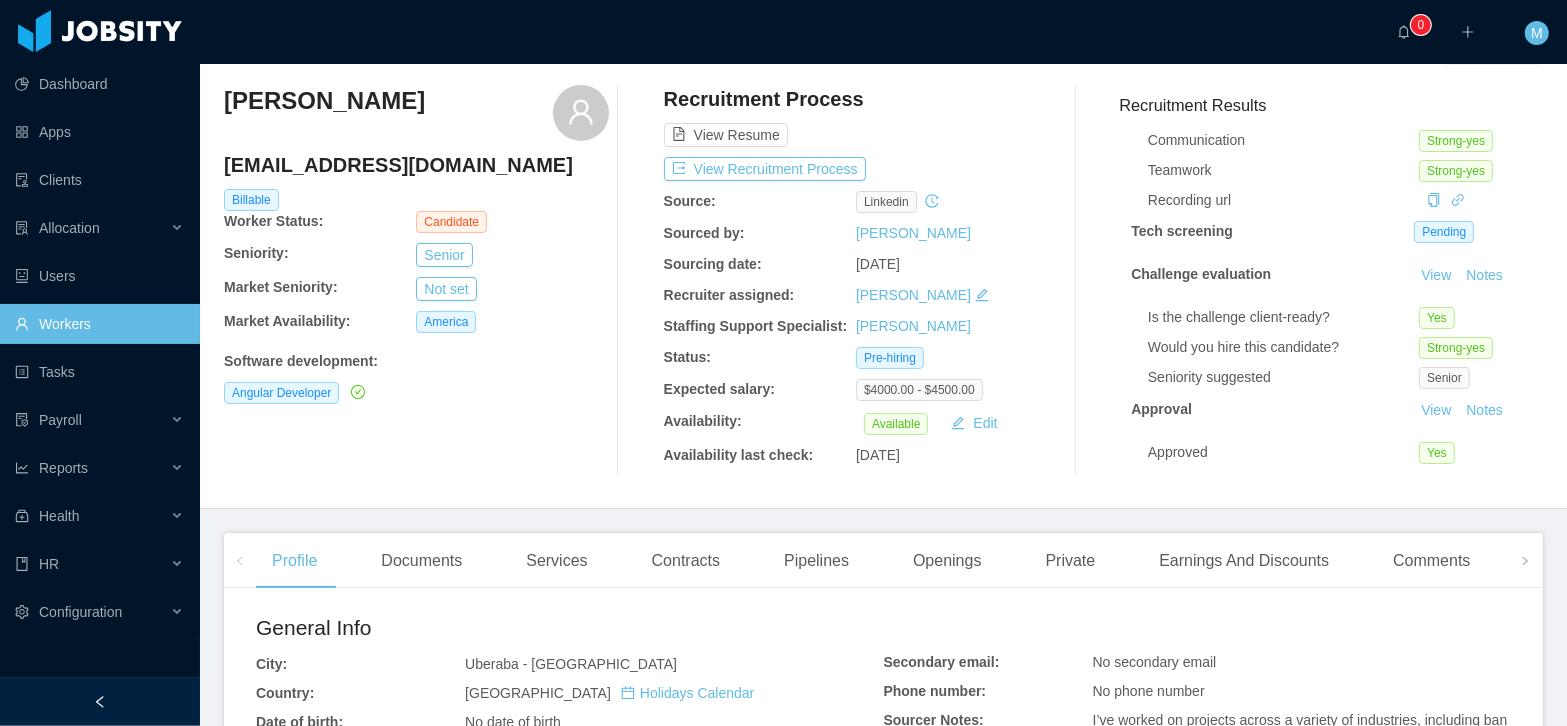 click on "View Notes" at bounding box center (1462, 411) 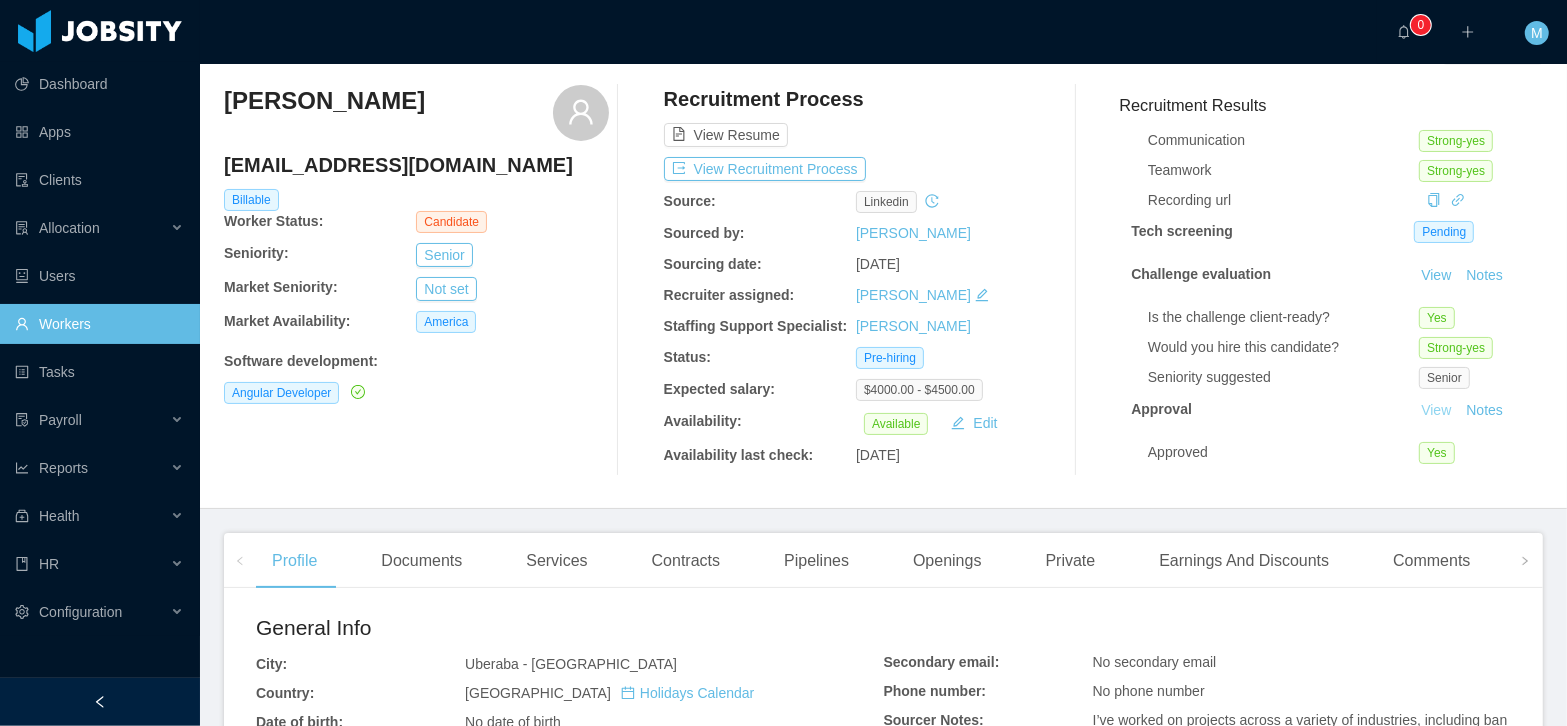 click on "View" at bounding box center [1436, 410] 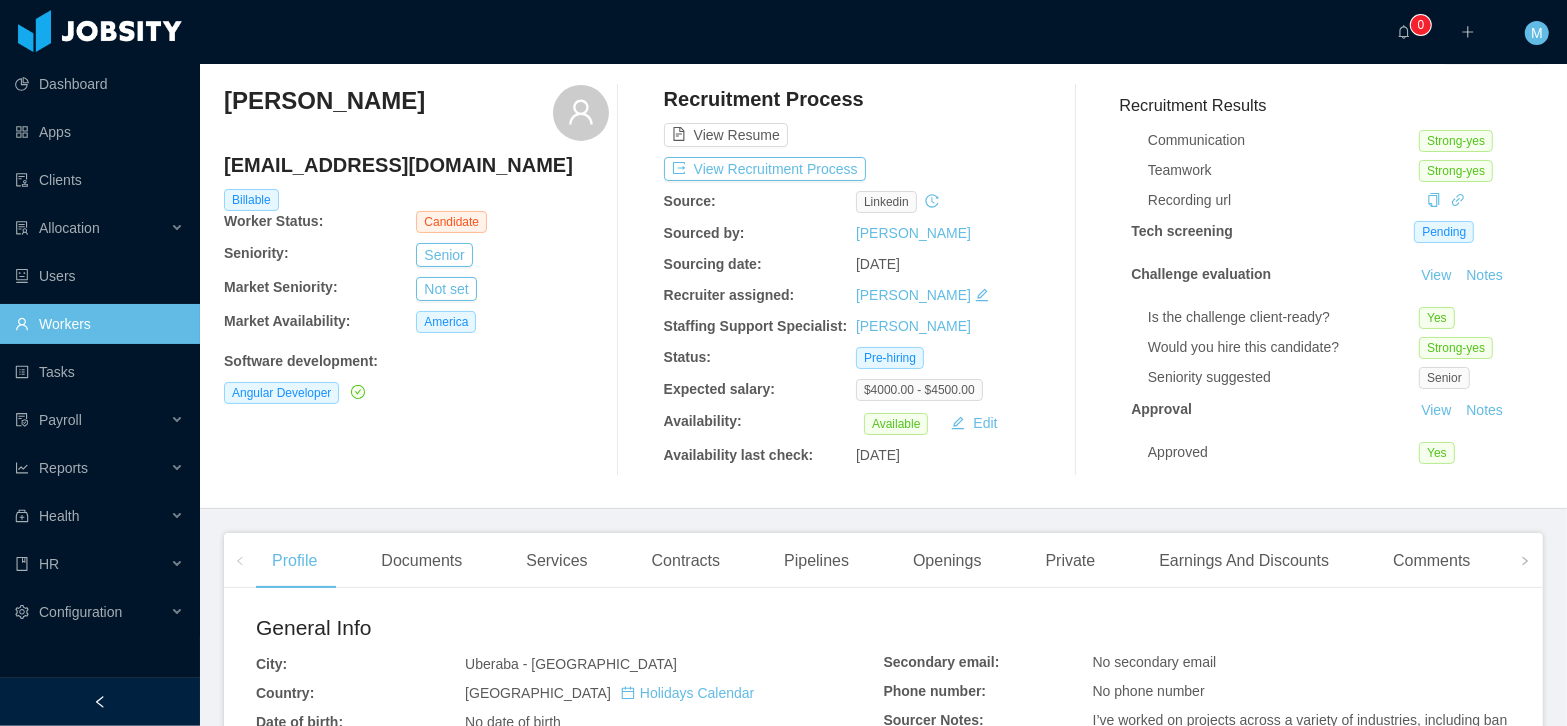 scroll, scrollTop: 0, scrollLeft: 0, axis: both 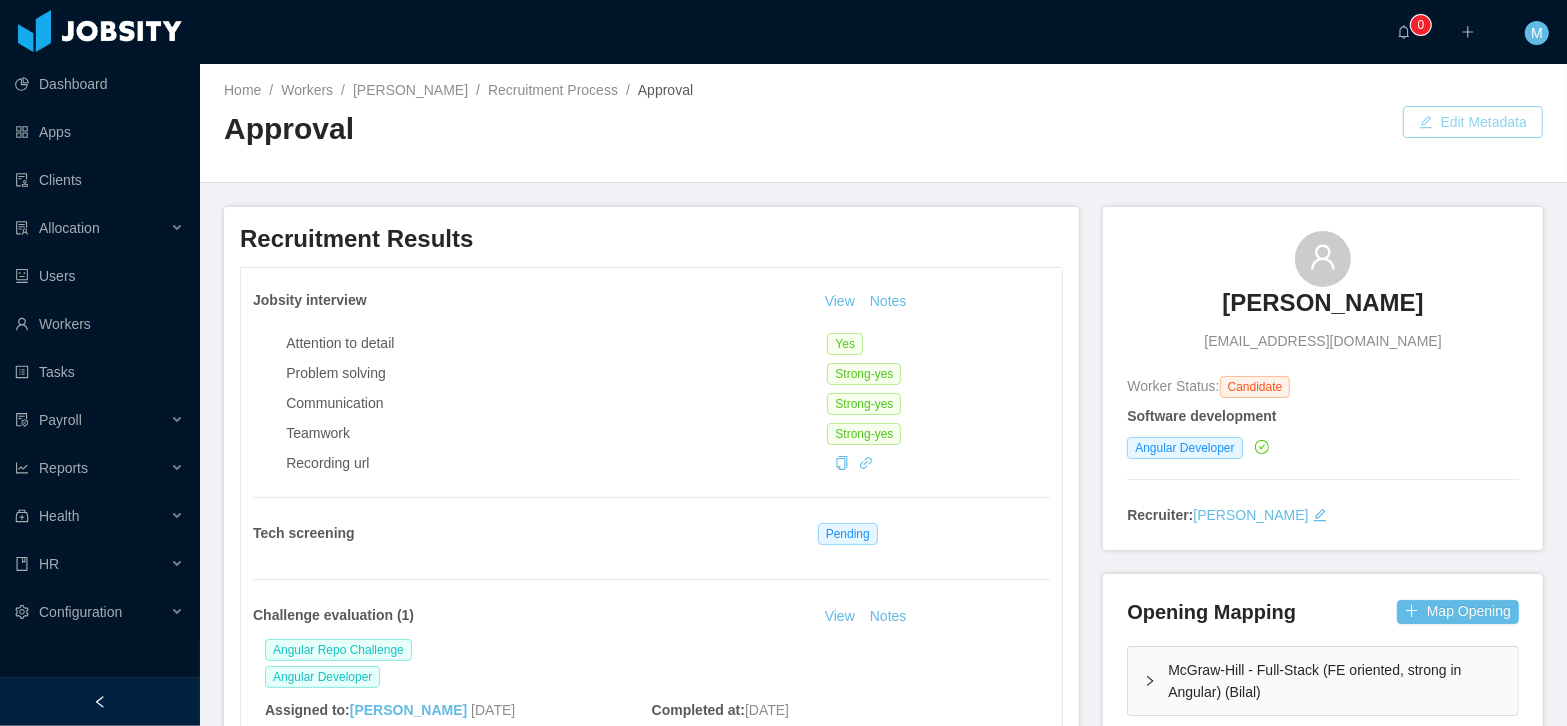 click on "Edit Metadata" at bounding box center (1473, 122) 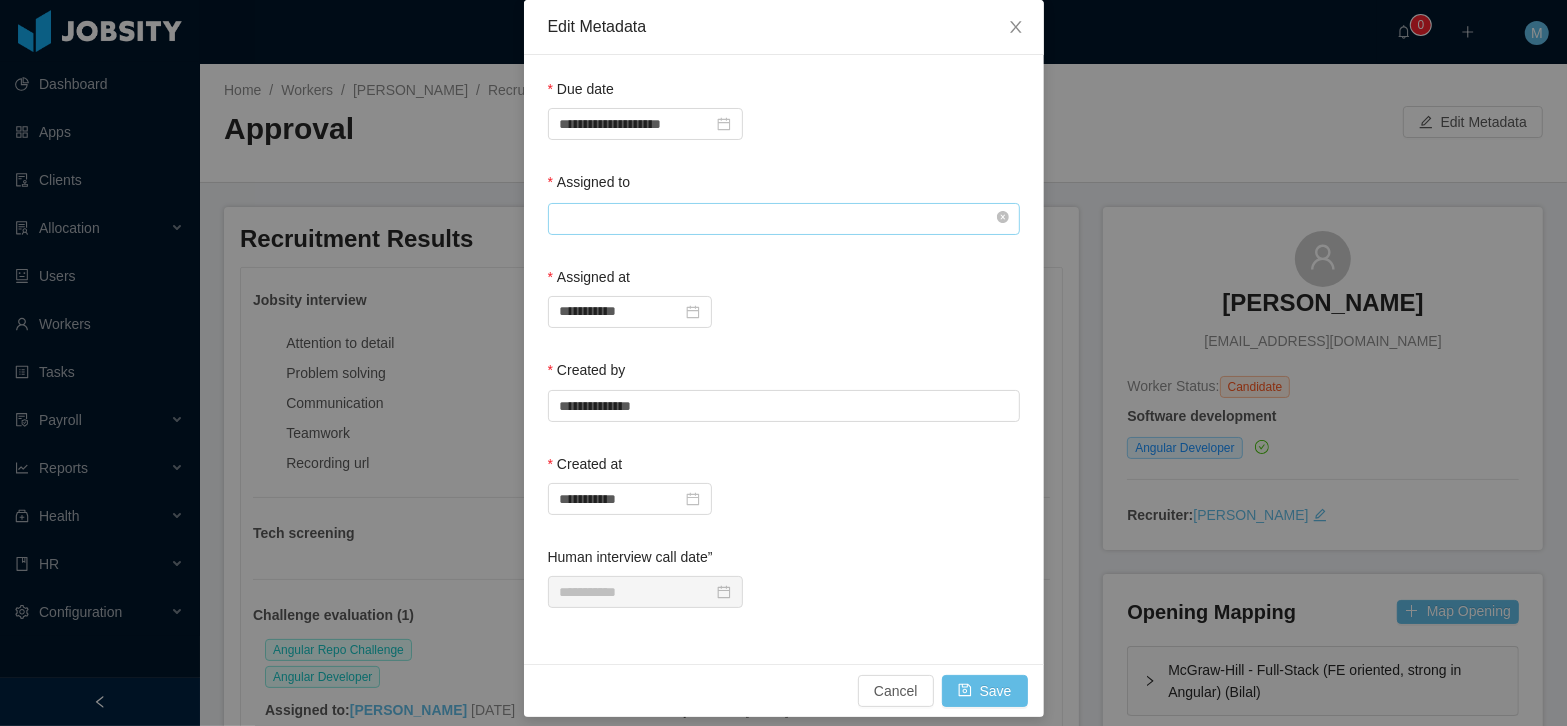 click at bounding box center (784, 219) 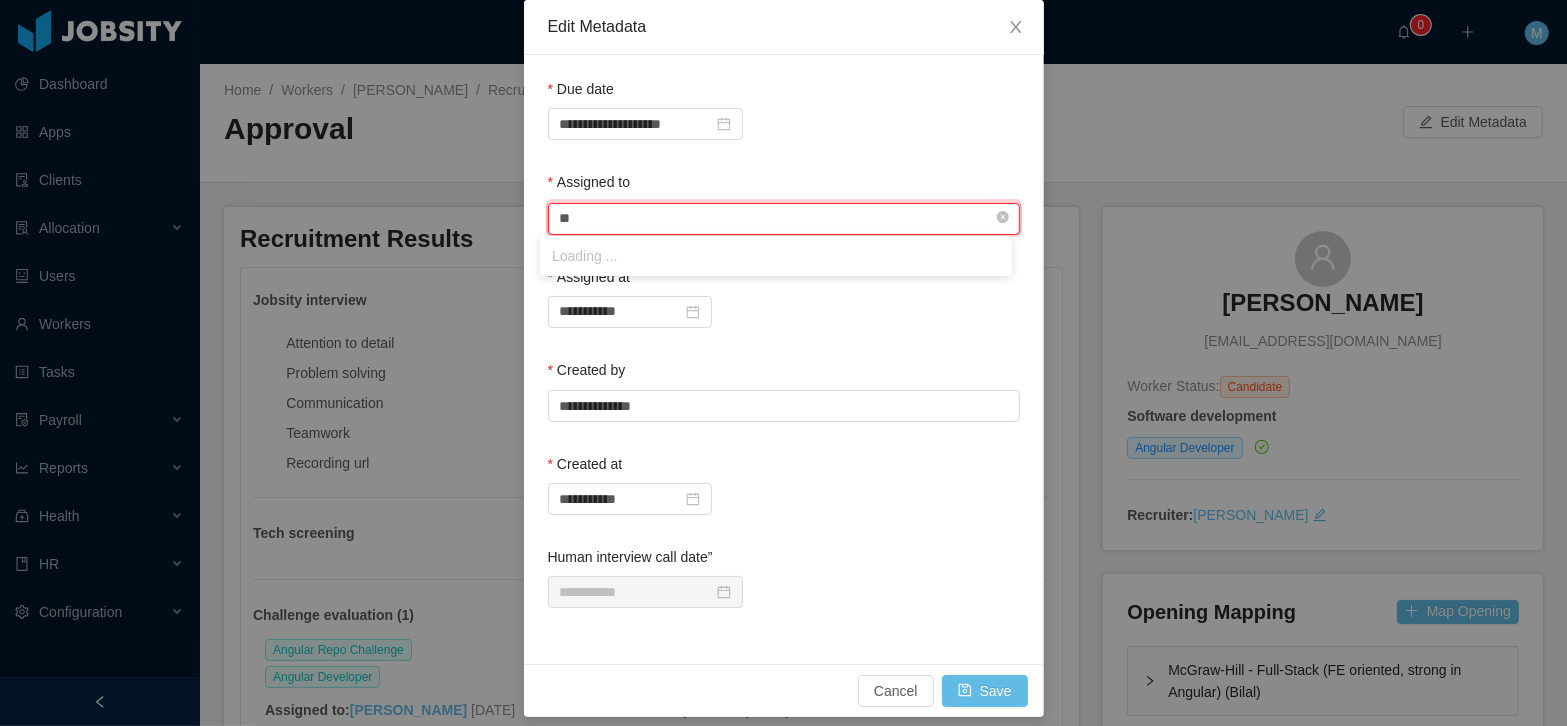 type on "*" 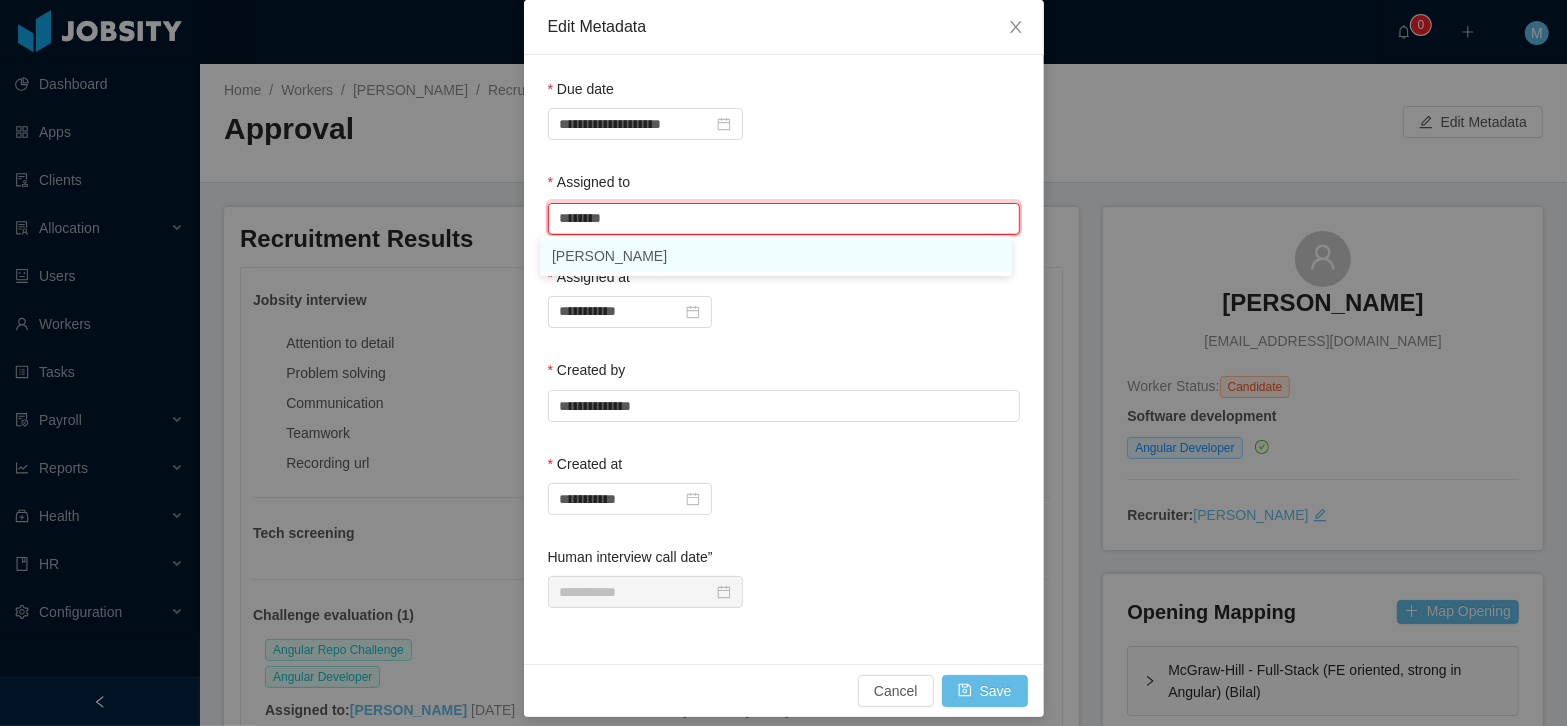 click on "[PERSON_NAME]" at bounding box center (776, 256) 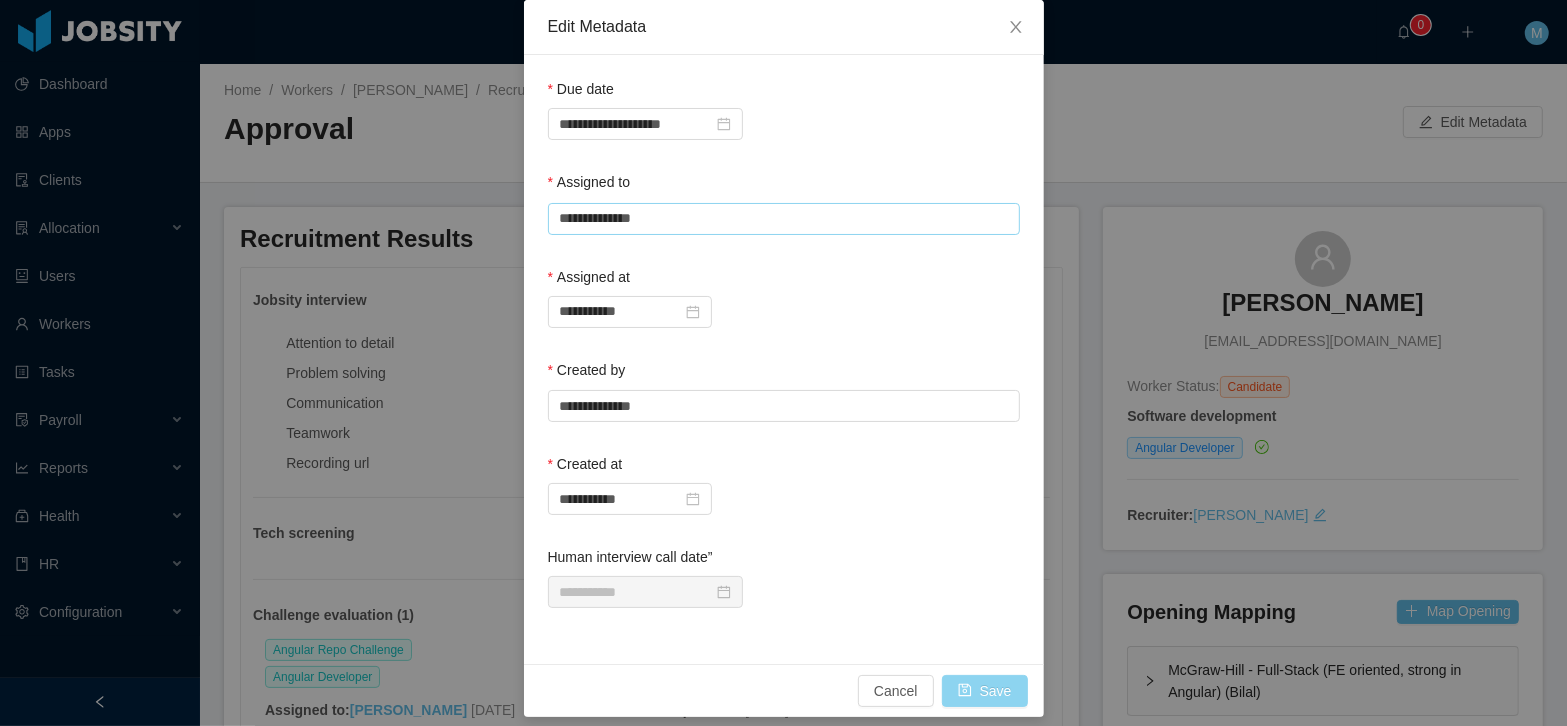 type on "**********" 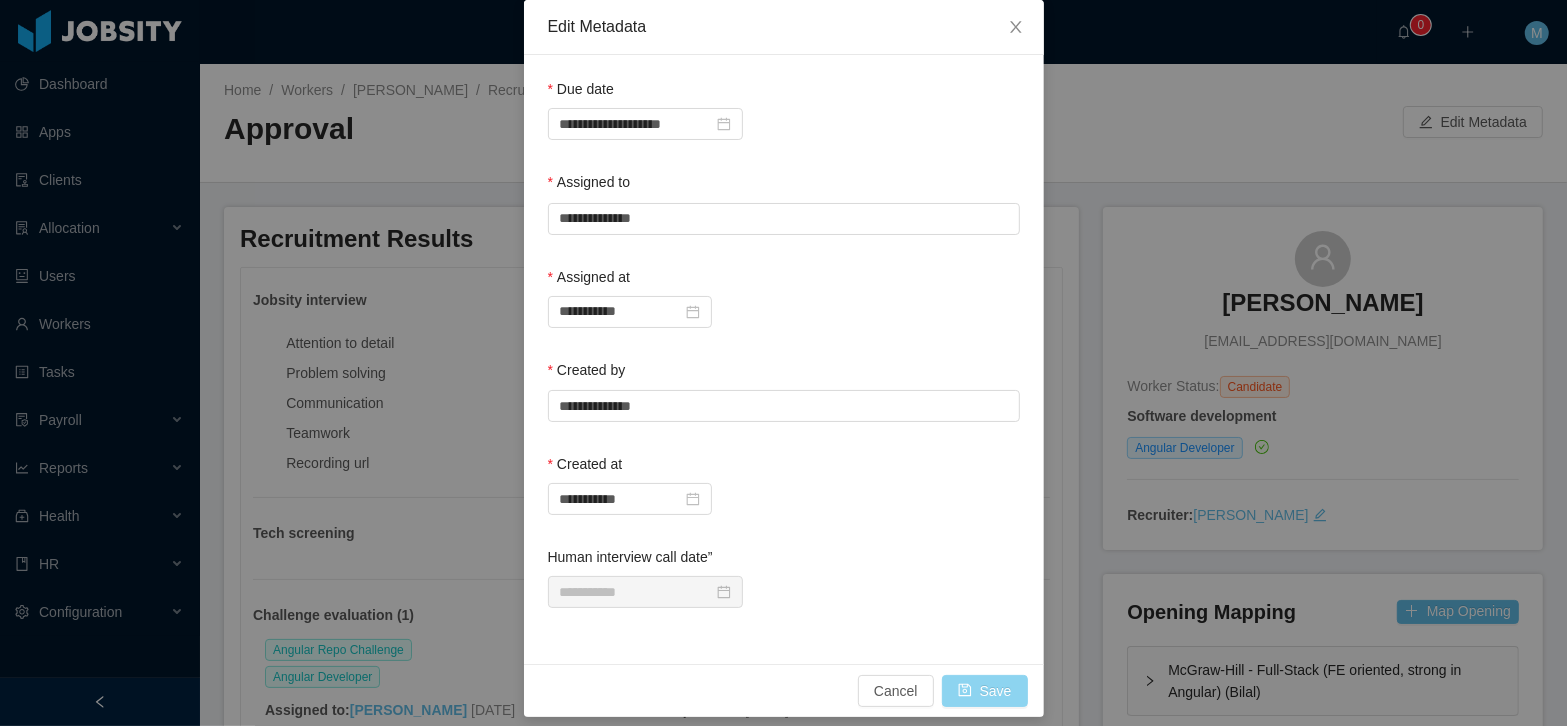 click on "Save" at bounding box center [985, 691] 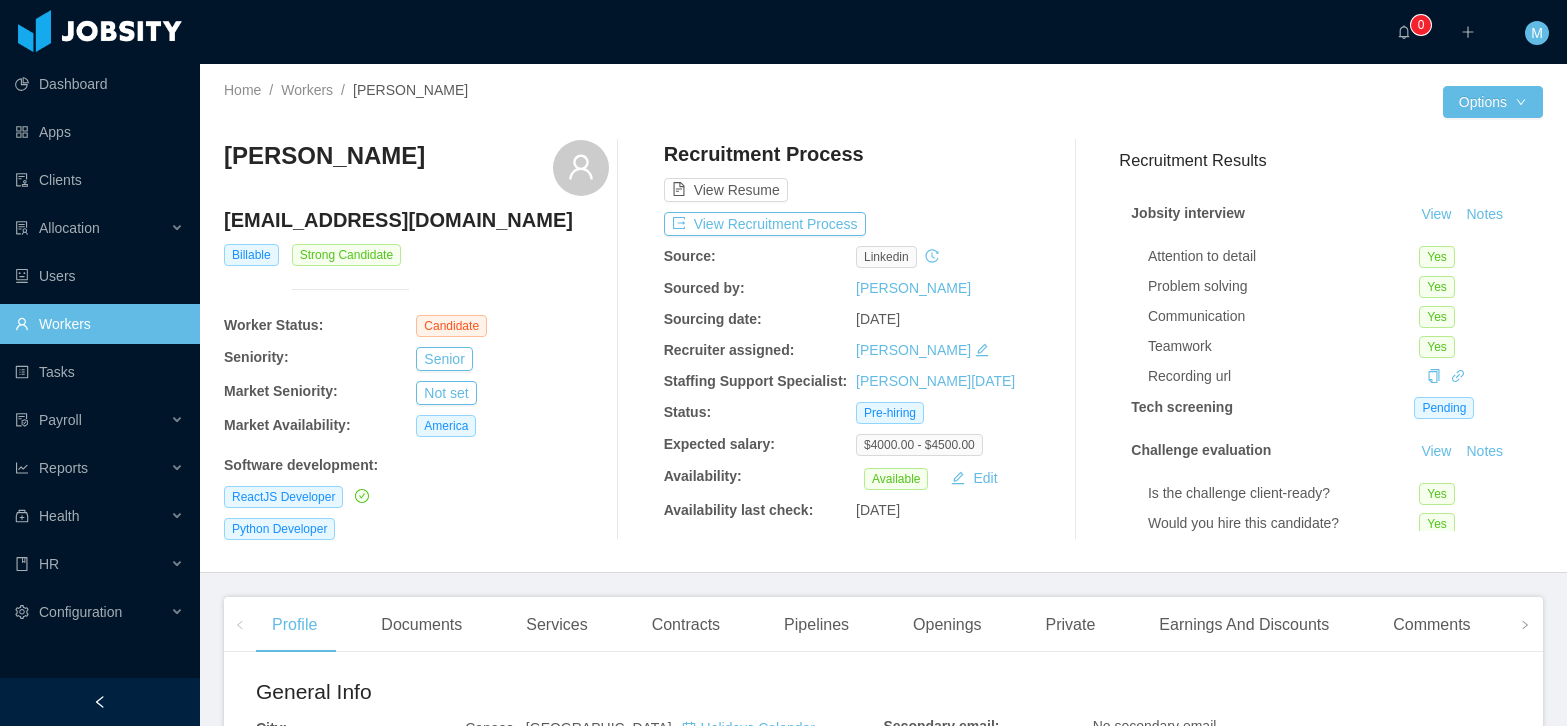 scroll, scrollTop: 0, scrollLeft: 0, axis: both 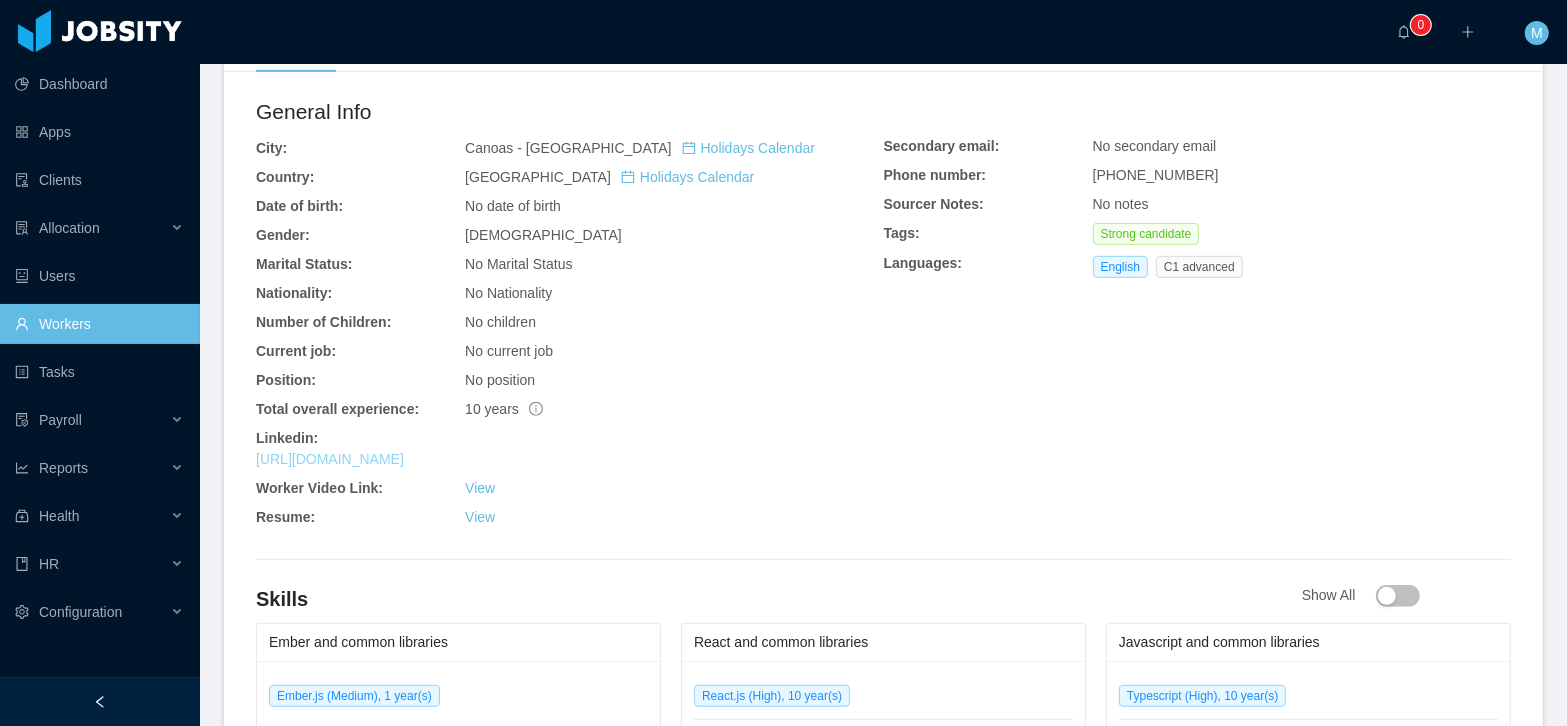 click on "https://www.linkedin.com/in/matheuscla" at bounding box center (330, 459) 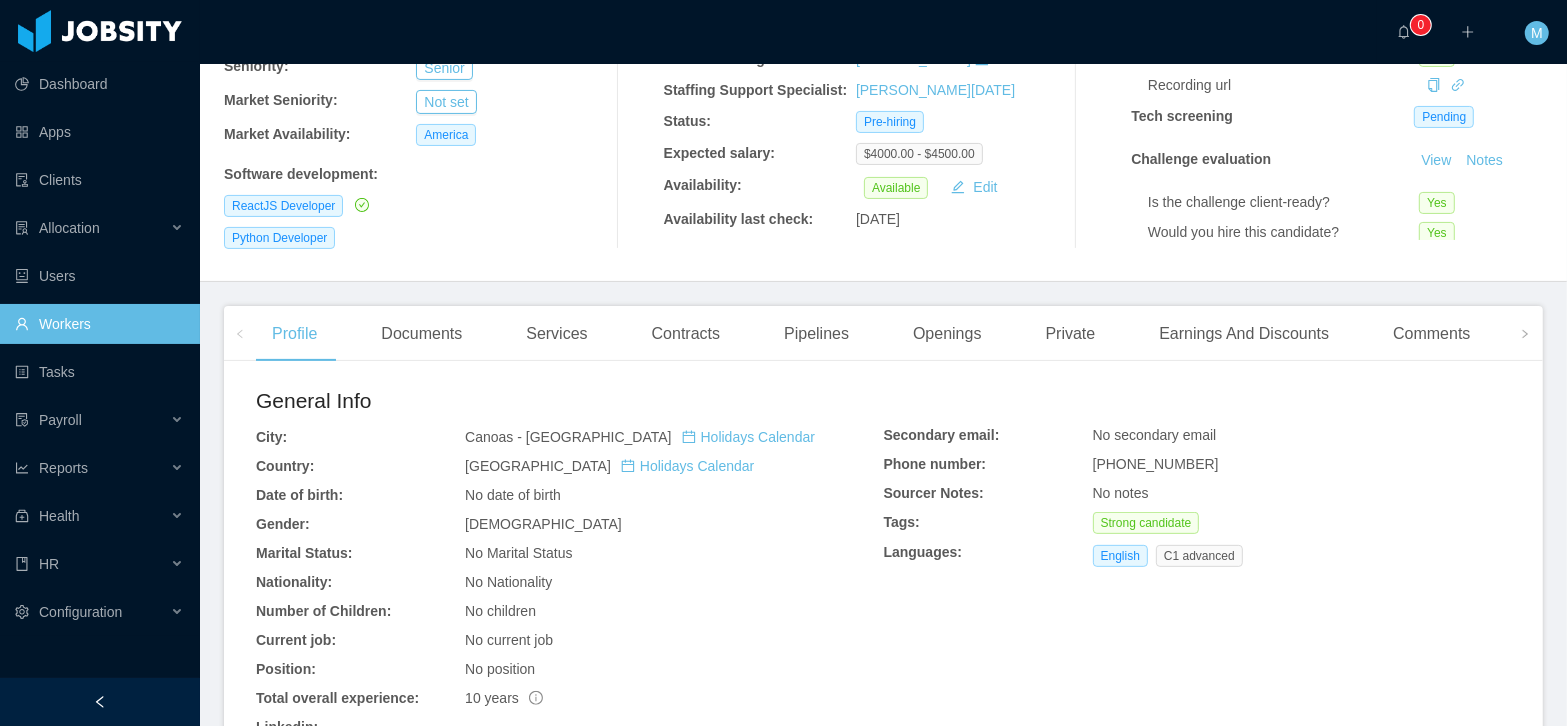 scroll, scrollTop: 0, scrollLeft: 0, axis: both 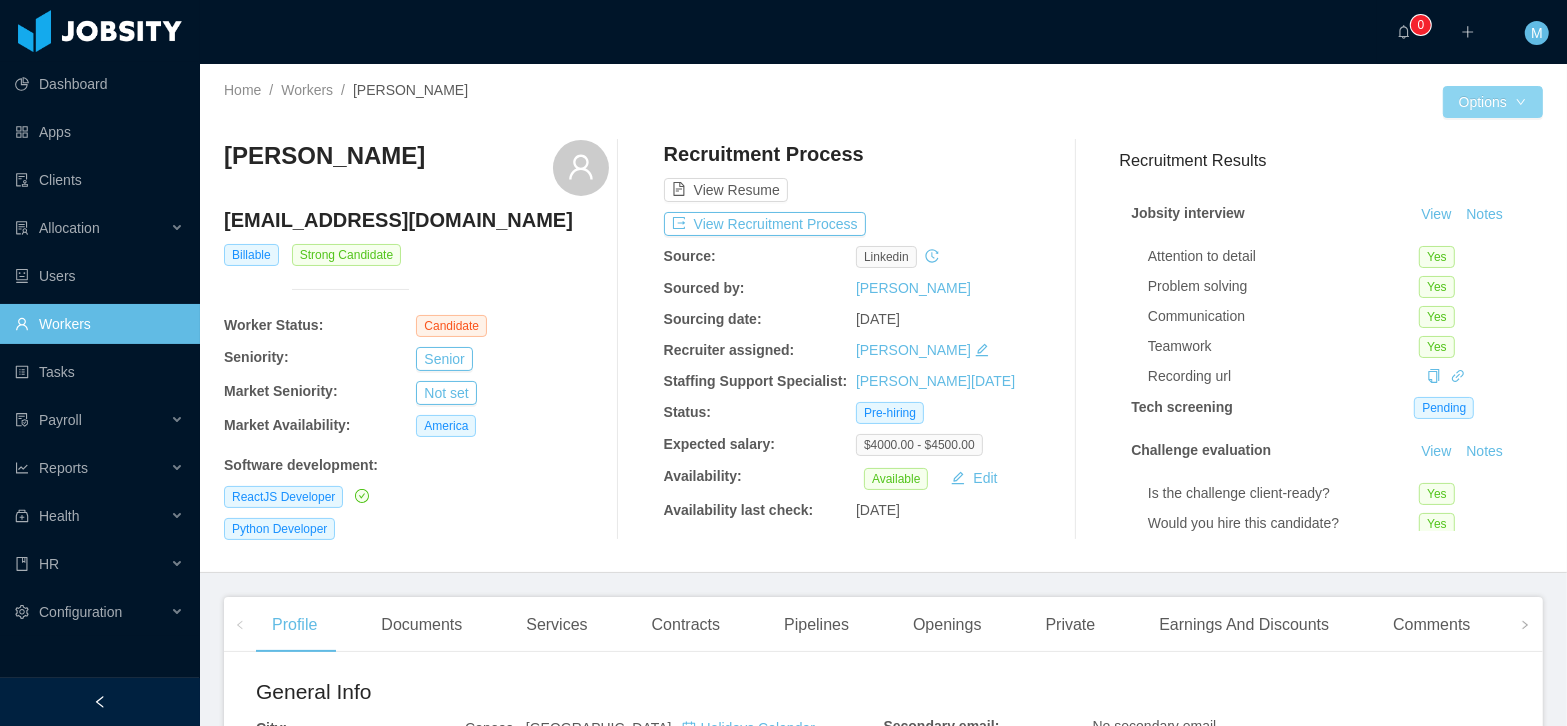 click on "Options" at bounding box center [1493, 102] 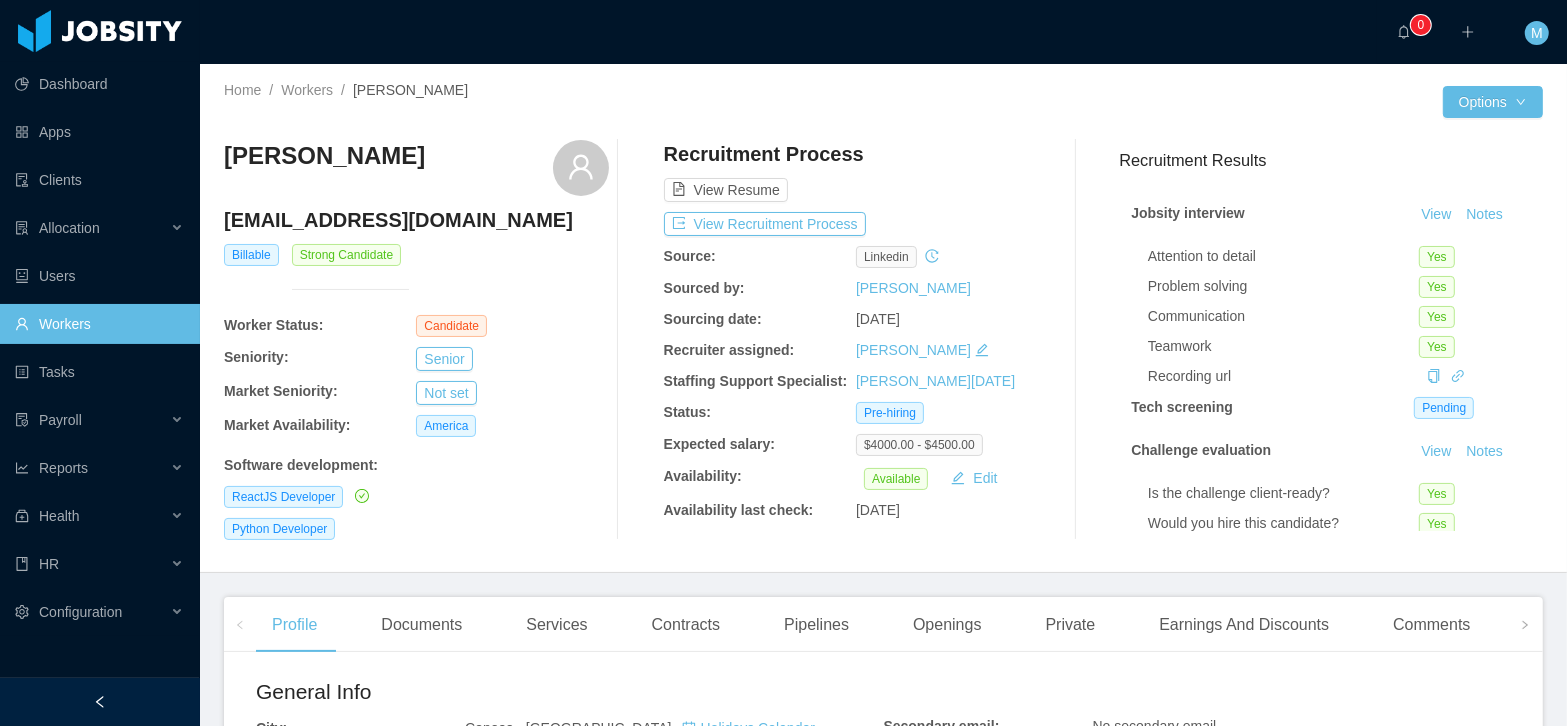 click at bounding box center (1163, 102) 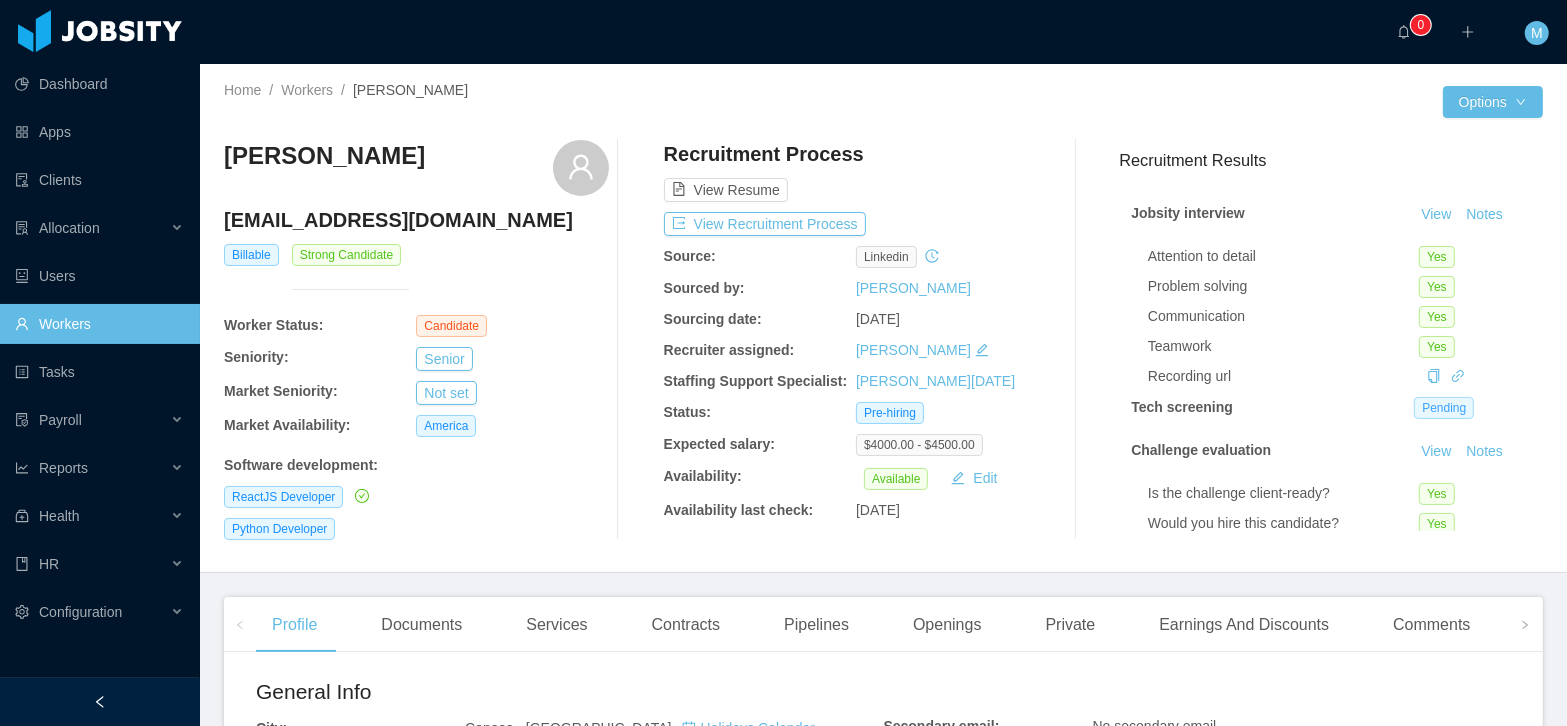scroll, scrollTop: 132, scrollLeft: 0, axis: vertical 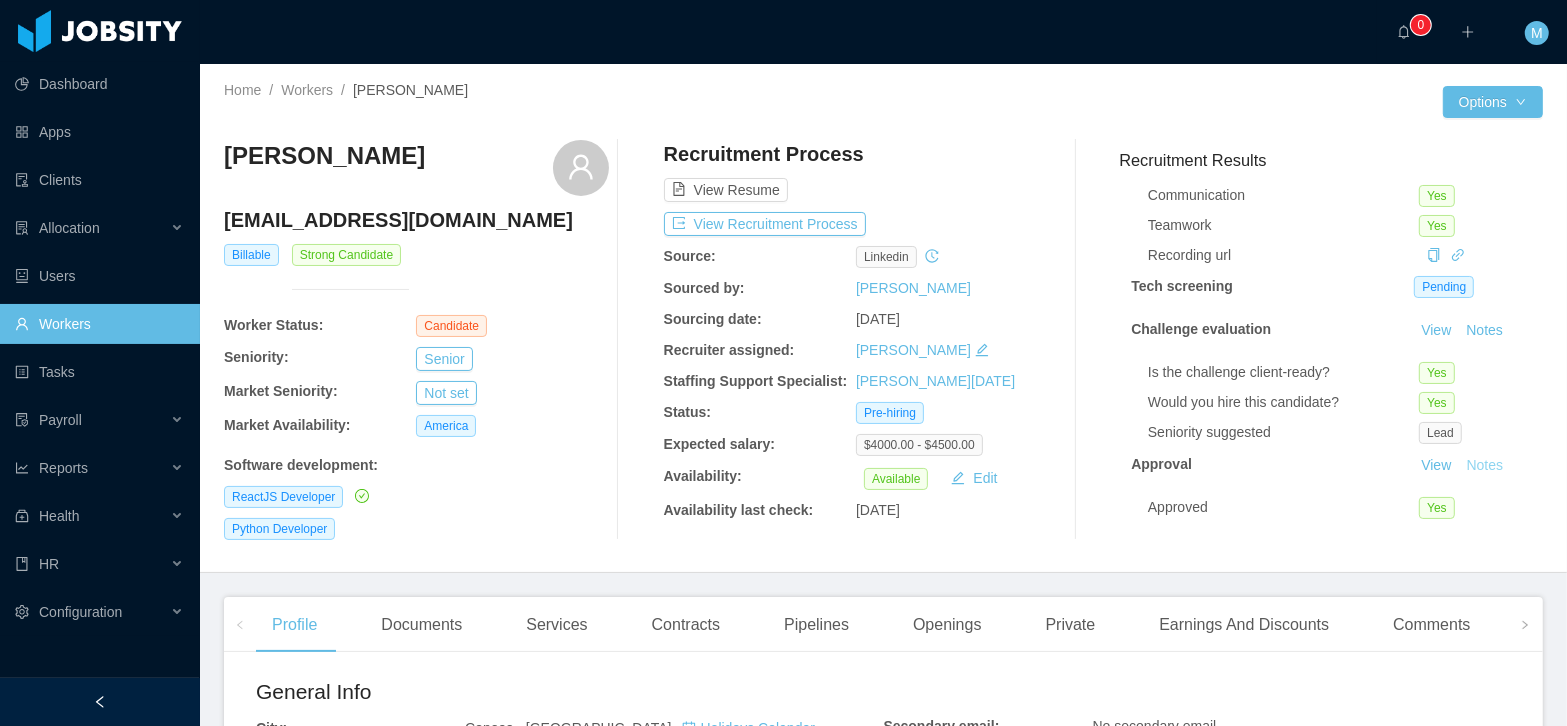 click on "Notes" at bounding box center (1484, 466) 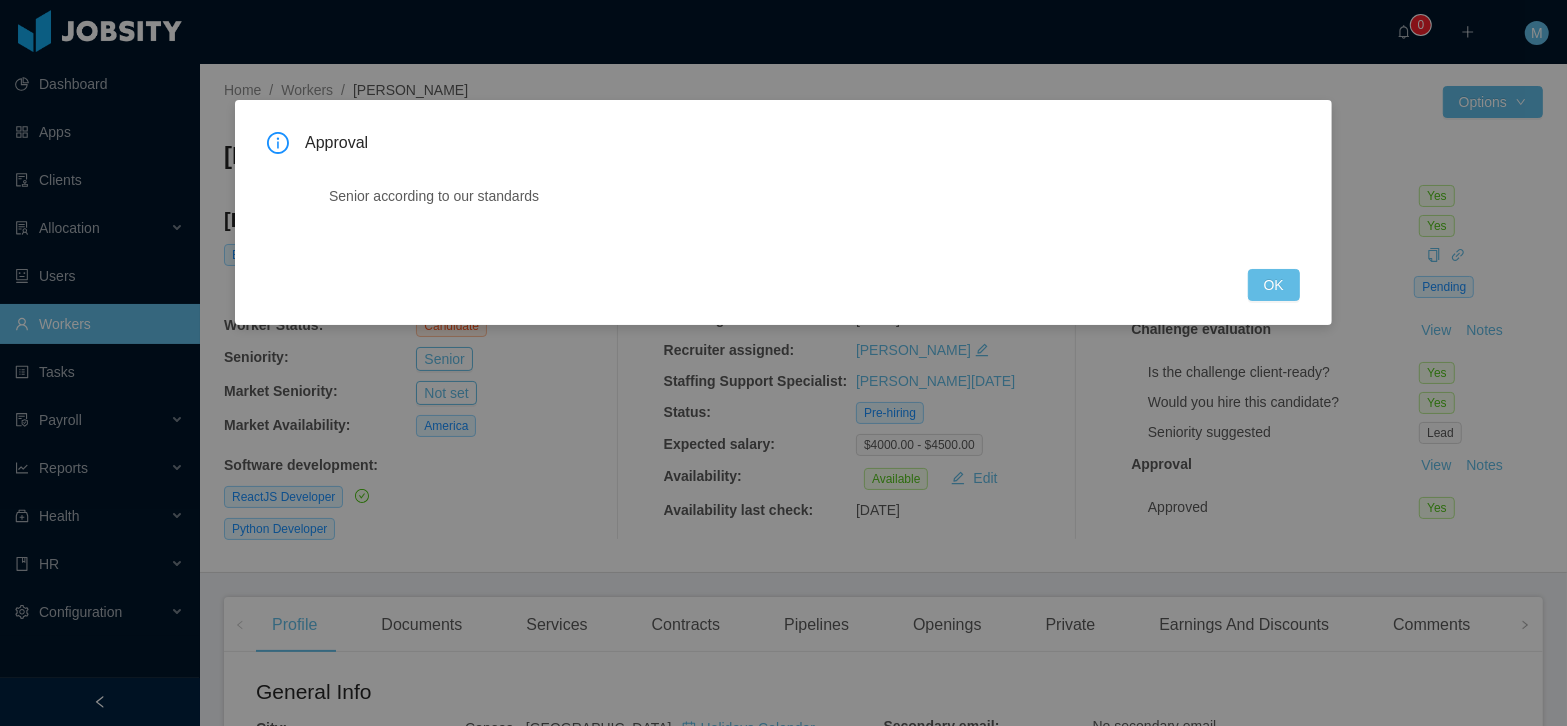 click on "Approval  Senior according to our standards  OK" at bounding box center [783, 212] 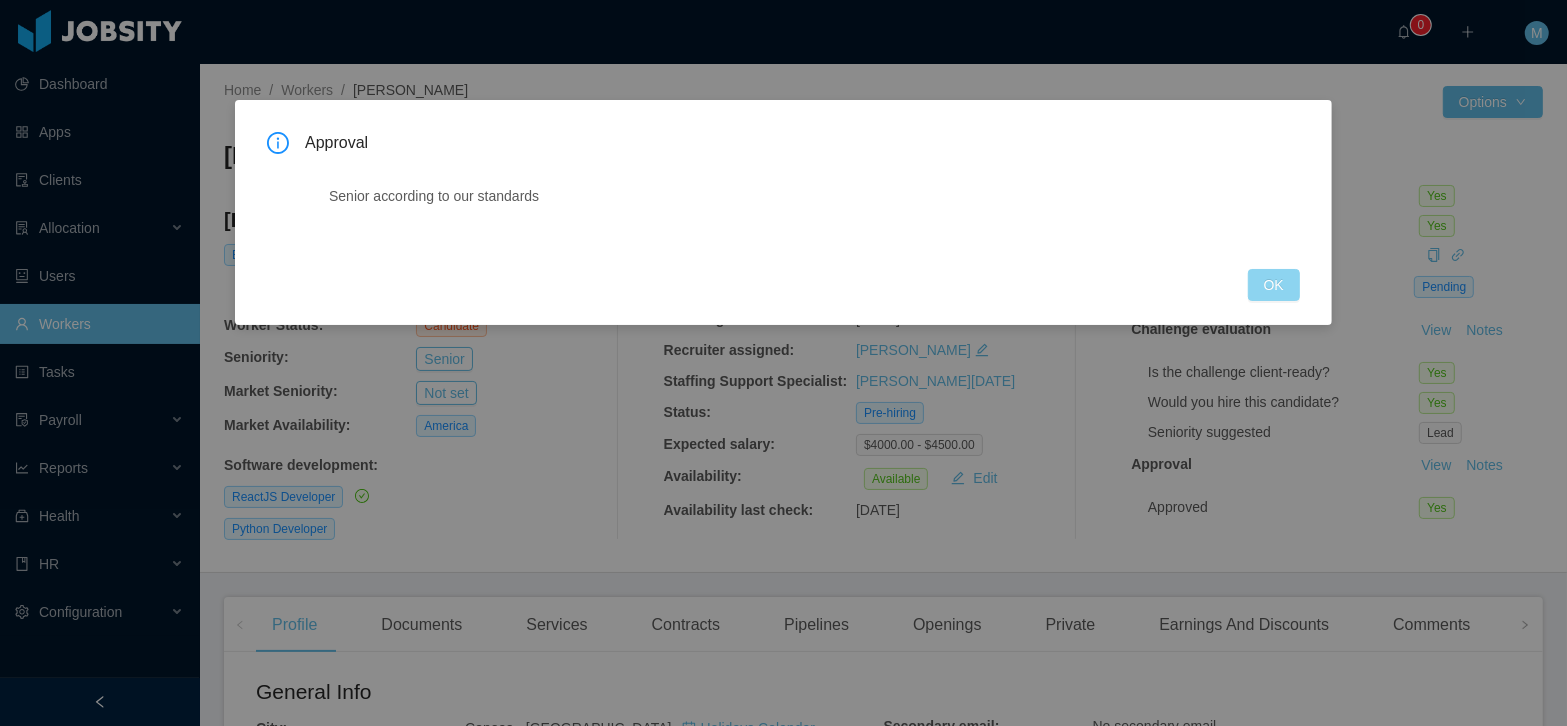 click on "OK" at bounding box center [1274, 285] 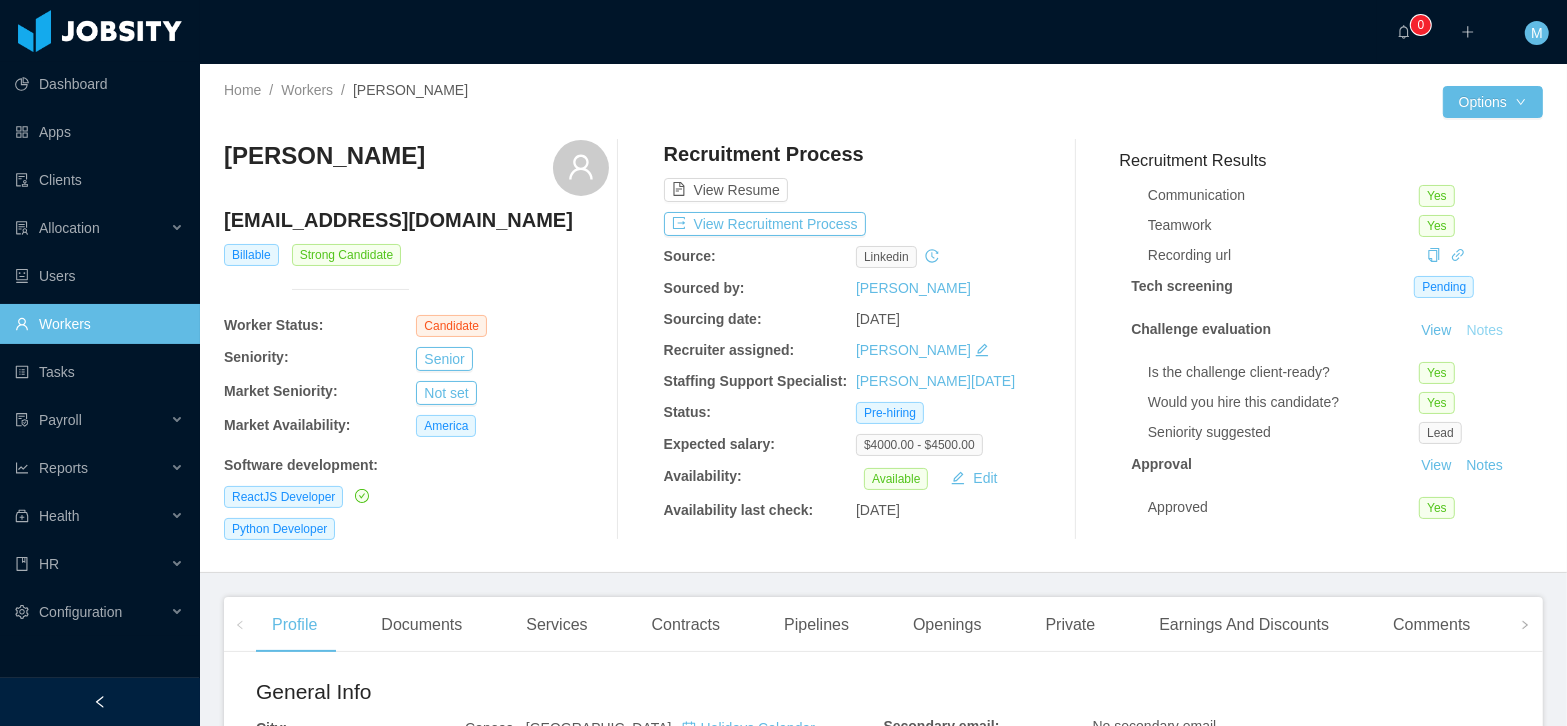 click on "Notes" at bounding box center (1484, 331) 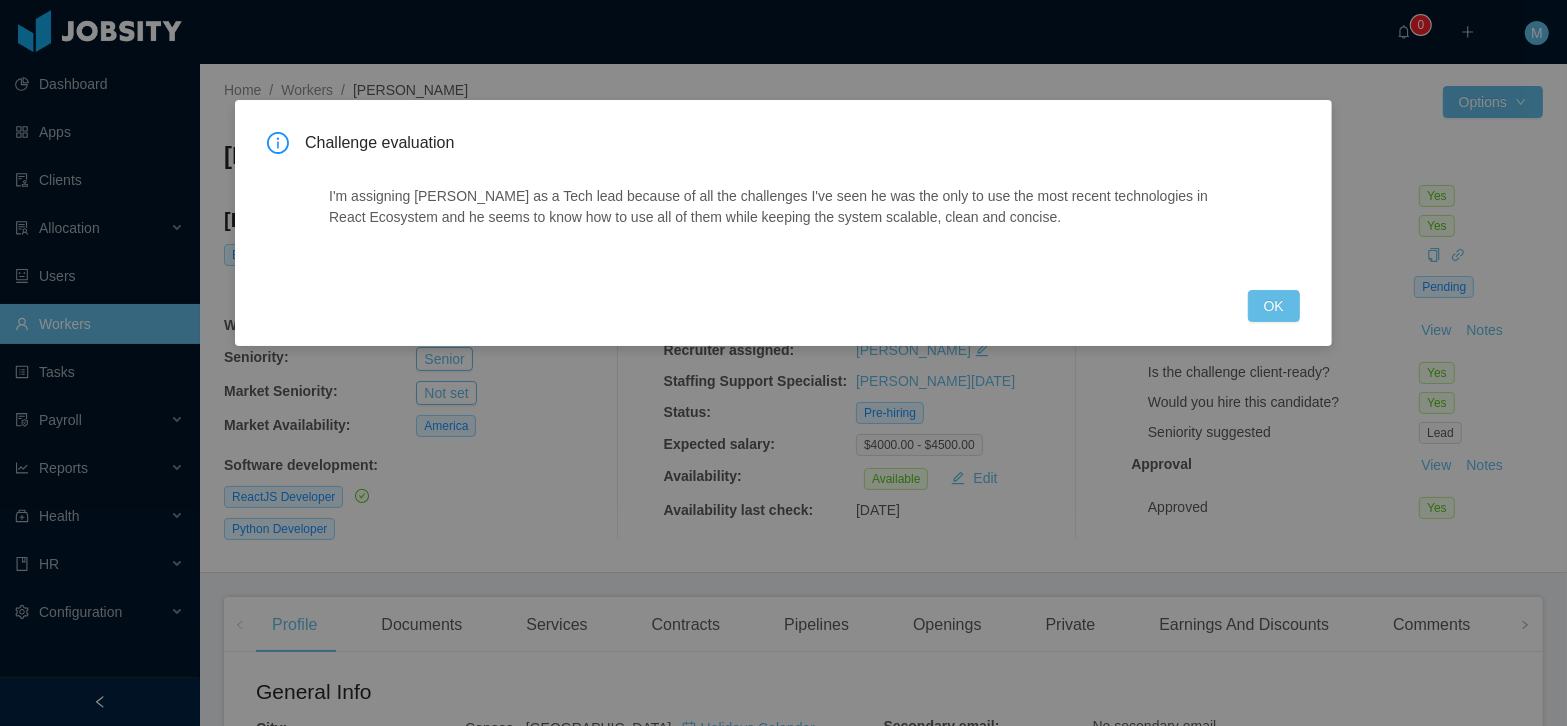click on "Challenge evaluation I'm assigning Matheus as a Tech lead because of all the challenges I've seen he was the only to use the most recent technologies in React Ecosystem and he seems to know how to use all of them while keeping the system scalable, clean and concise. OK" at bounding box center [783, 227] 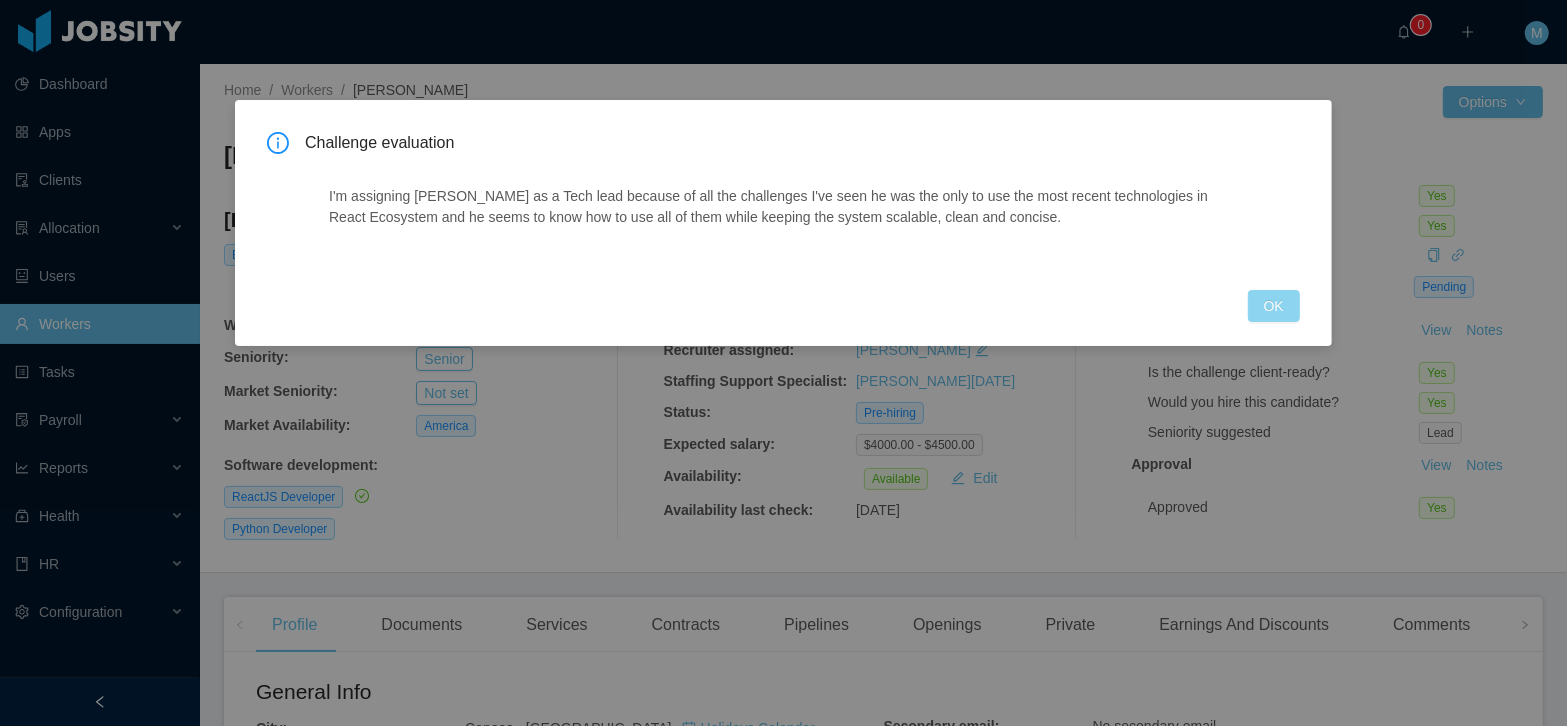 click on "OK" at bounding box center [1274, 306] 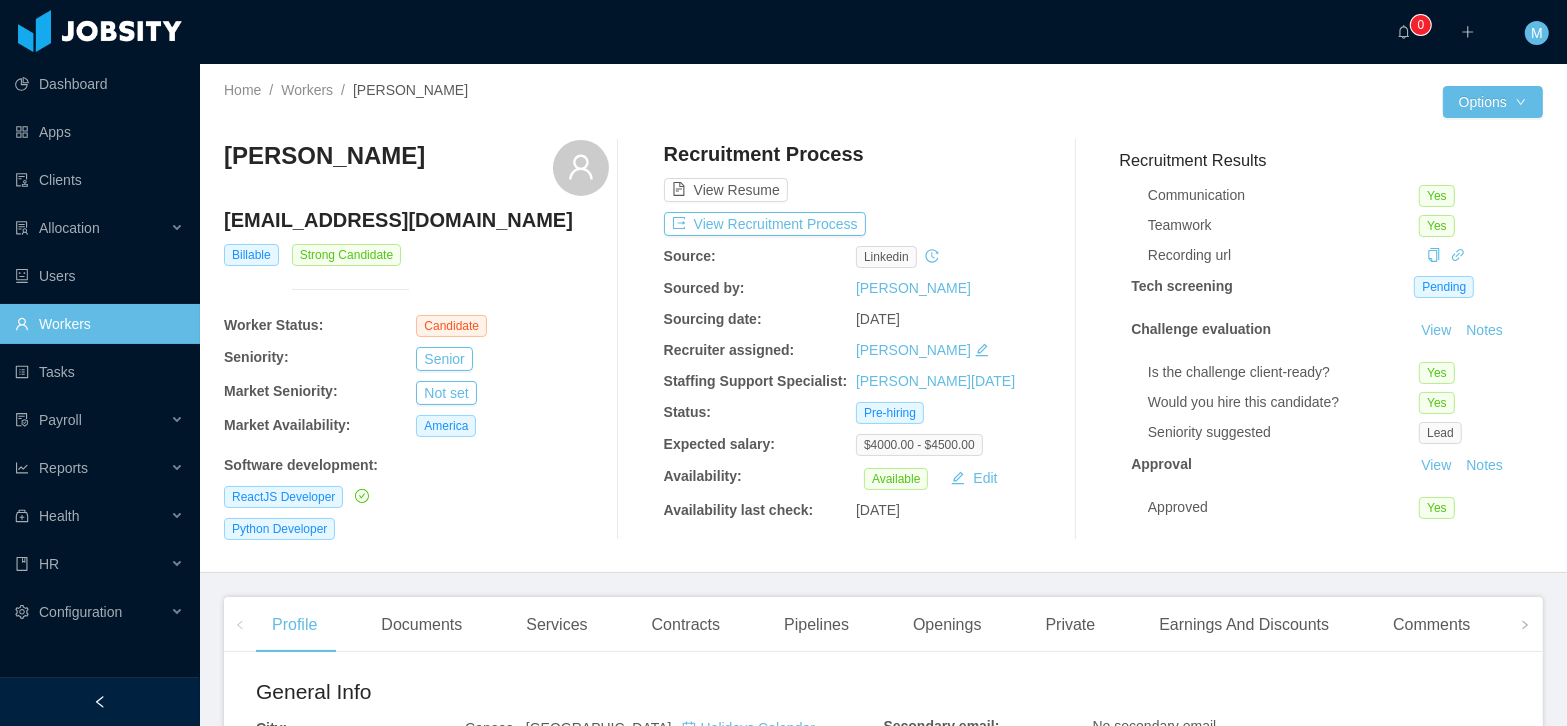click on "View Notes" at bounding box center (1462, 466) 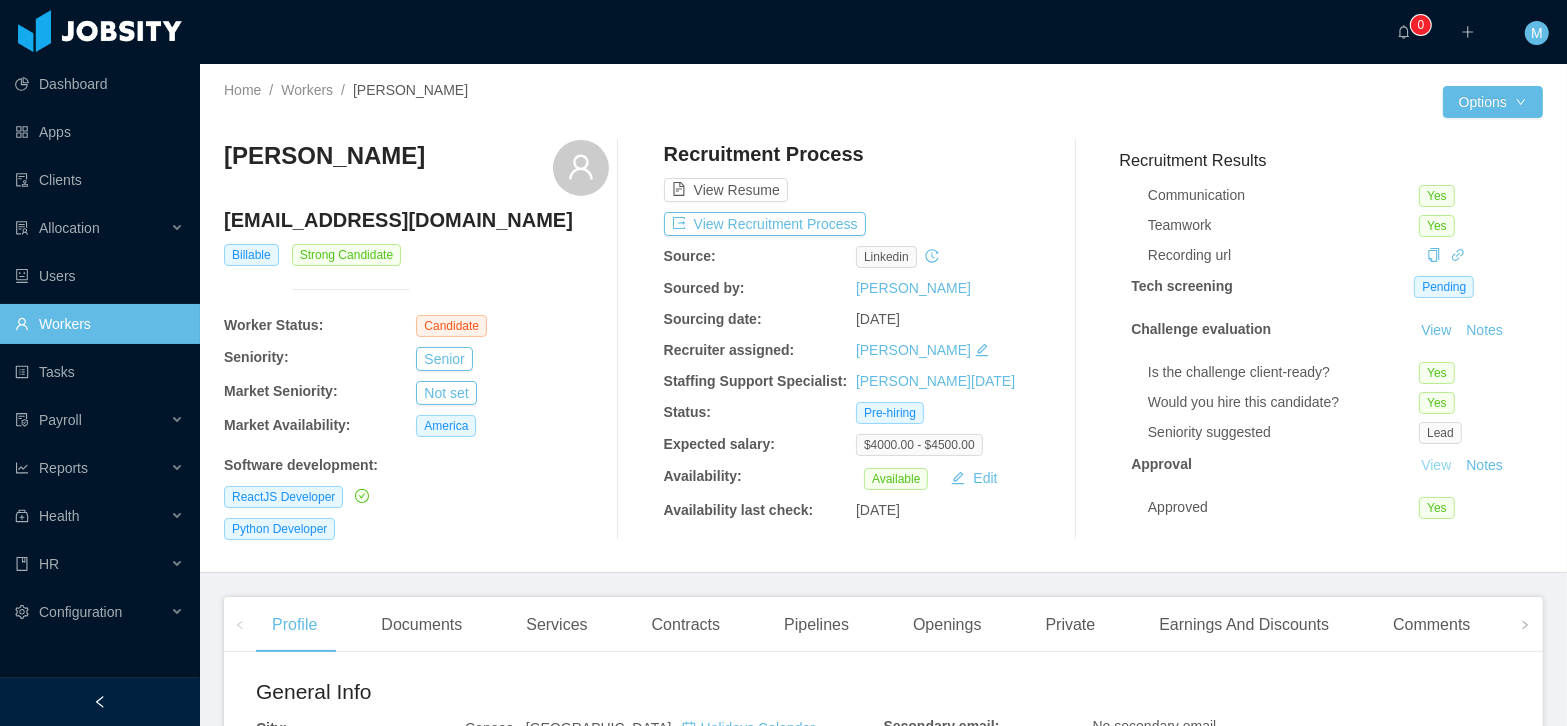 click on "View" at bounding box center [1436, 465] 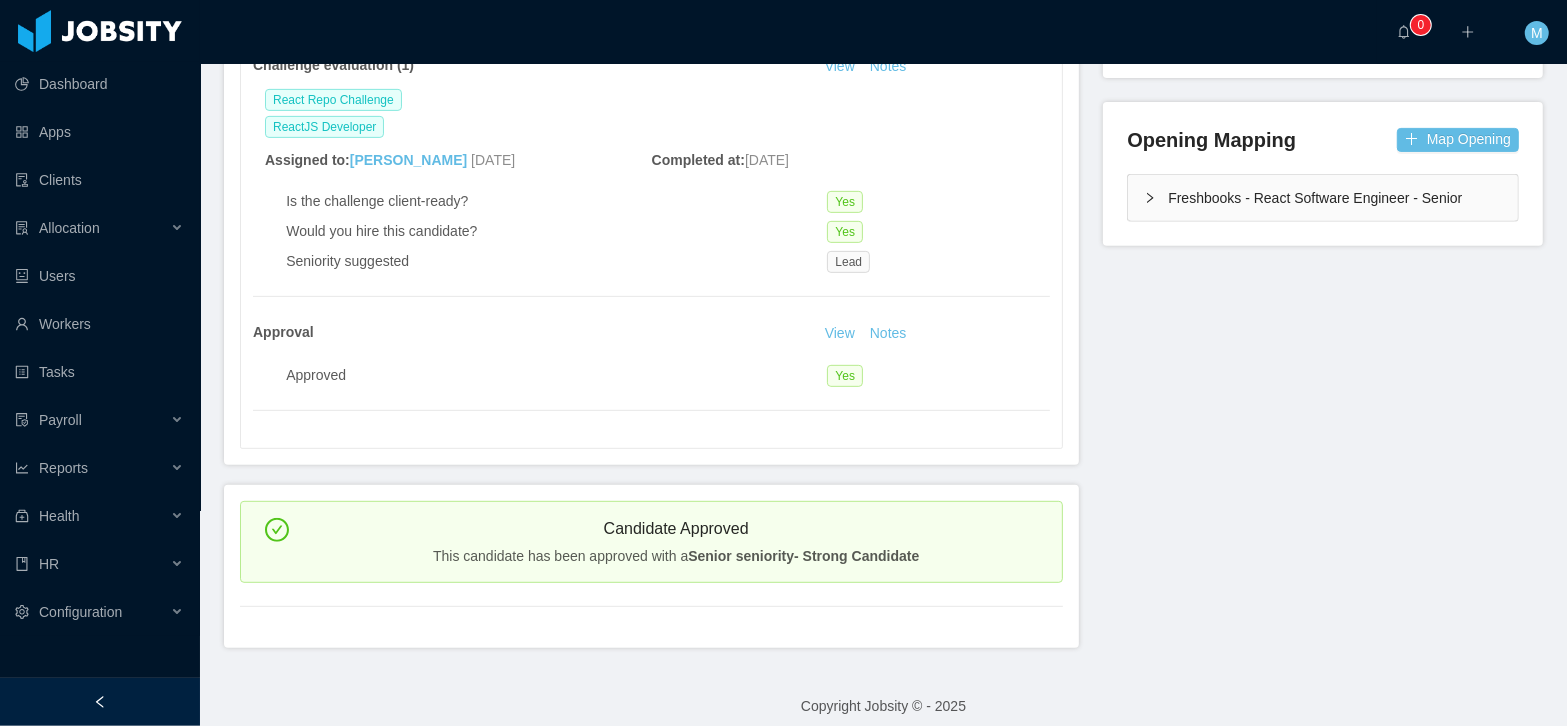 scroll, scrollTop: 0, scrollLeft: 0, axis: both 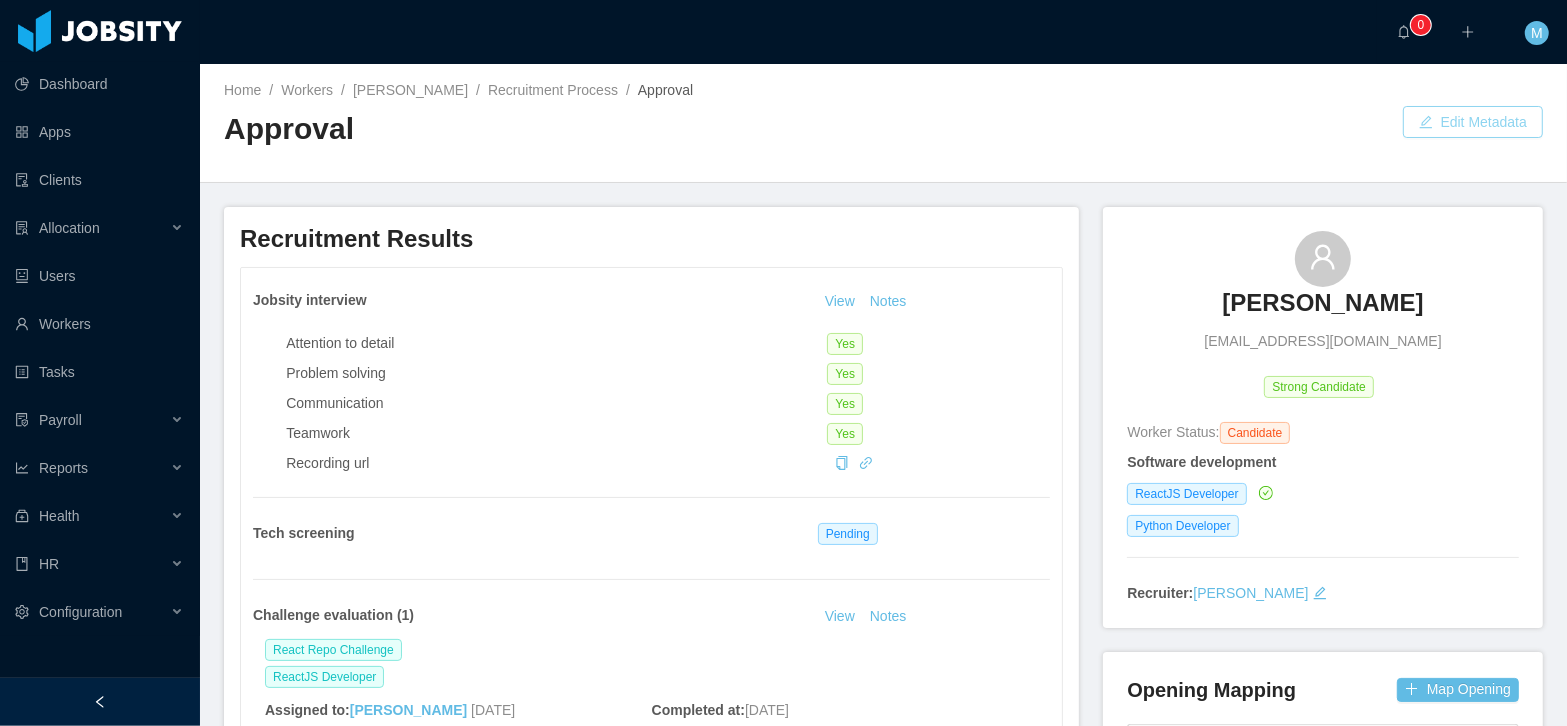 click on "Edit Metadata" at bounding box center [1473, 122] 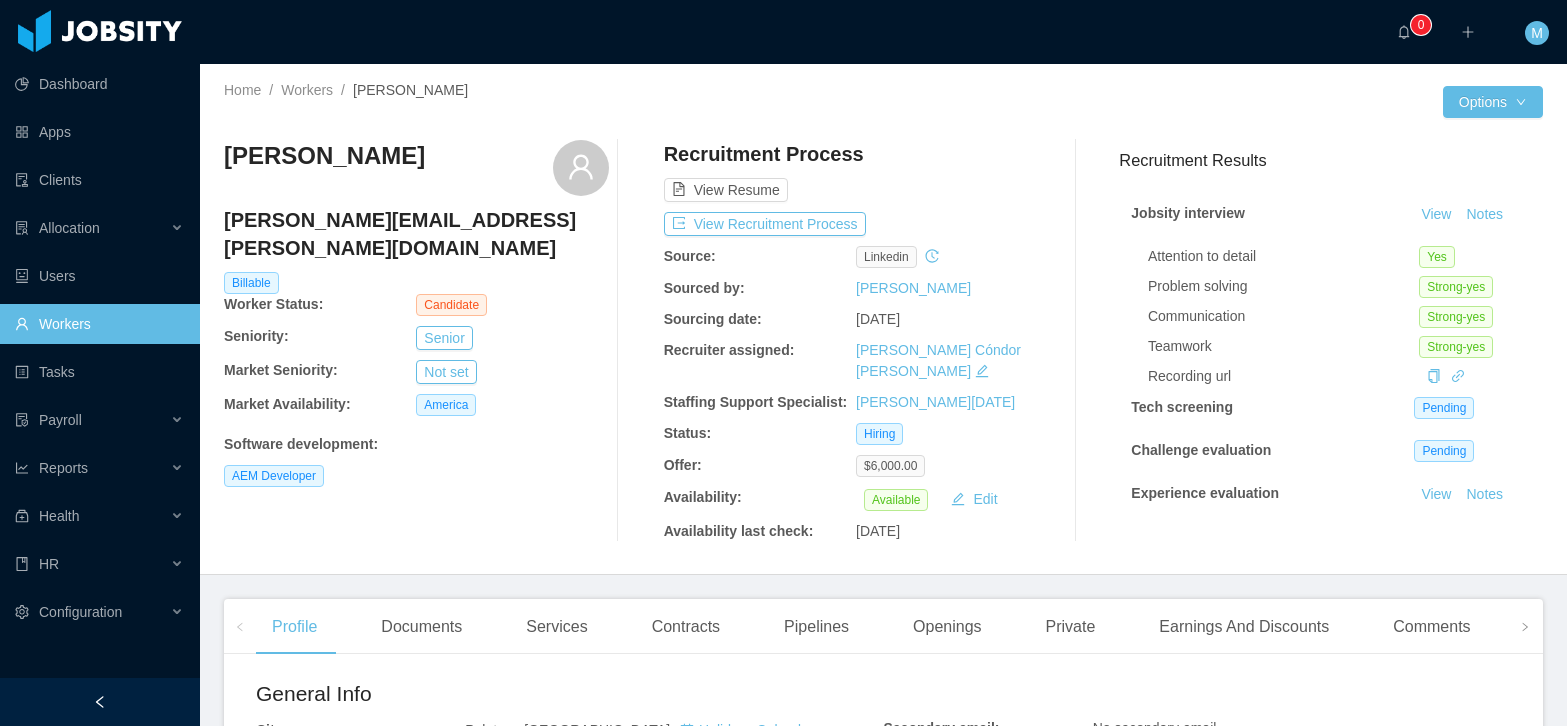 scroll, scrollTop: 0, scrollLeft: 0, axis: both 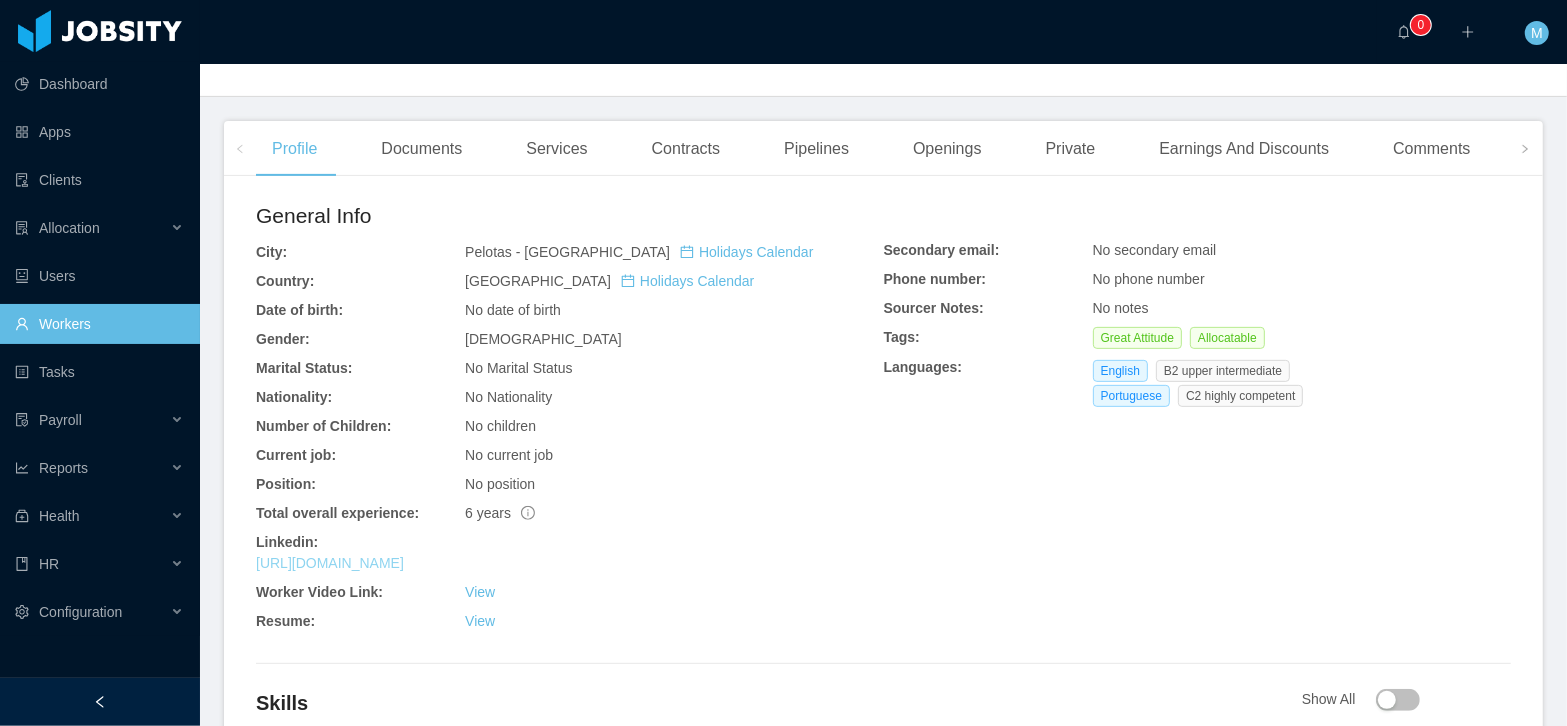 click on "[URL][DOMAIN_NAME]" at bounding box center (330, 563) 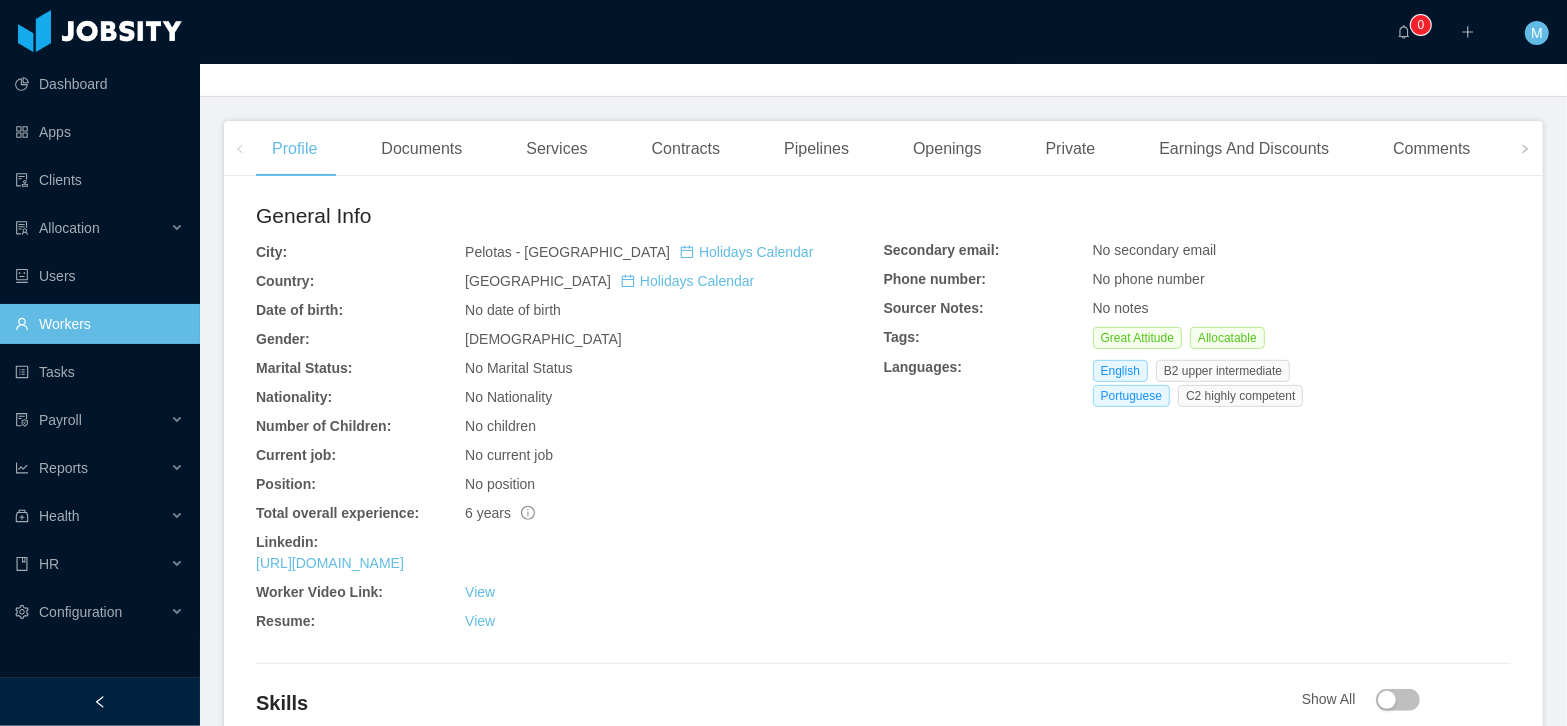 scroll, scrollTop: 0, scrollLeft: 0, axis: both 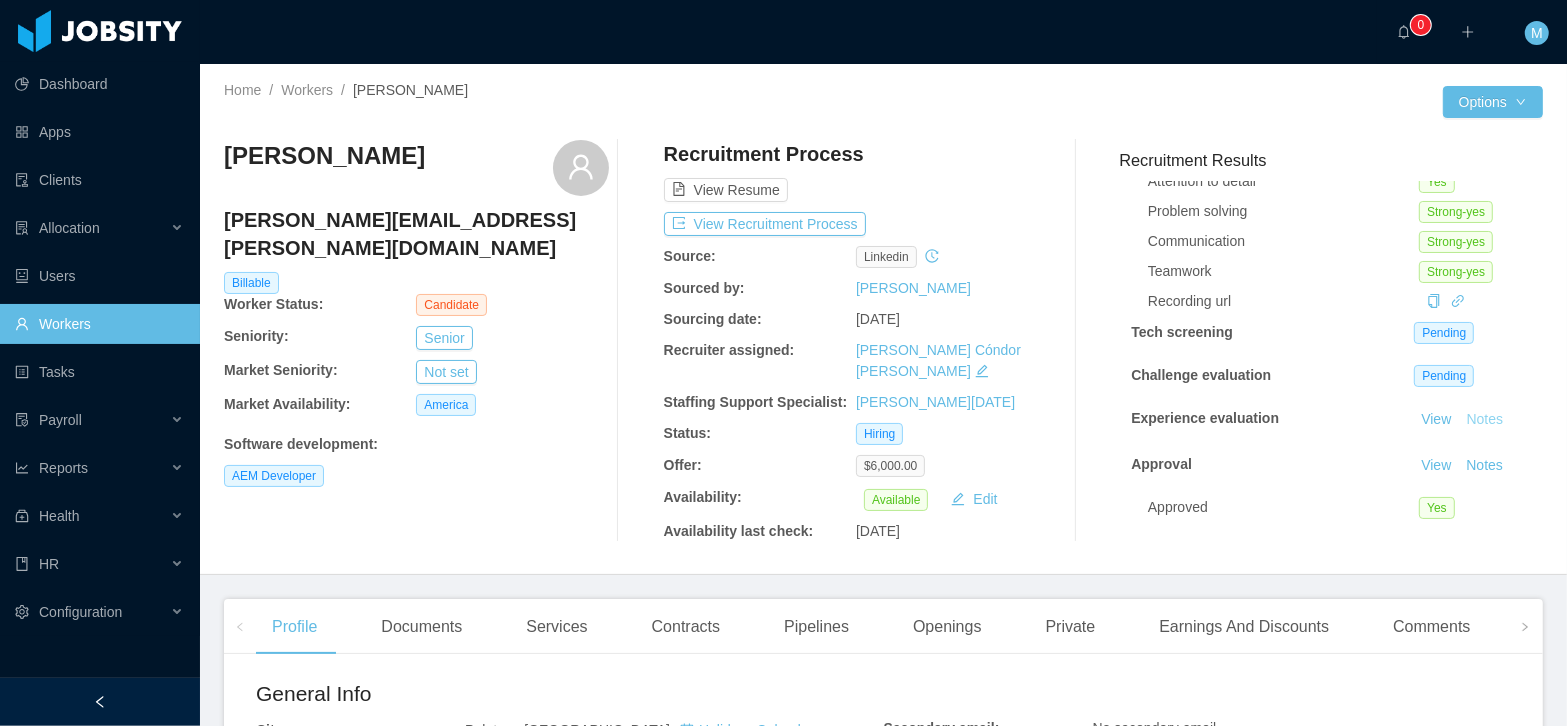 click on "Notes" at bounding box center (1484, 420) 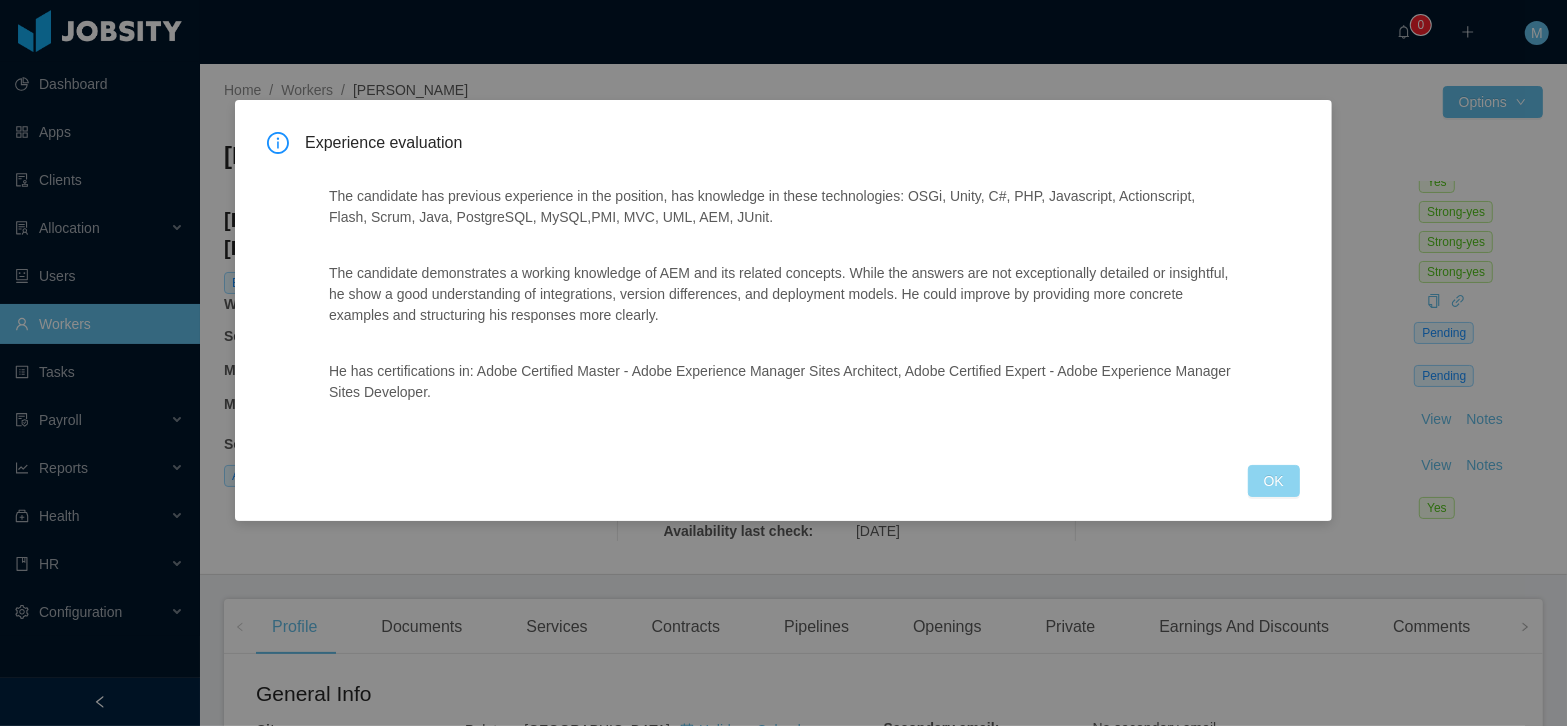 click on "OK" at bounding box center (1274, 481) 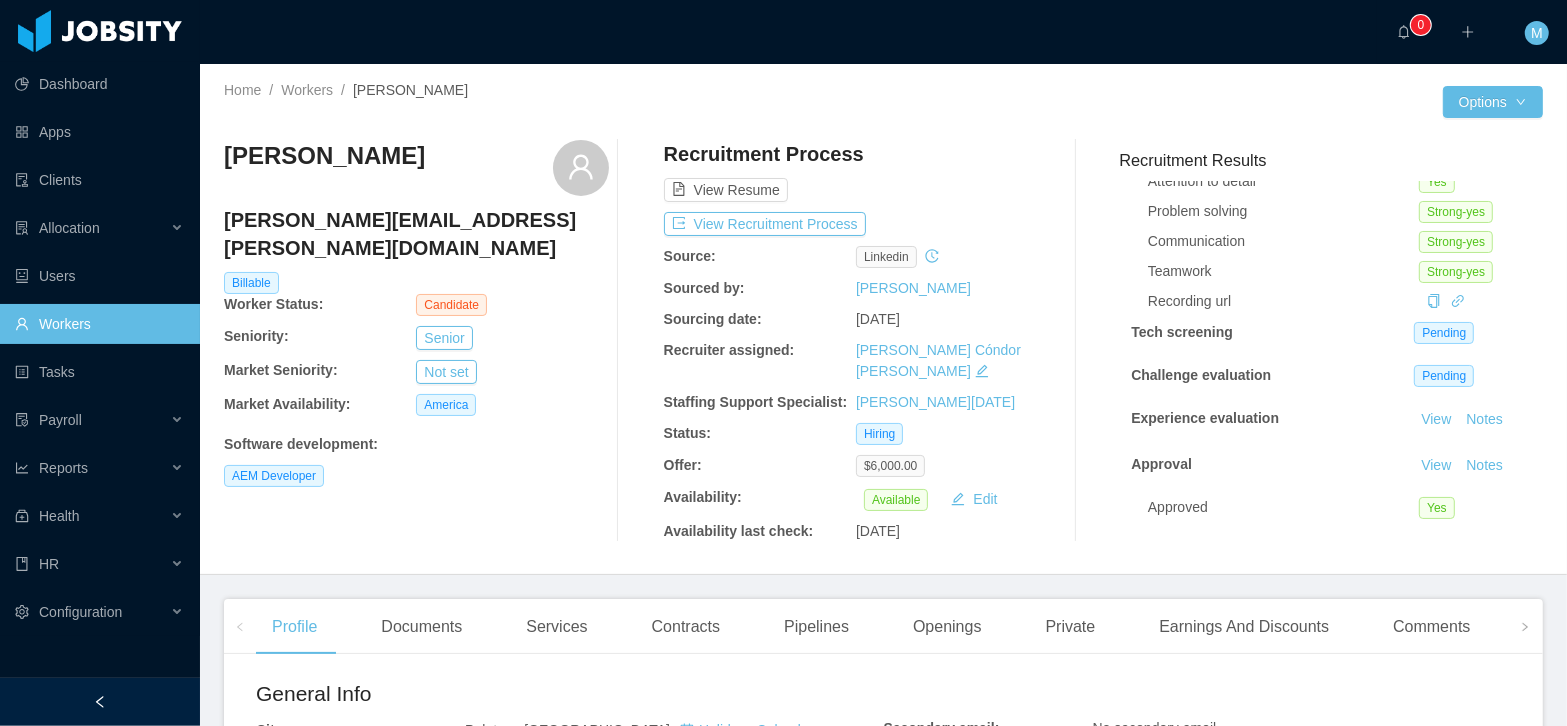 click on "View Notes" at bounding box center (1472, 466) 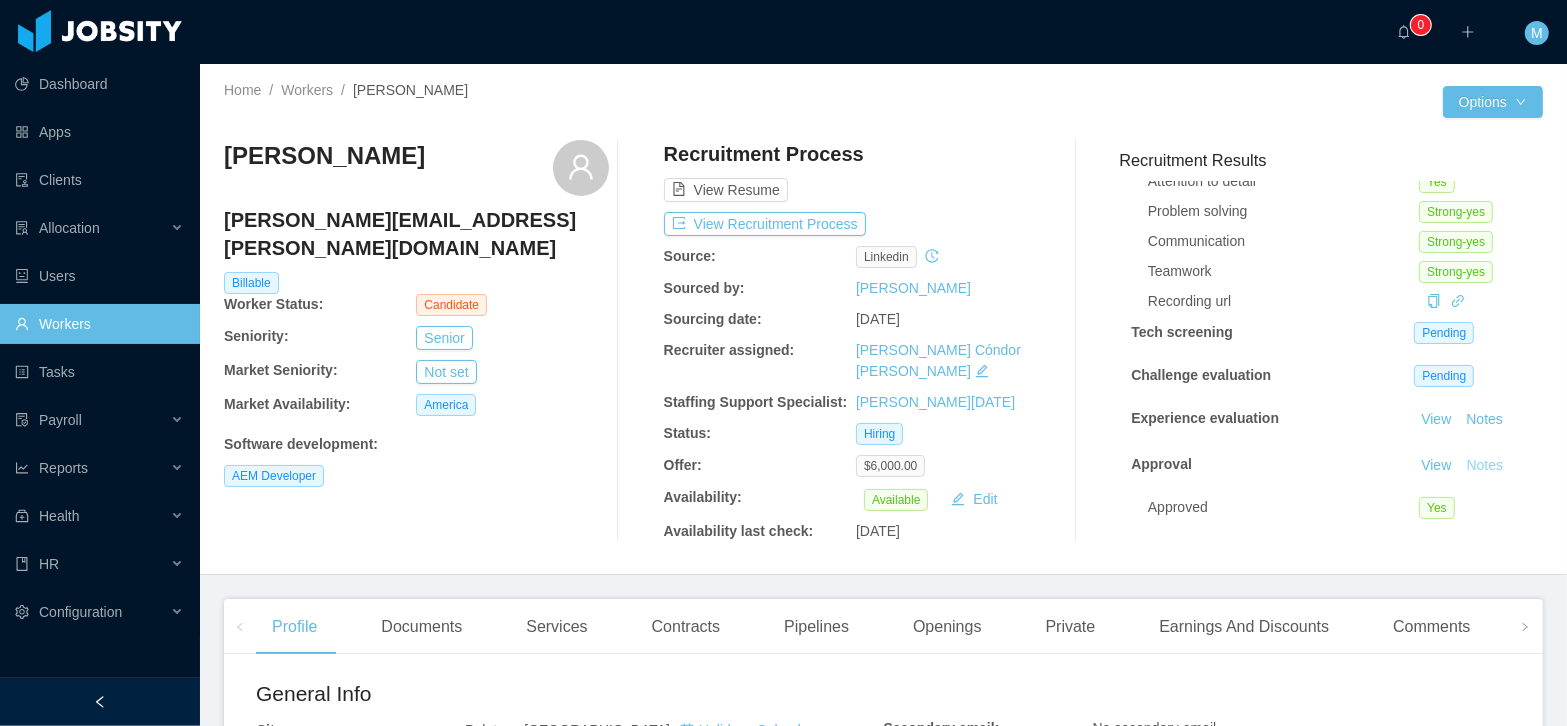 click on "Notes" at bounding box center (1484, 466) 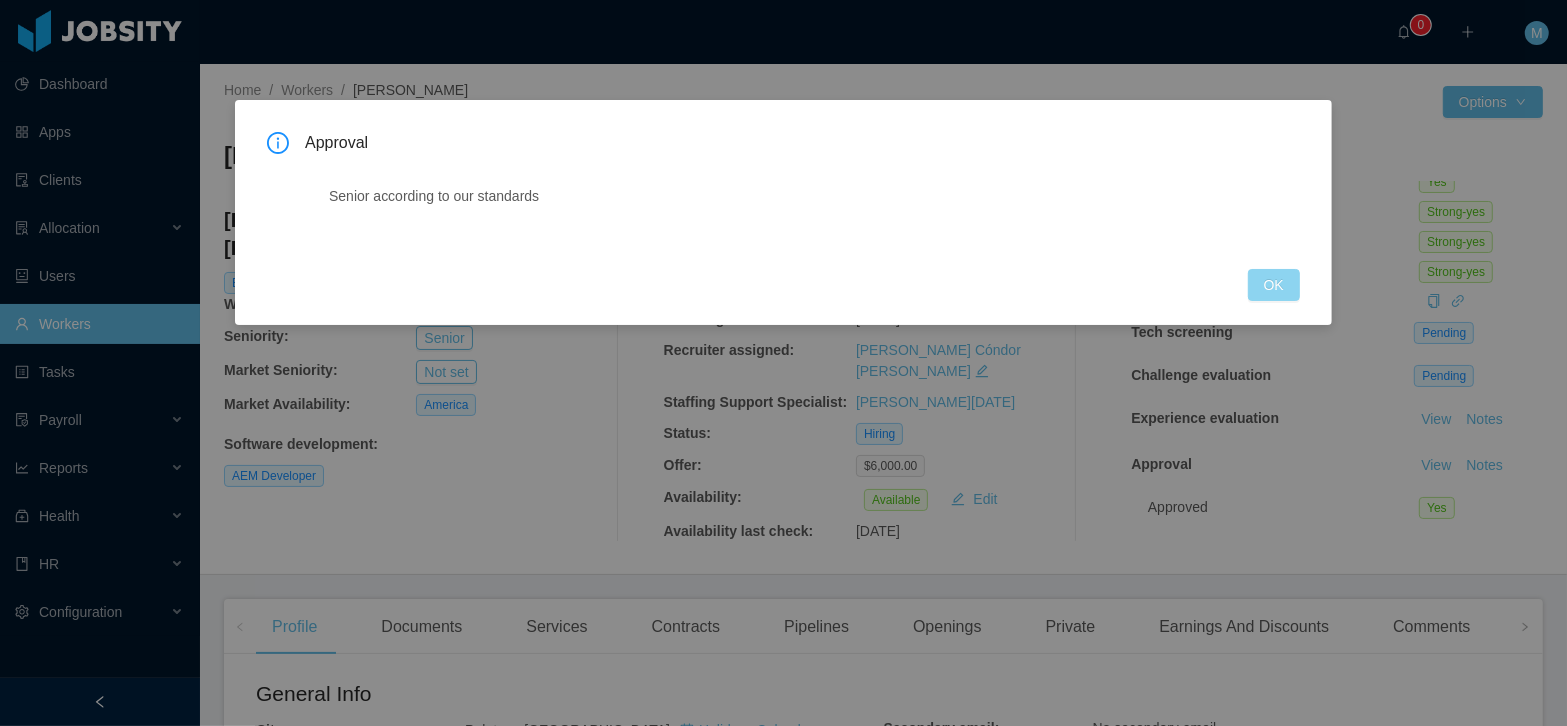 click on "OK" at bounding box center (1274, 285) 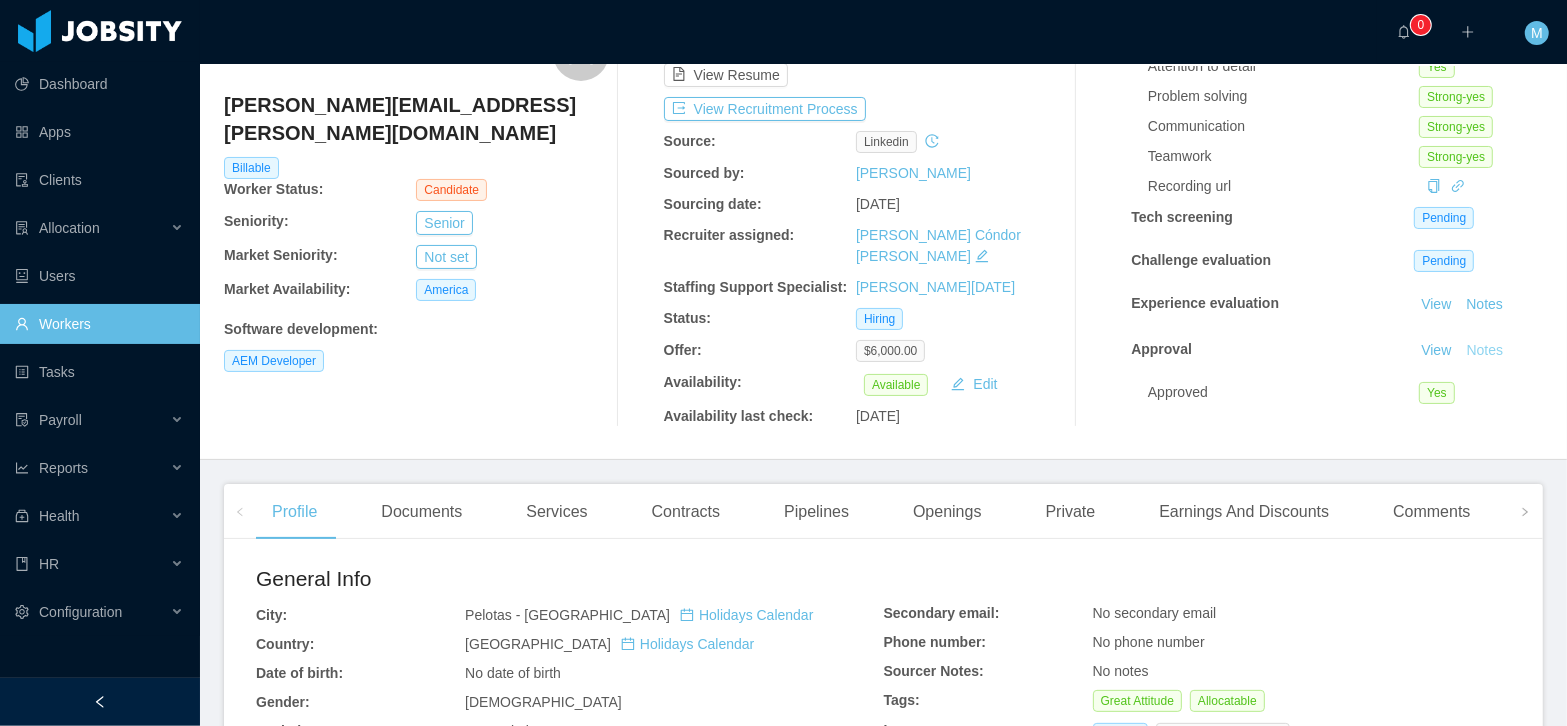 scroll, scrollTop: 80, scrollLeft: 0, axis: vertical 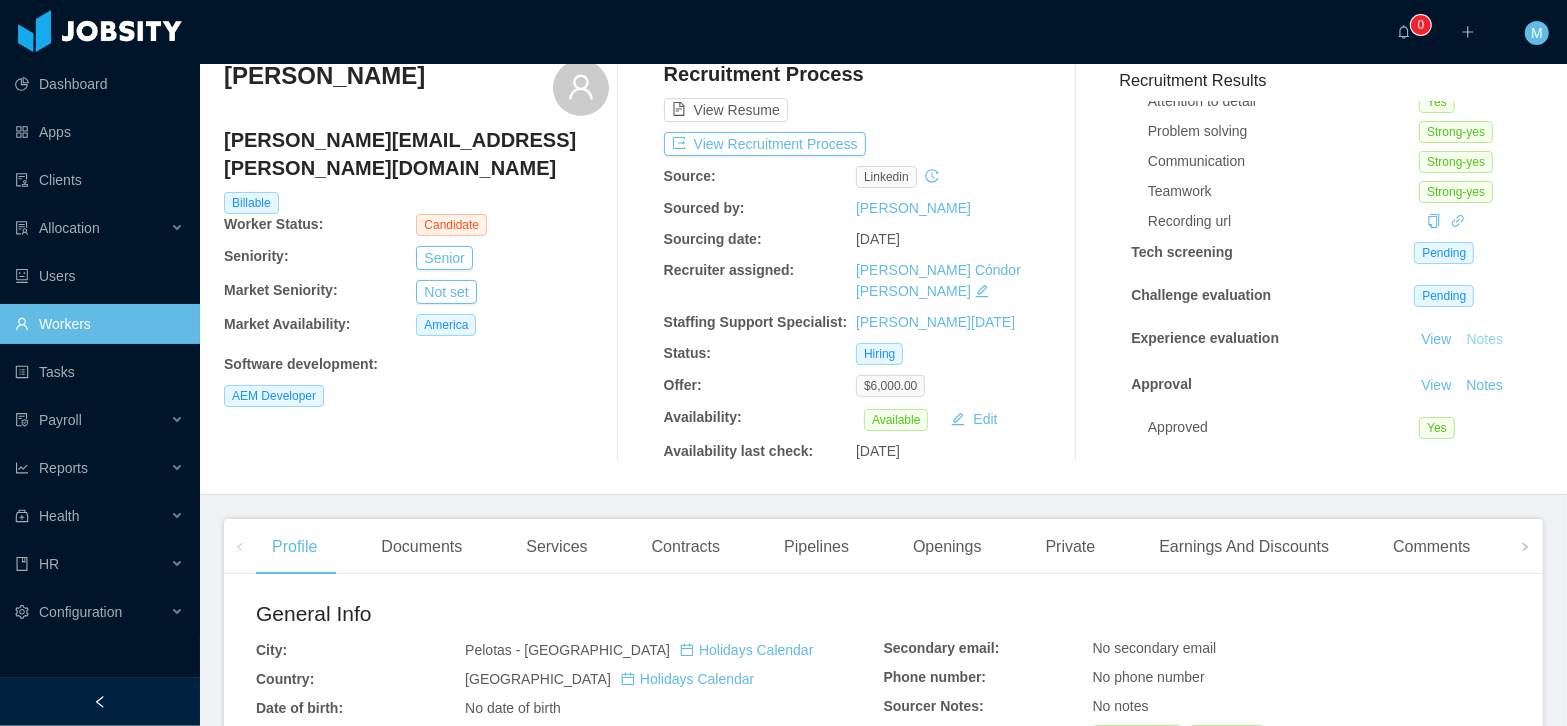 click on "Notes" at bounding box center [1484, 340] 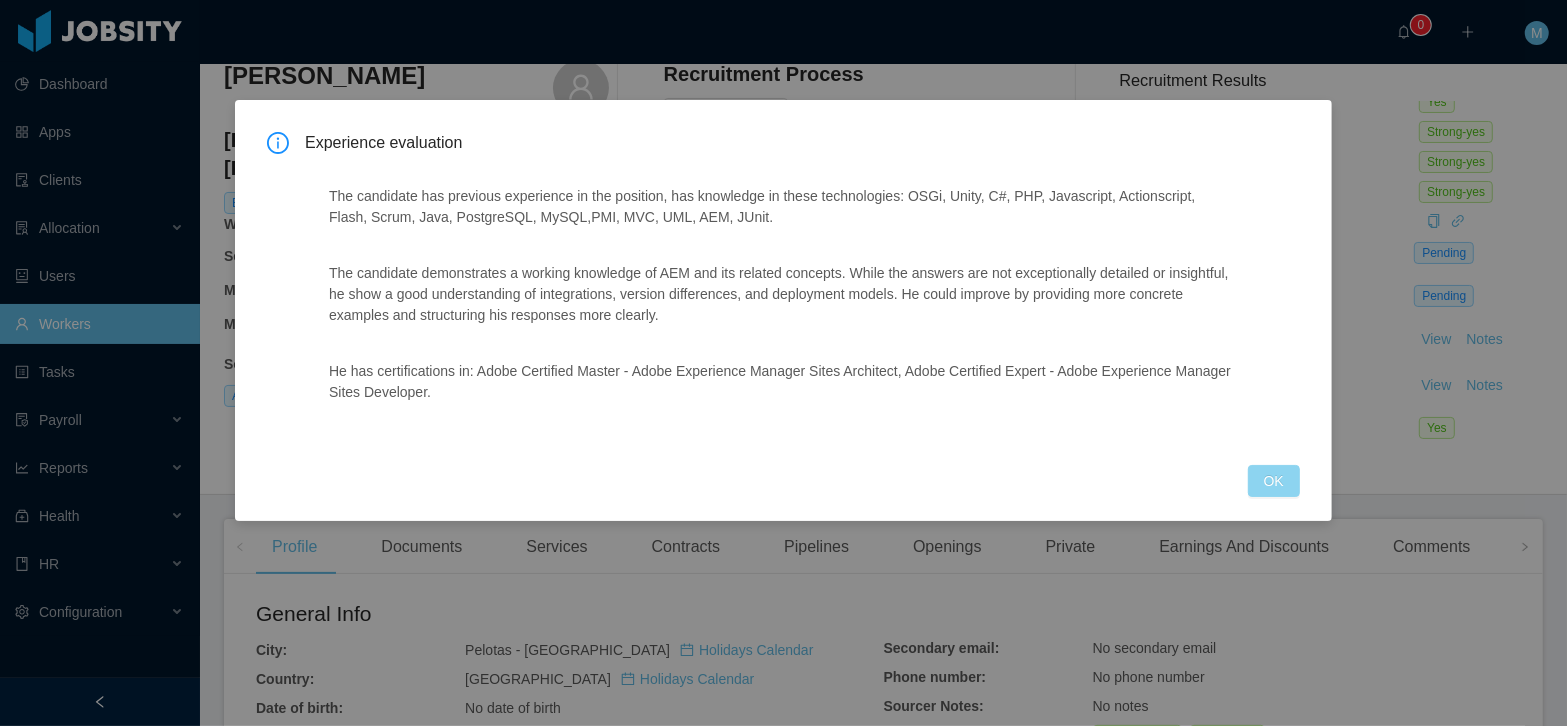 click on "OK" at bounding box center (1274, 481) 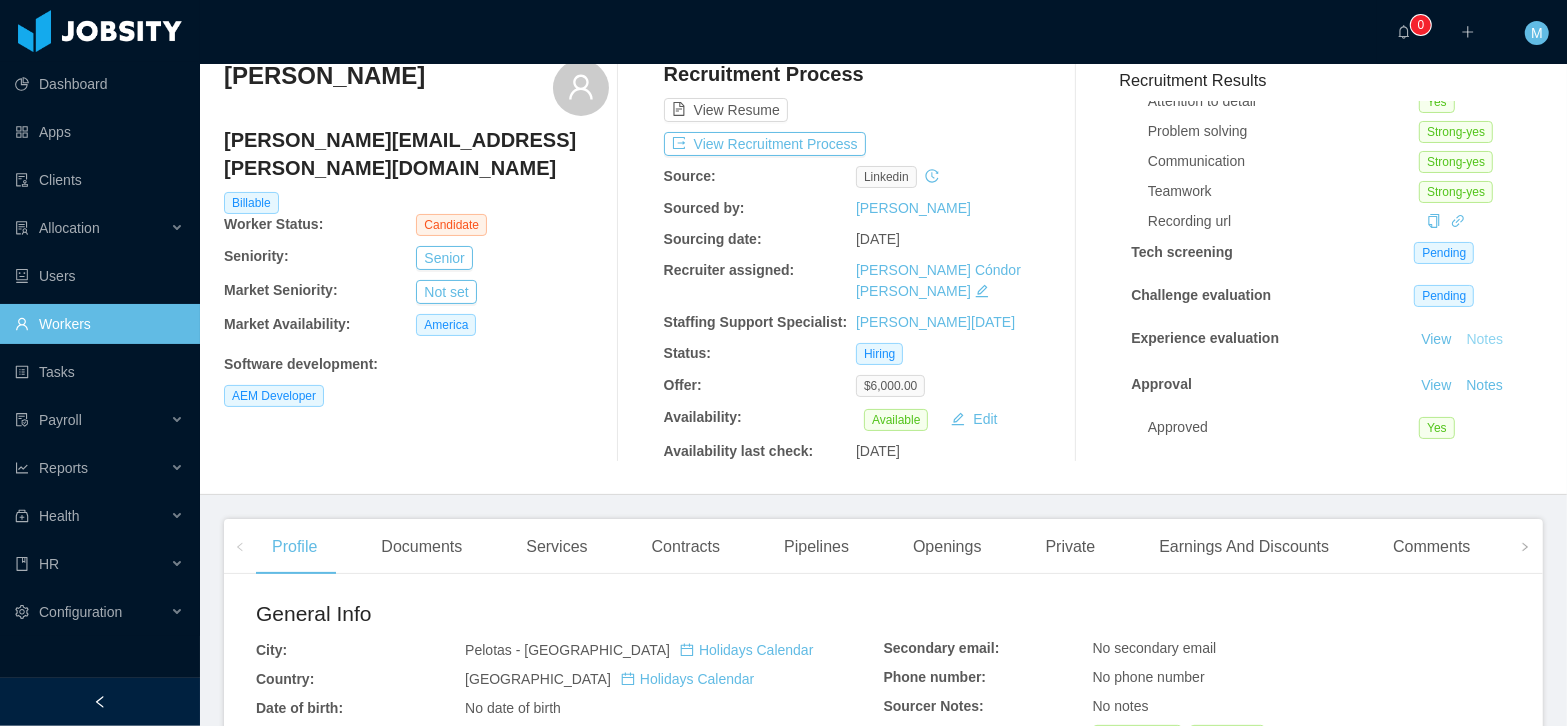scroll, scrollTop: 558, scrollLeft: 0, axis: vertical 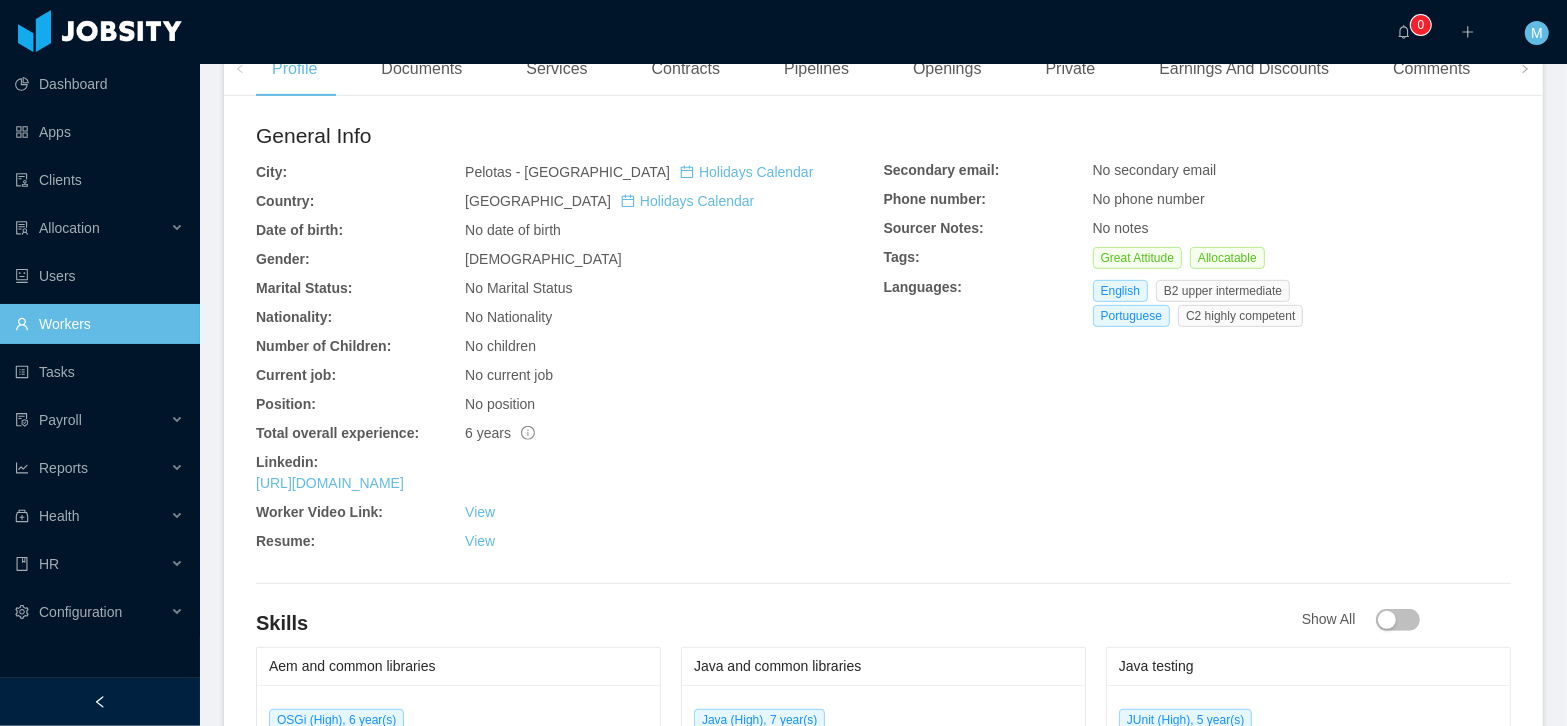 type 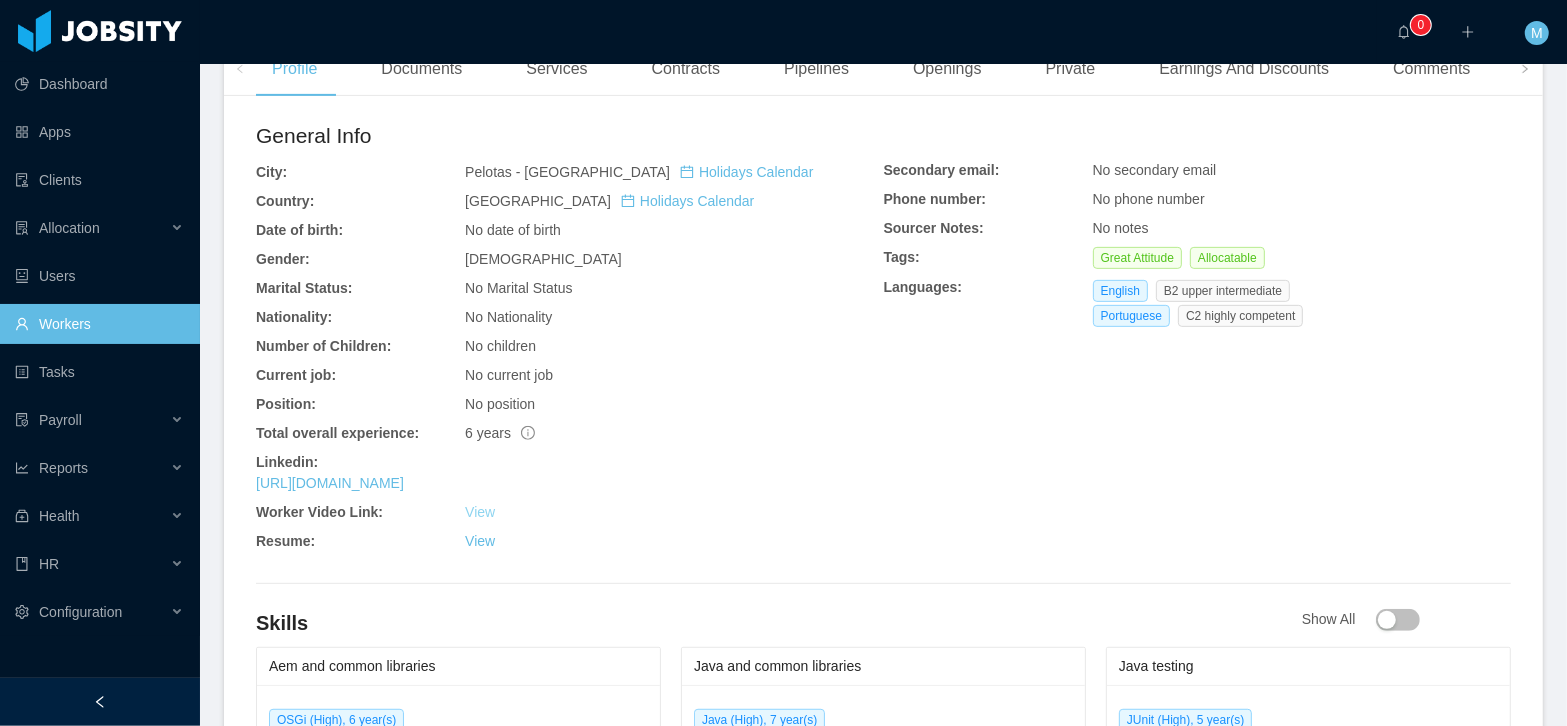 click on "View" at bounding box center [480, 512] 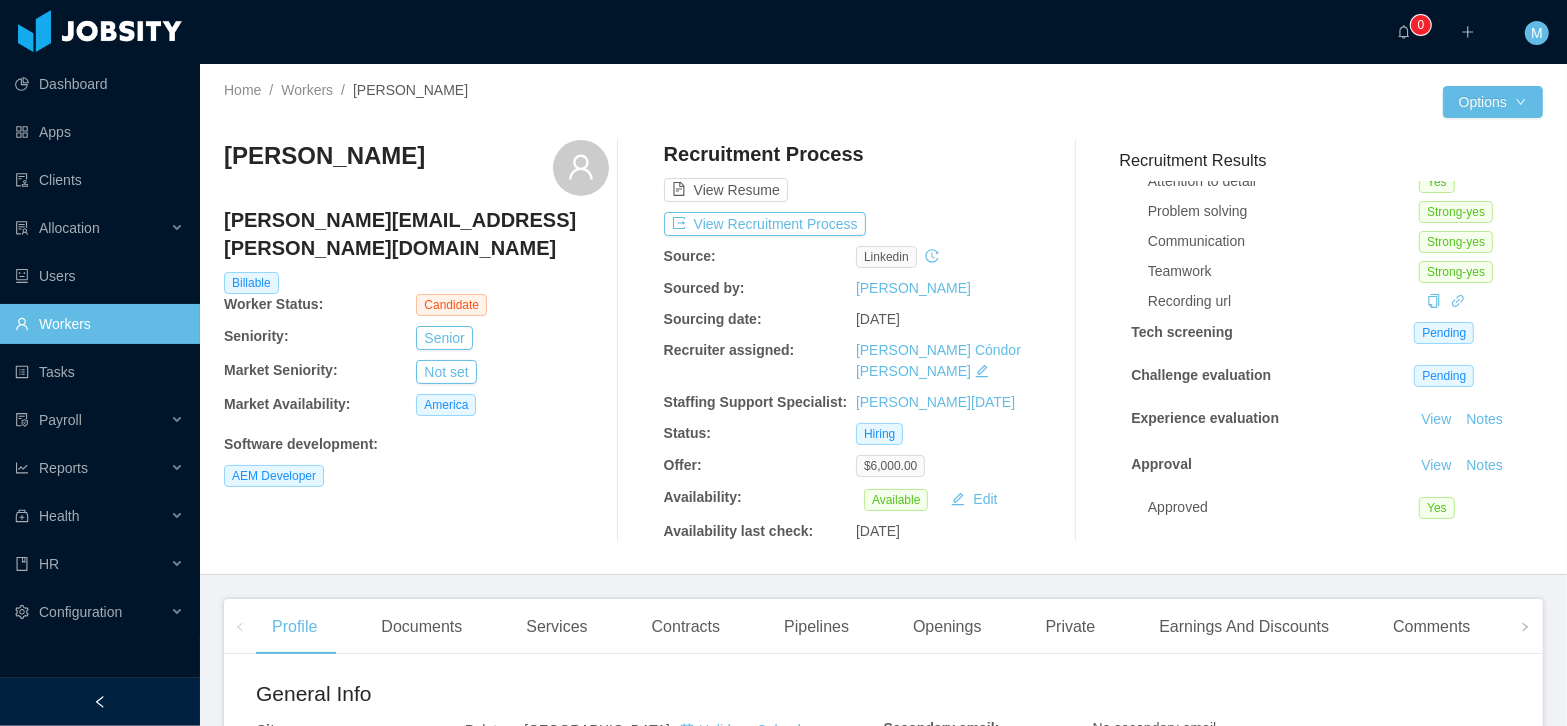scroll, scrollTop: 210, scrollLeft: 0, axis: vertical 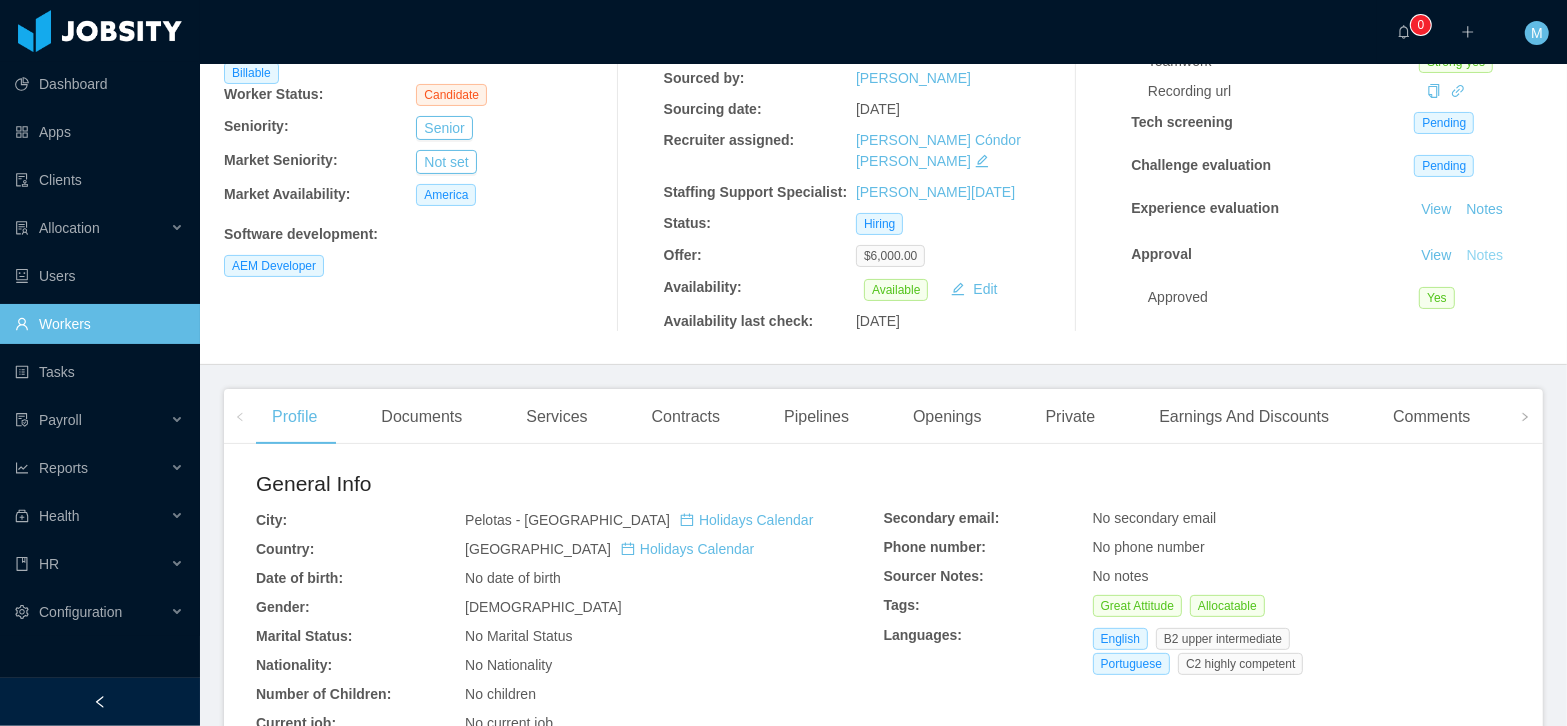 click on "Notes" at bounding box center (1484, 256) 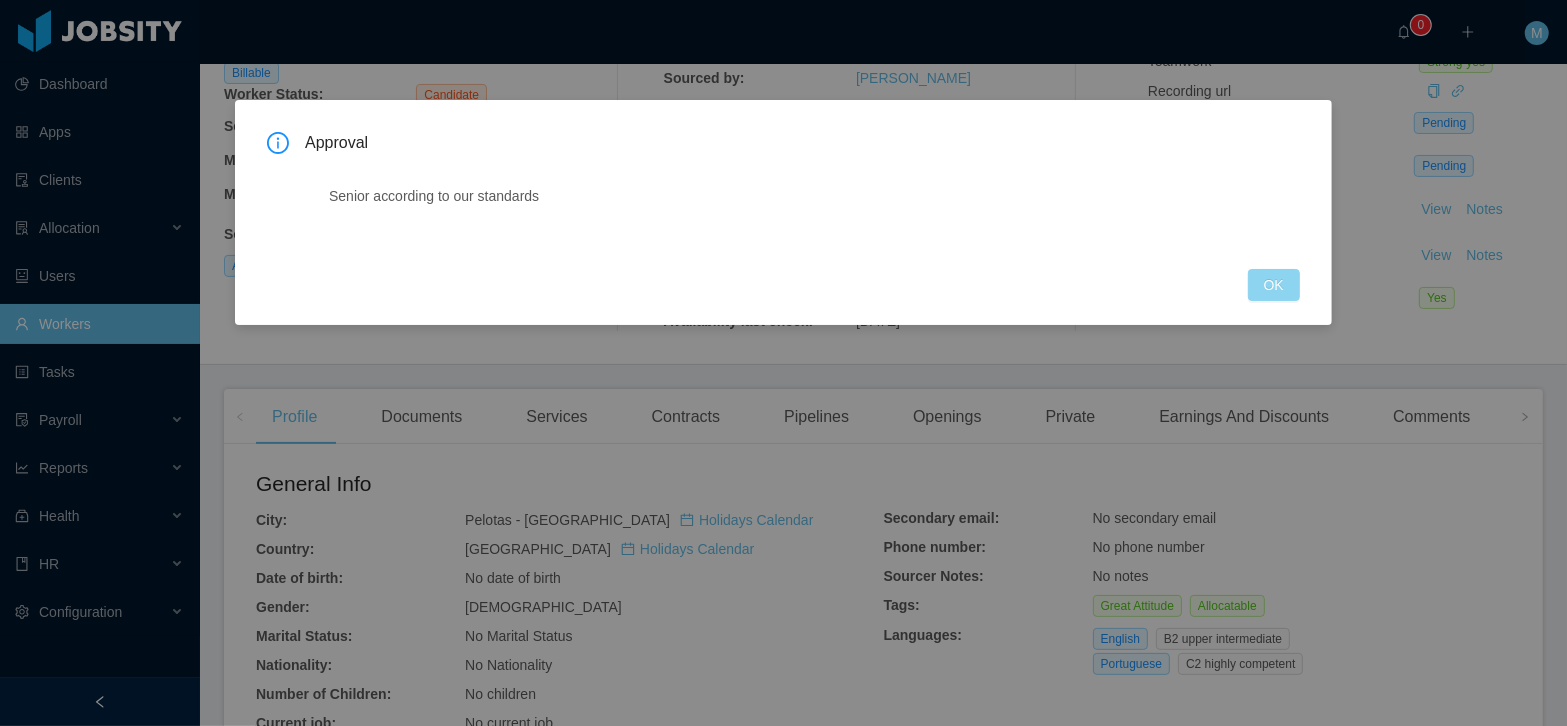 click on "OK" at bounding box center (1274, 285) 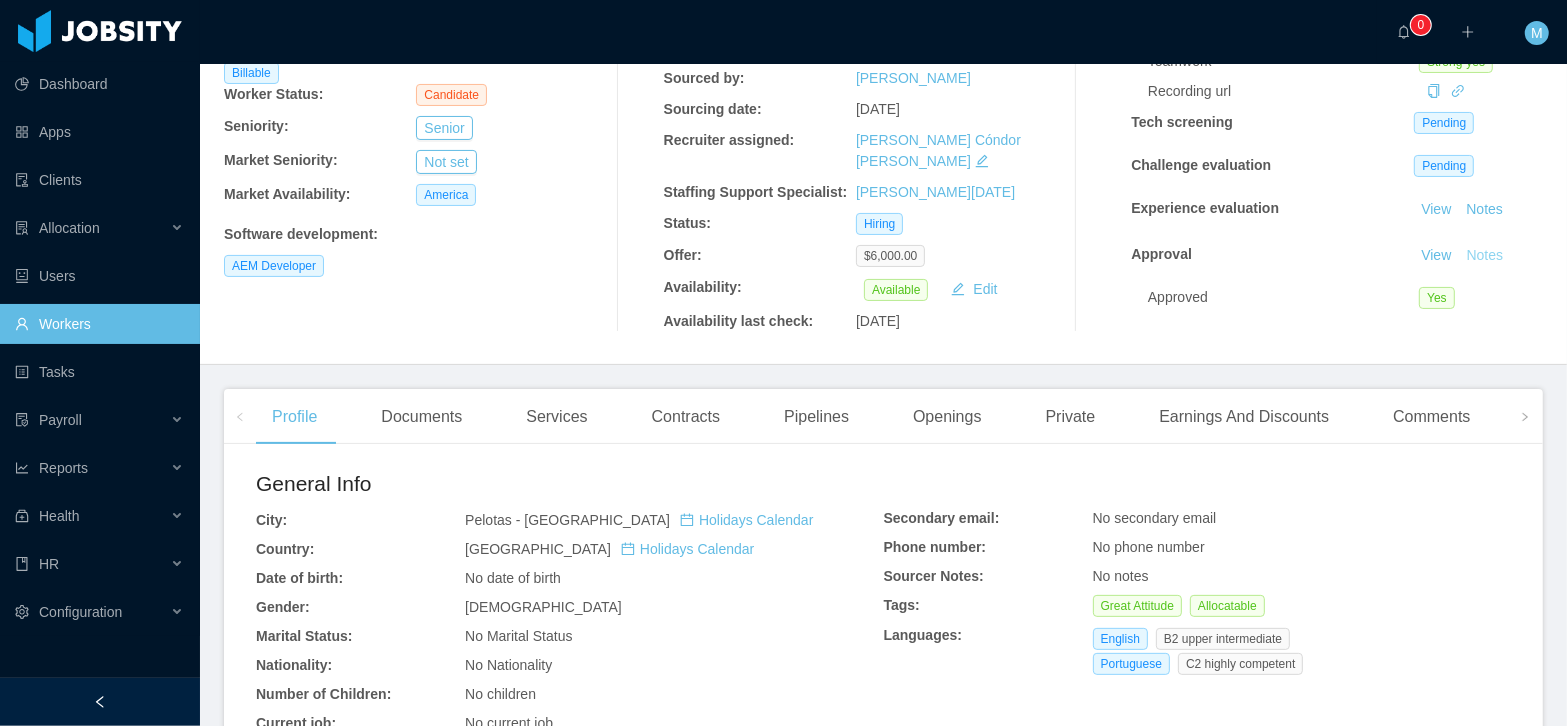 scroll, scrollTop: 0, scrollLeft: 0, axis: both 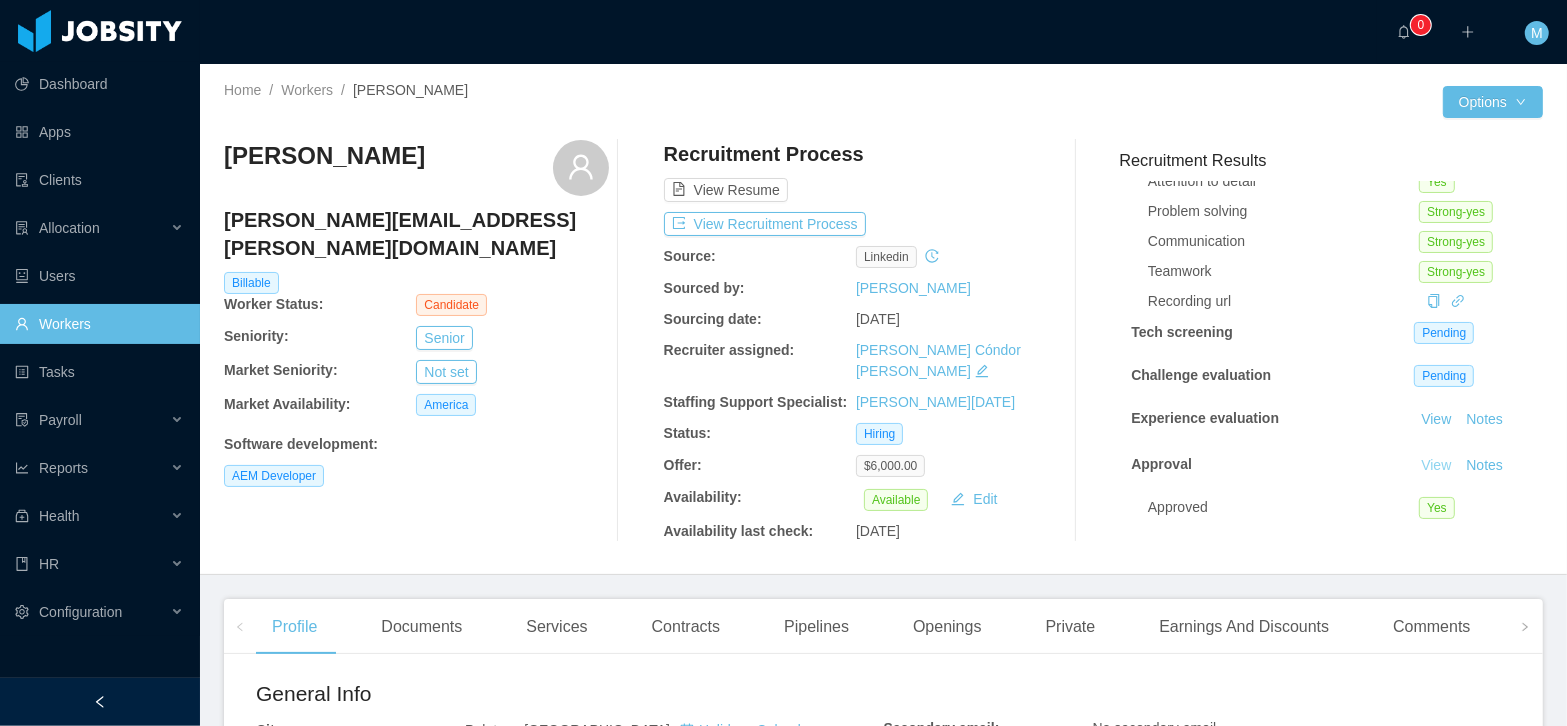 click on "View" at bounding box center [1436, 465] 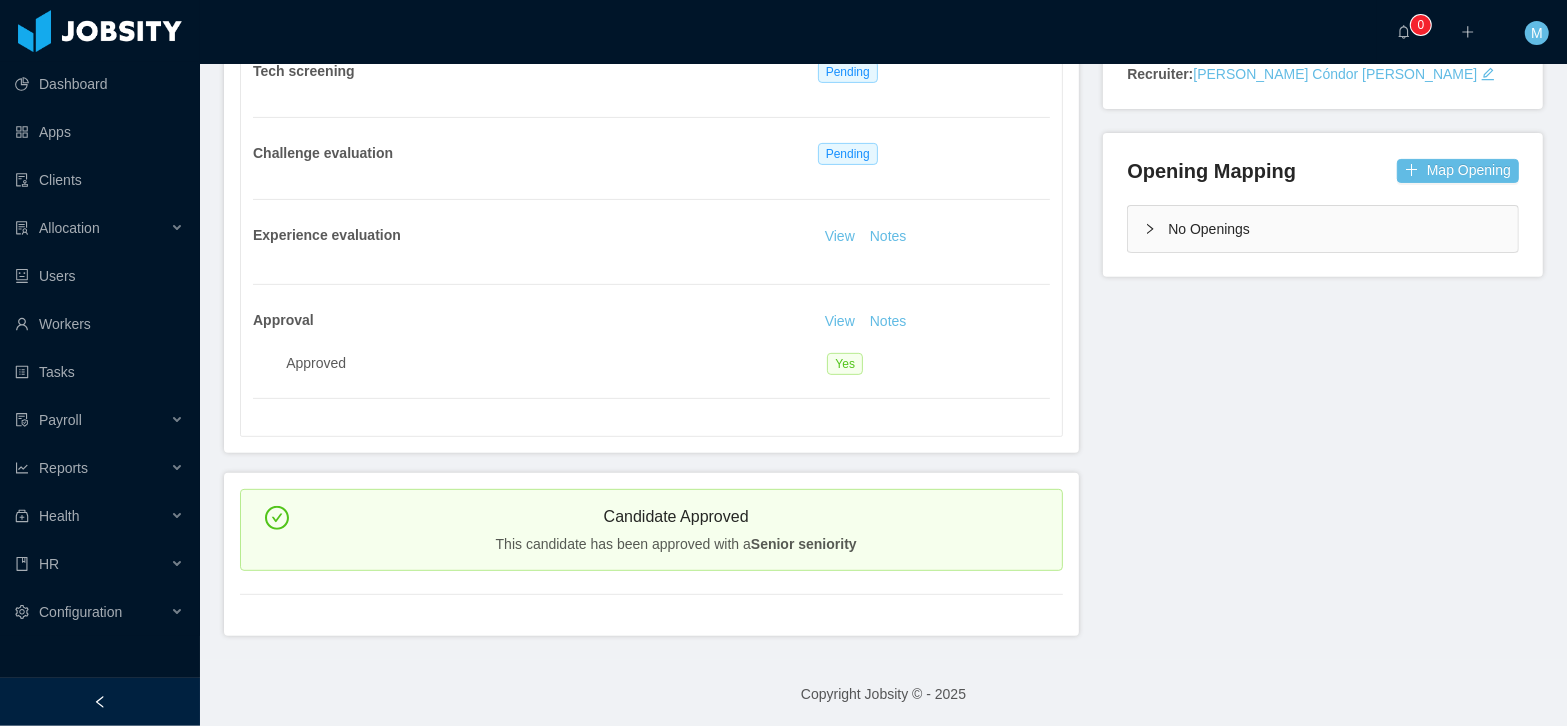 scroll, scrollTop: 0, scrollLeft: 0, axis: both 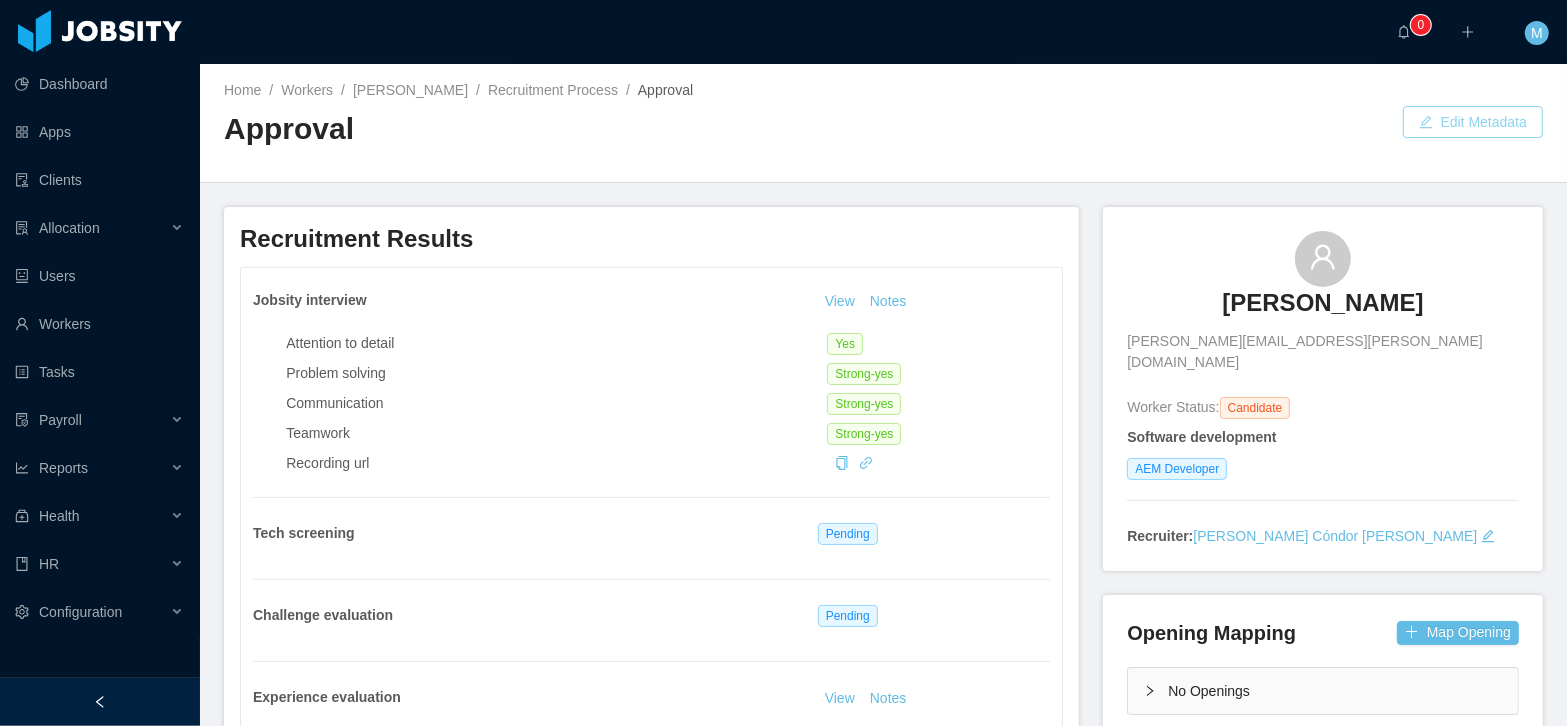 click on "Edit Metadata" at bounding box center [1473, 122] 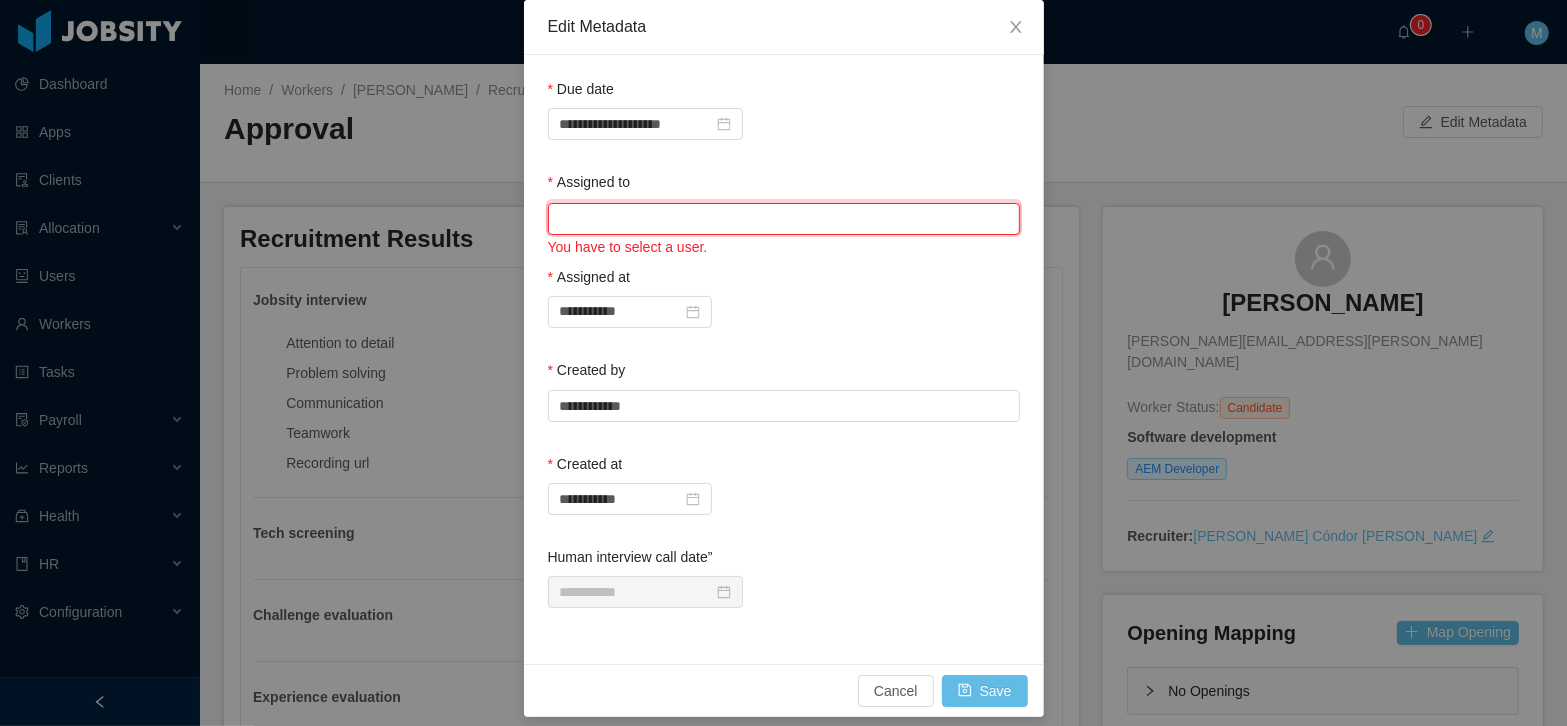 click at bounding box center [784, 219] 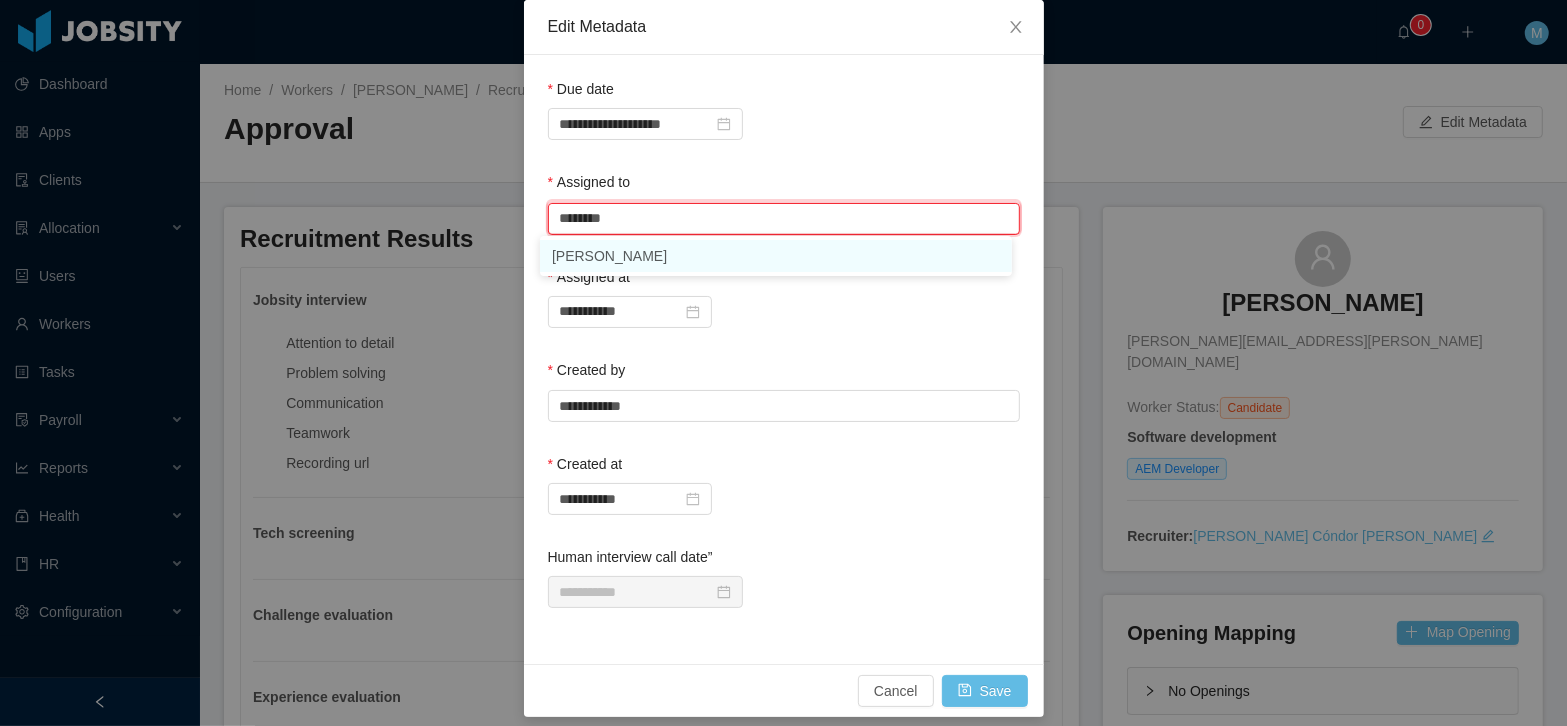 click on "[PERSON_NAME]" at bounding box center (776, 256) 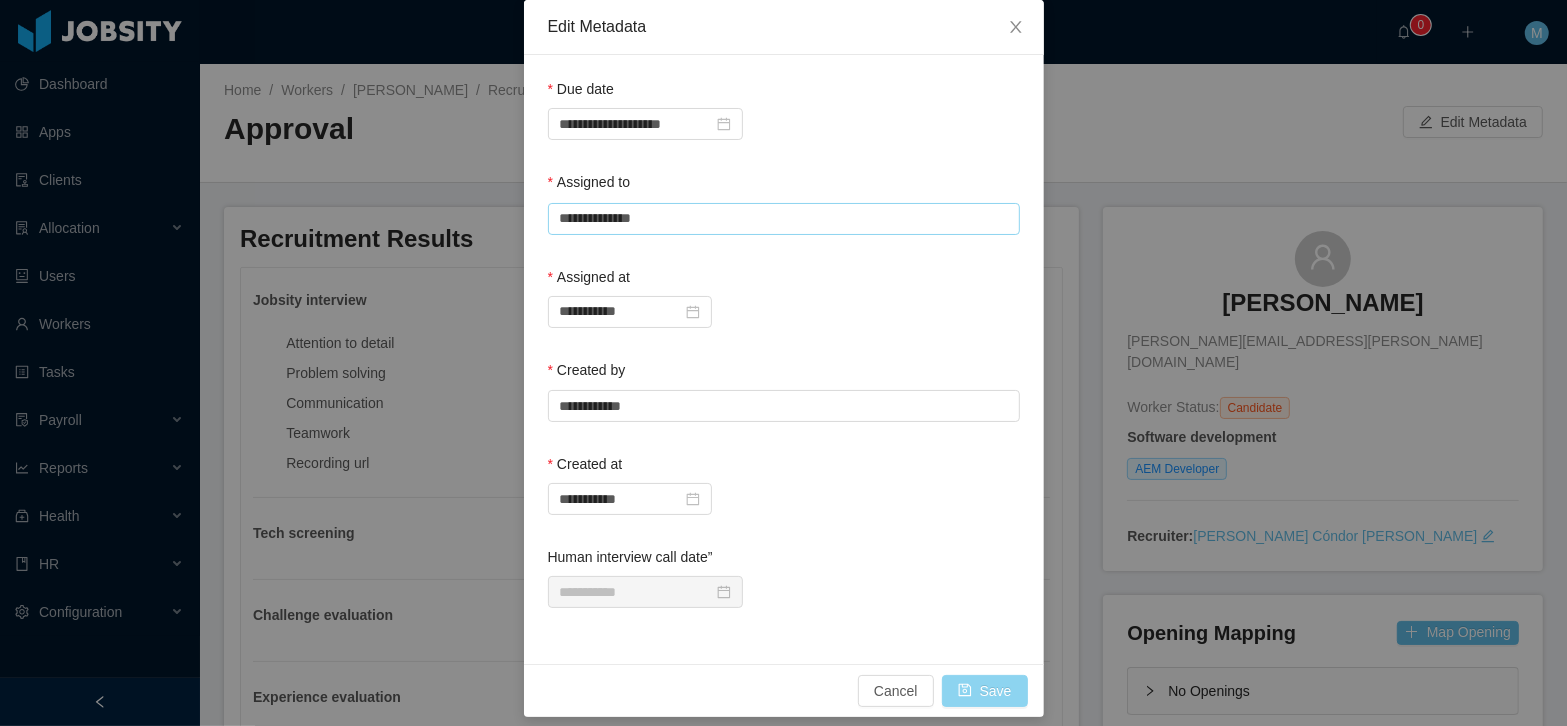 type on "**********" 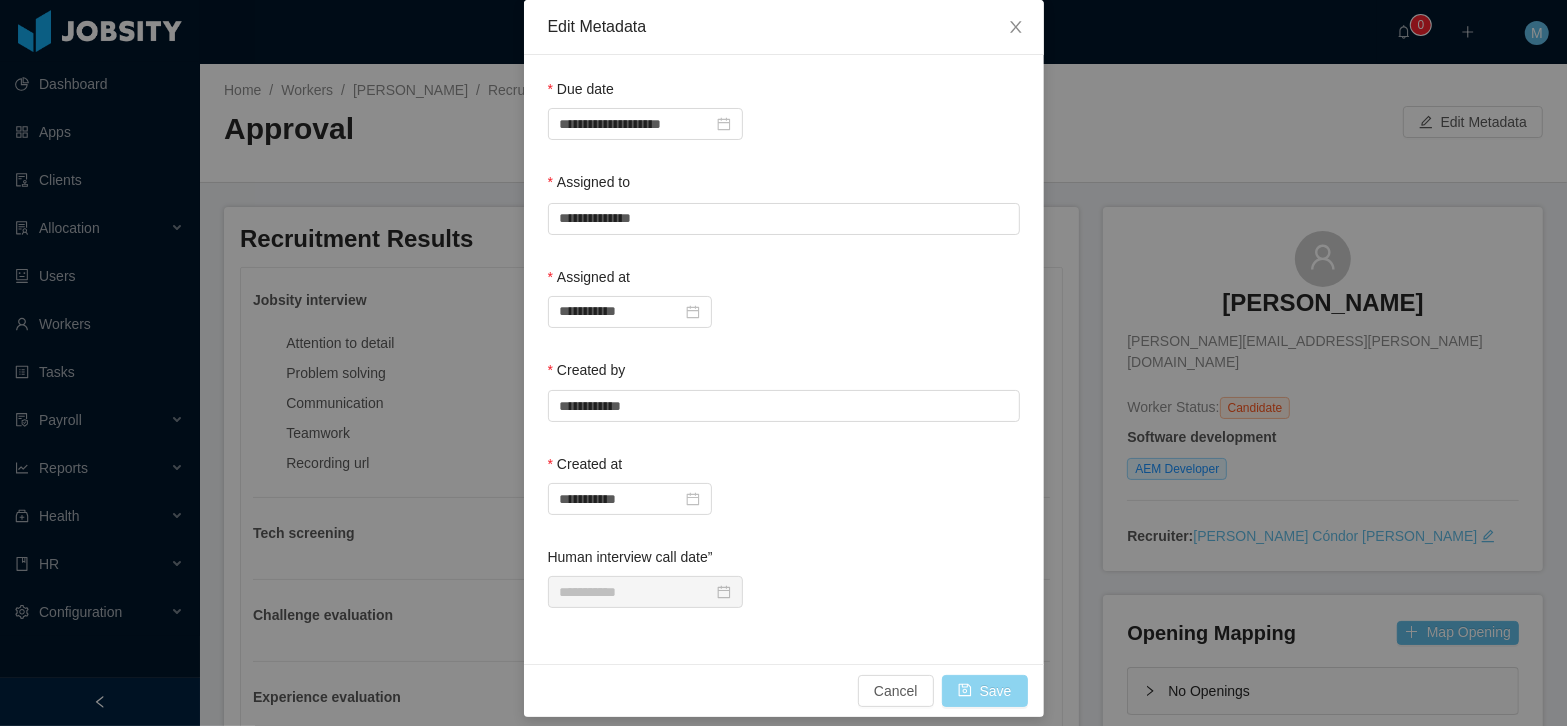click on "Save" at bounding box center (985, 691) 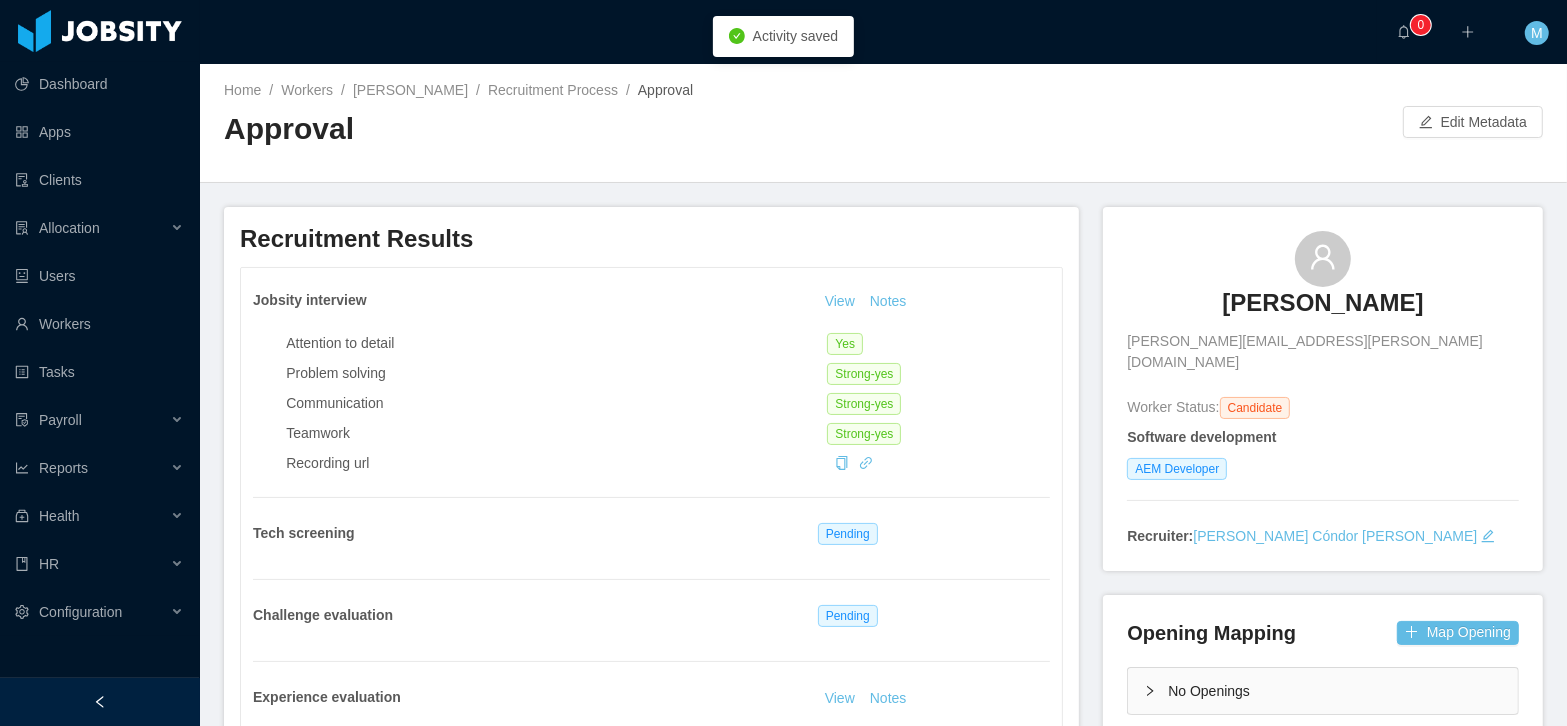 click on "Home / Workers / Juliano Timm / Recruitment Process / Approval / Approval Edit Metadata" at bounding box center (883, 123) 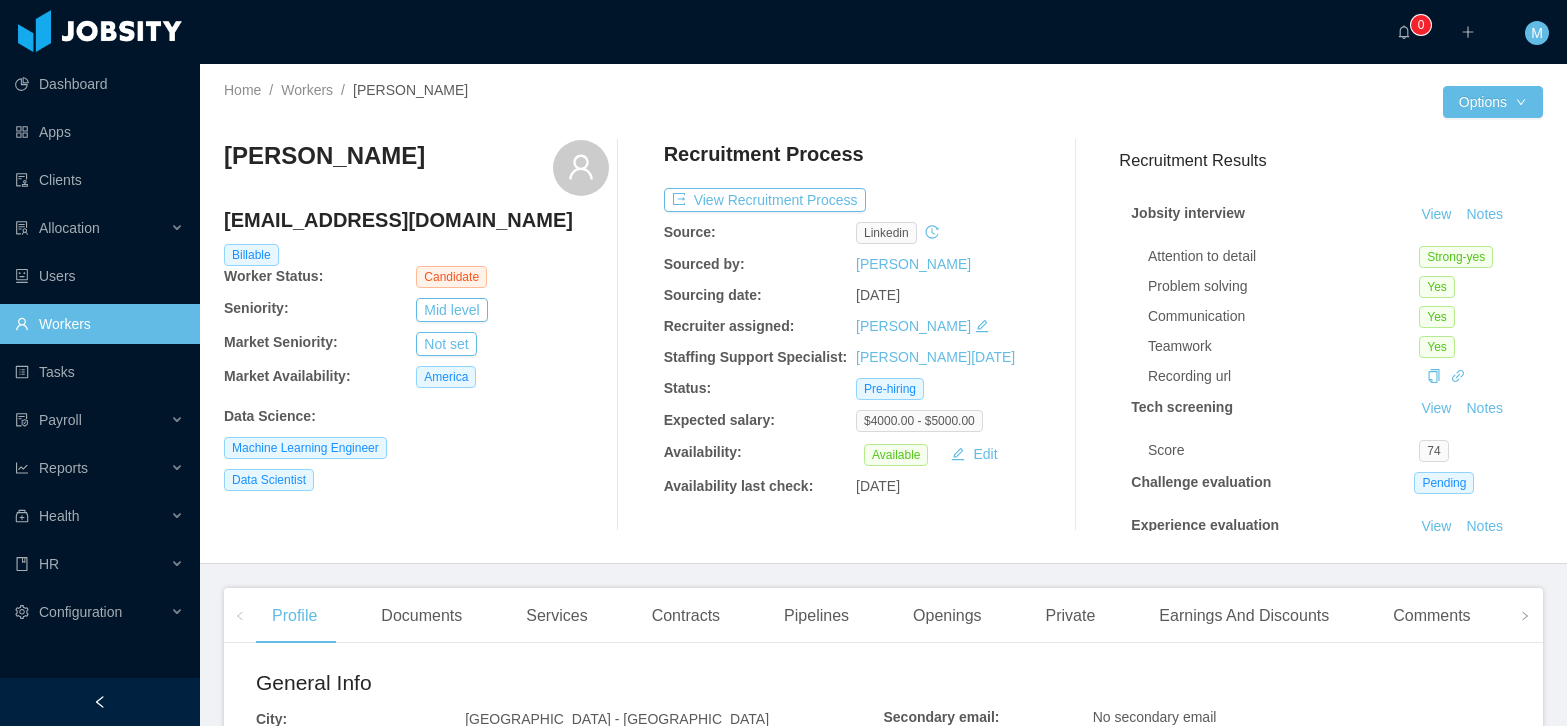 scroll, scrollTop: 0, scrollLeft: 0, axis: both 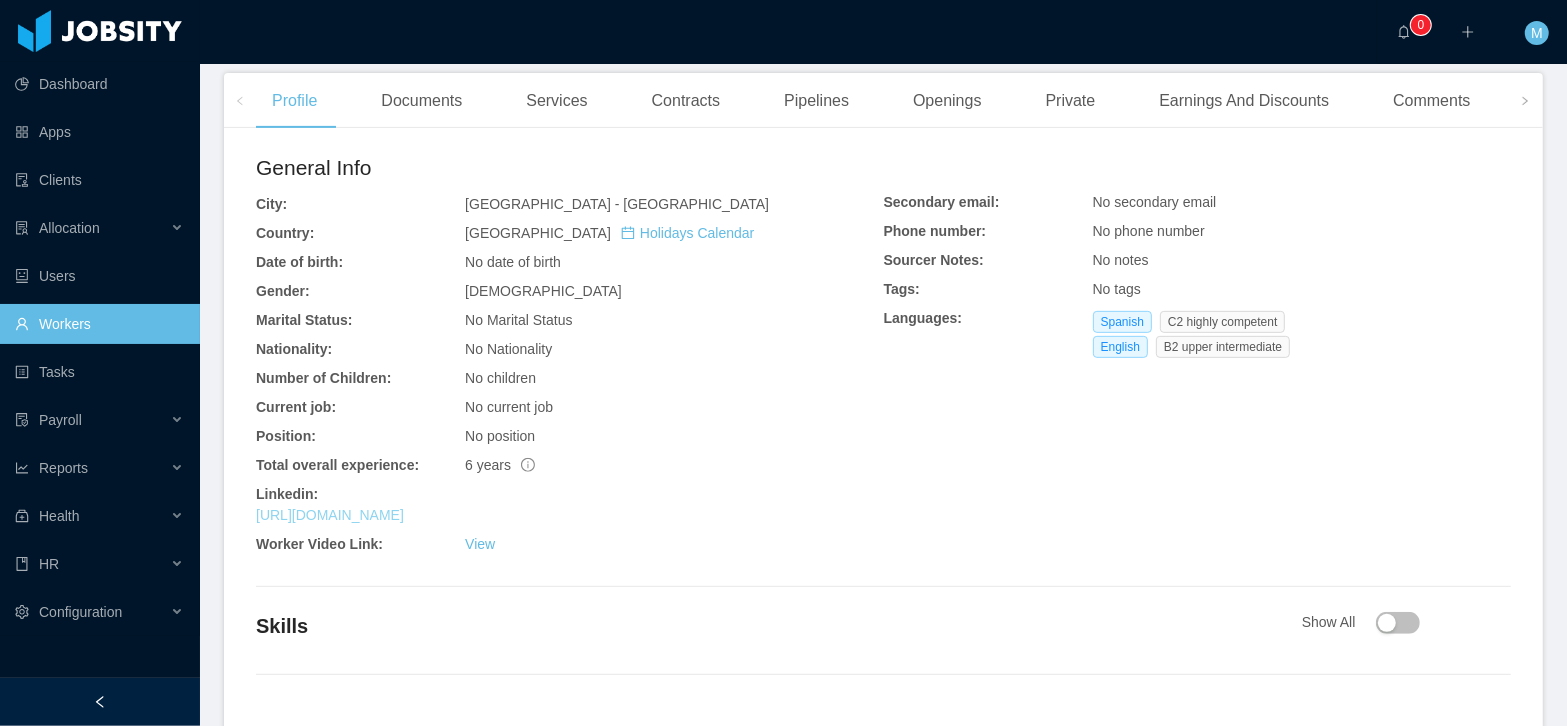 click on "[URL][DOMAIN_NAME]" at bounding box center [330, 515] 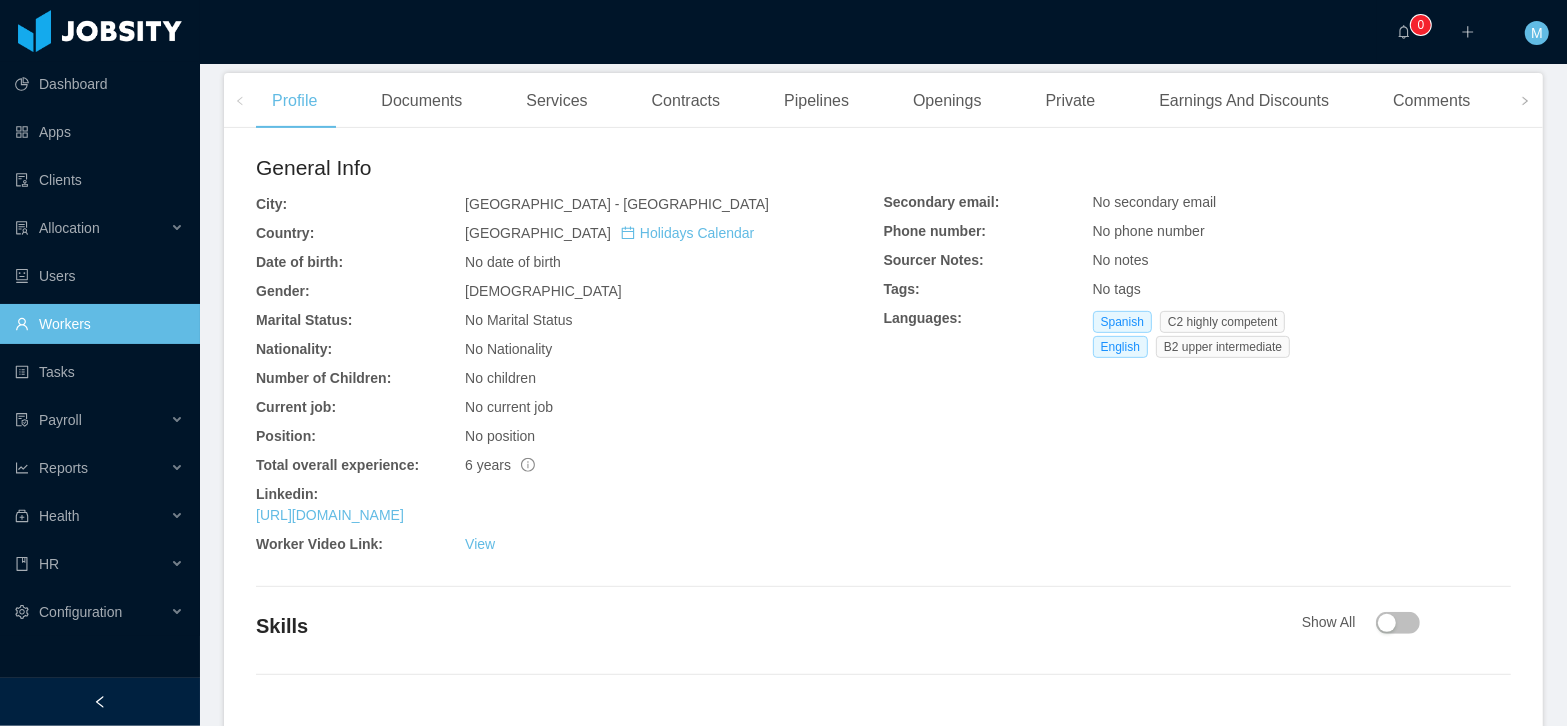 scroll, scrollTop: 0, scrollLeft: 0, axis: both 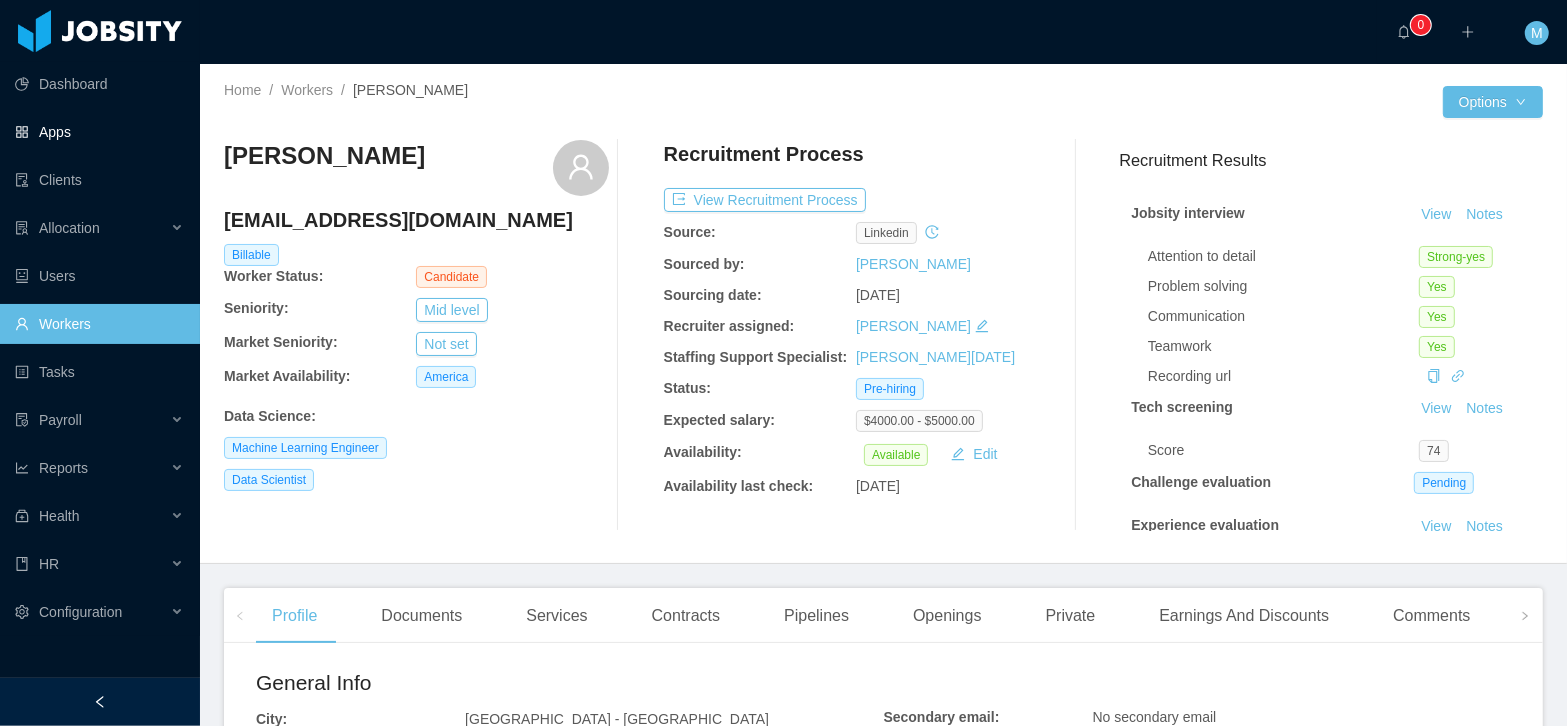 drag, startPoint x: 380, startPoint y: 166, endPoint x: 300, endPoint y: 157, distance: 80.50466 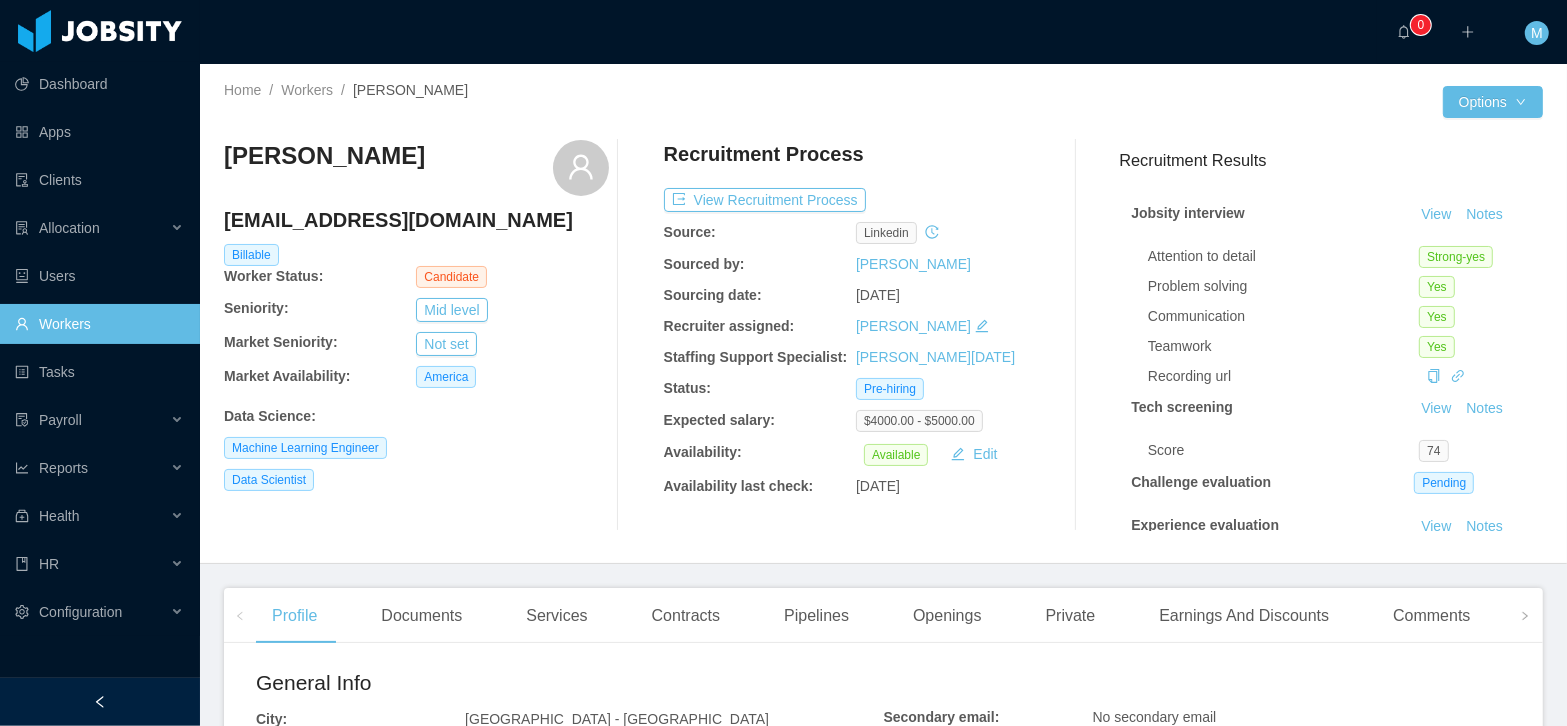 click on "Benjamin Torres" at bounding box center (324, 156) 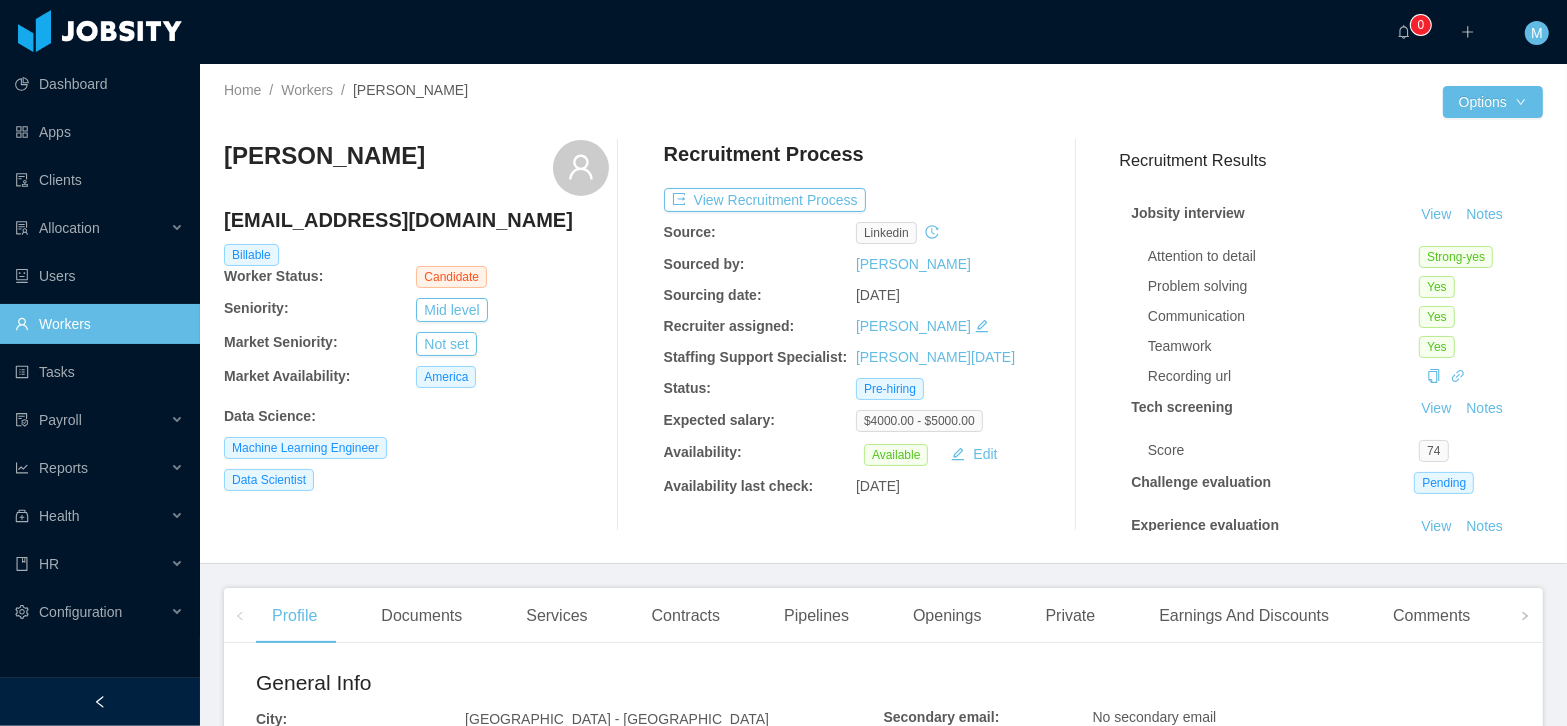 copy on "Benjamin Torres" 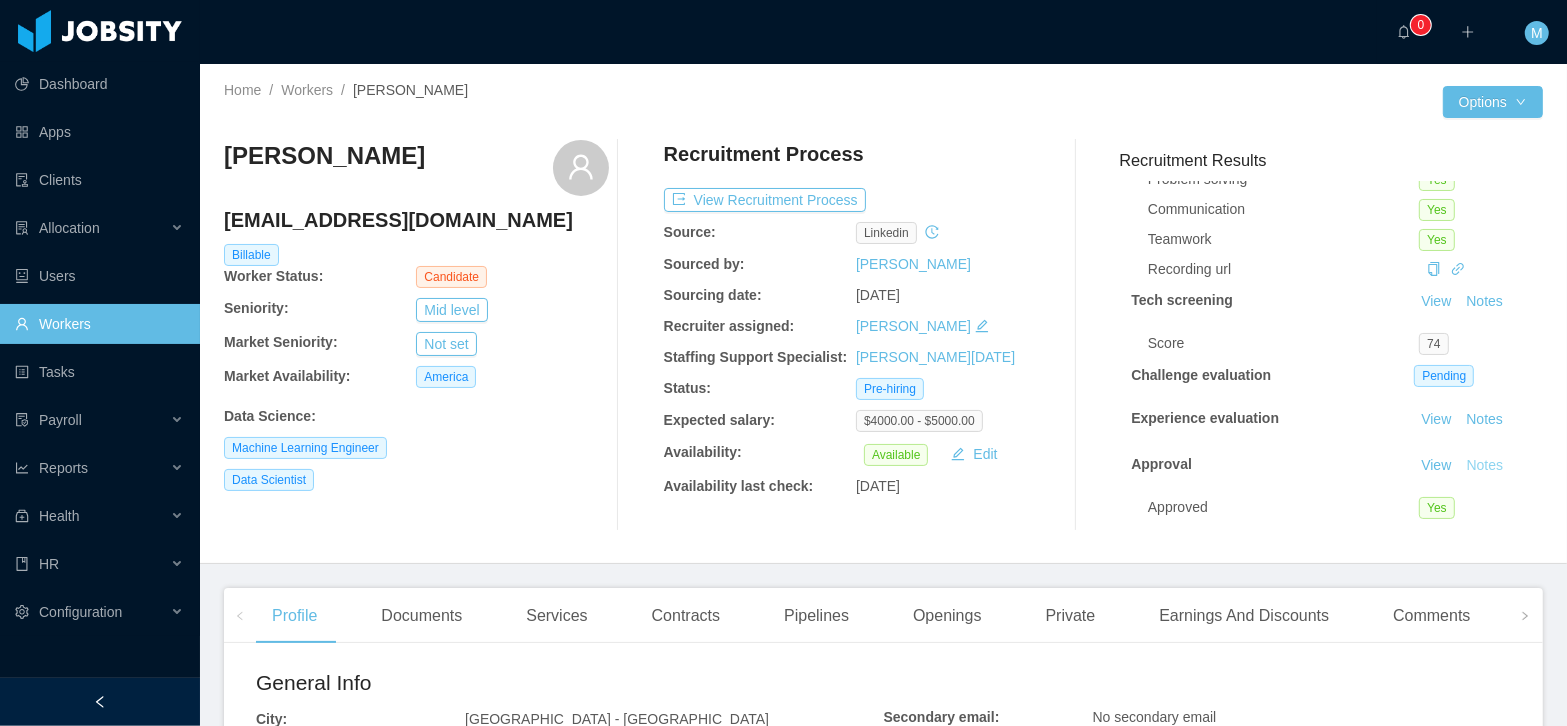 click on "Notes" at bounding box center [1484, 466] 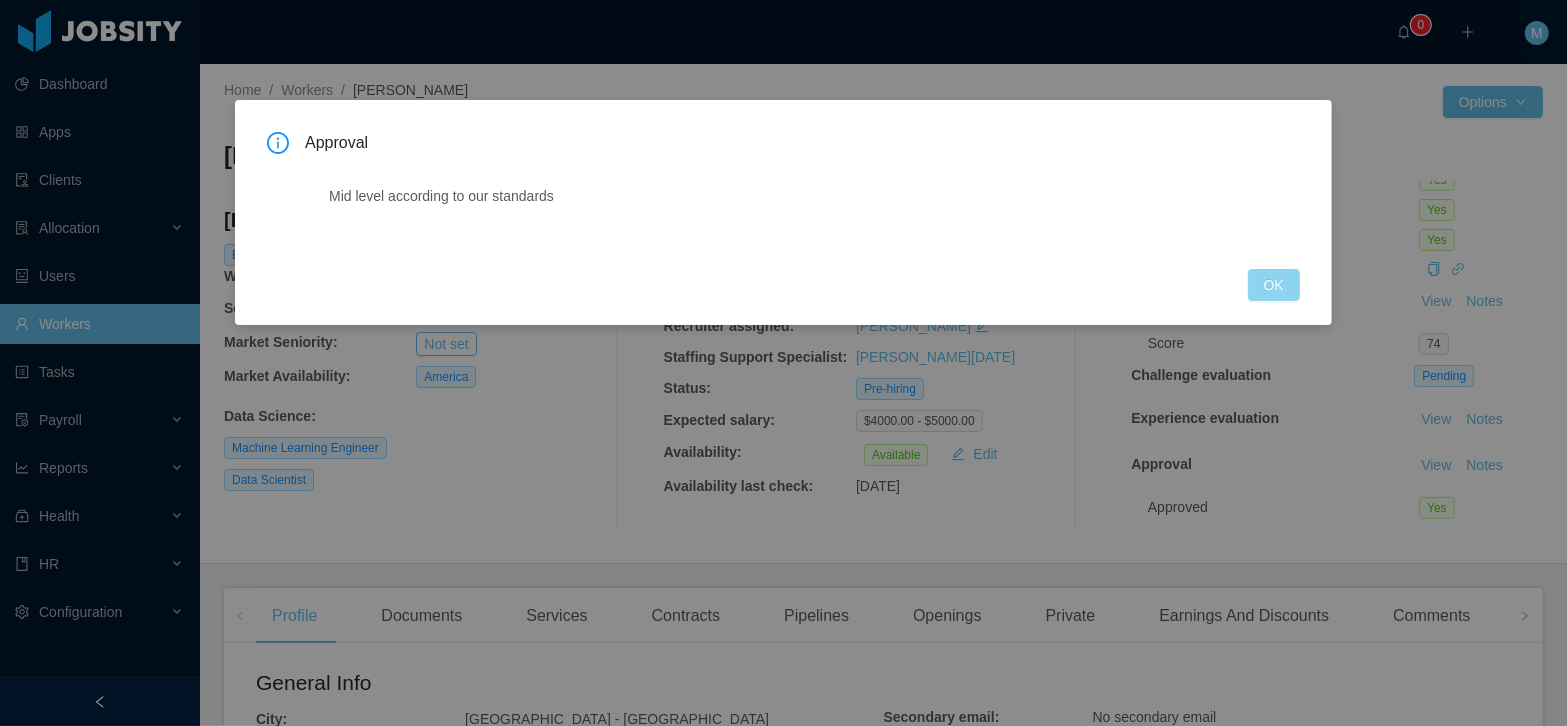 click on "OK" at bounding box center [1274, 285] 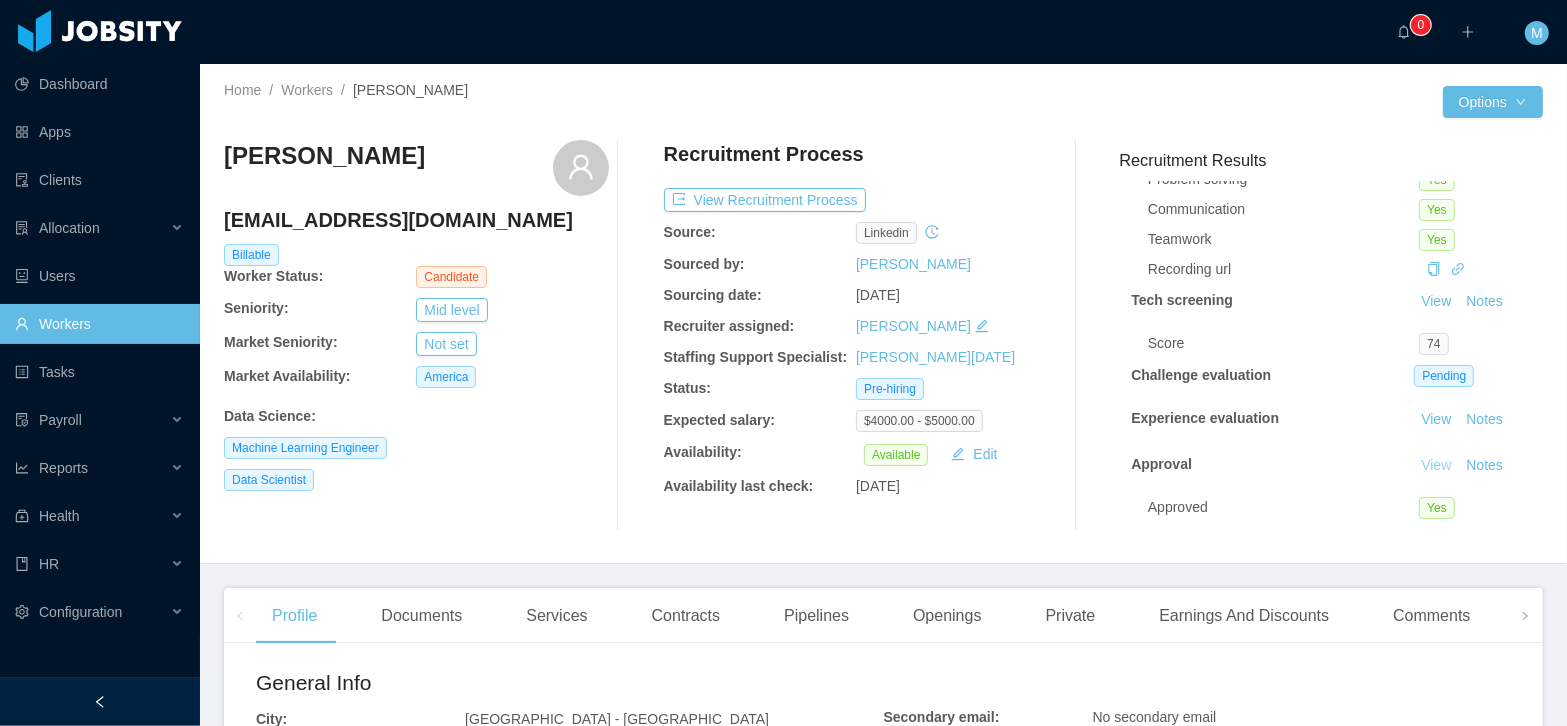click on "View" at bounding box center (1436, 465) 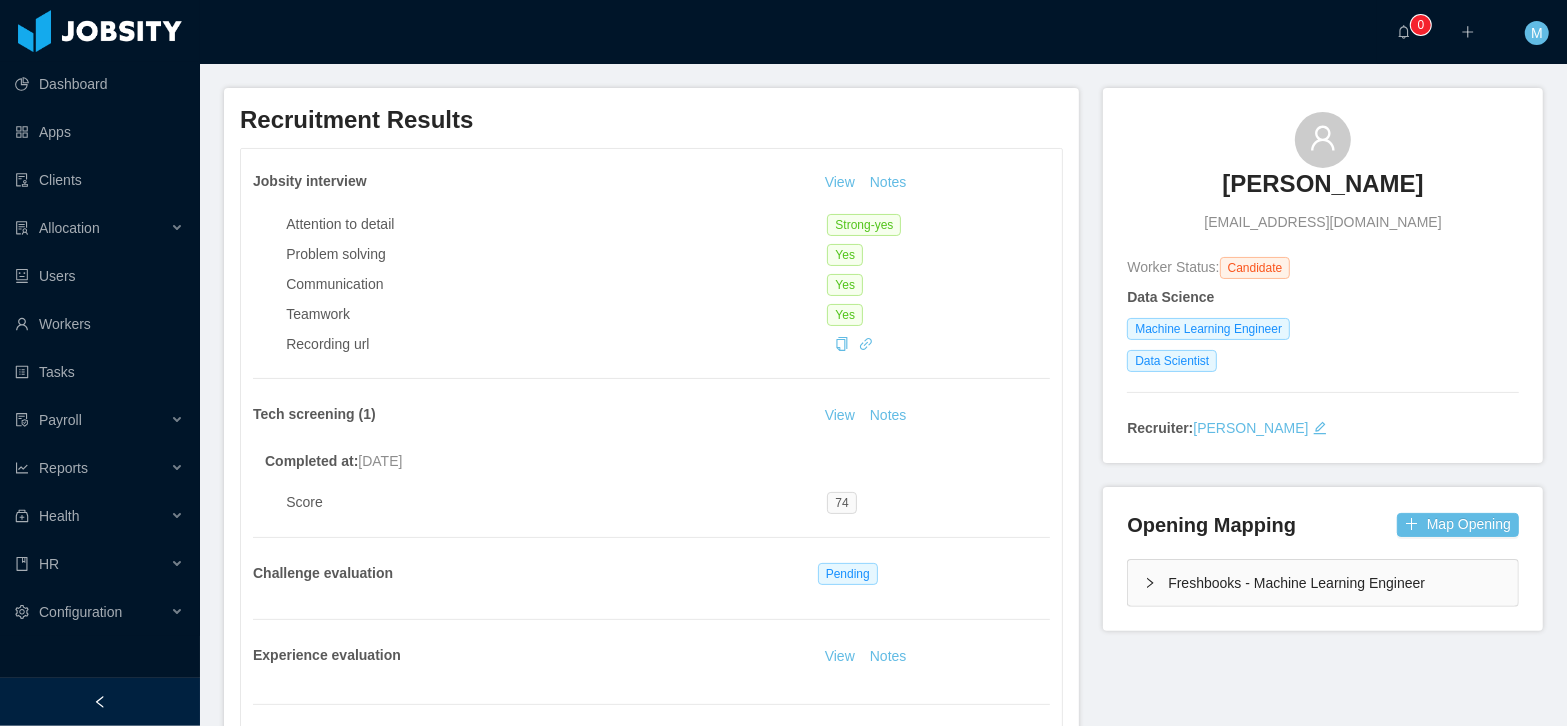 scroll, scrollTop: 0, scrollLeft: 0, axis: both 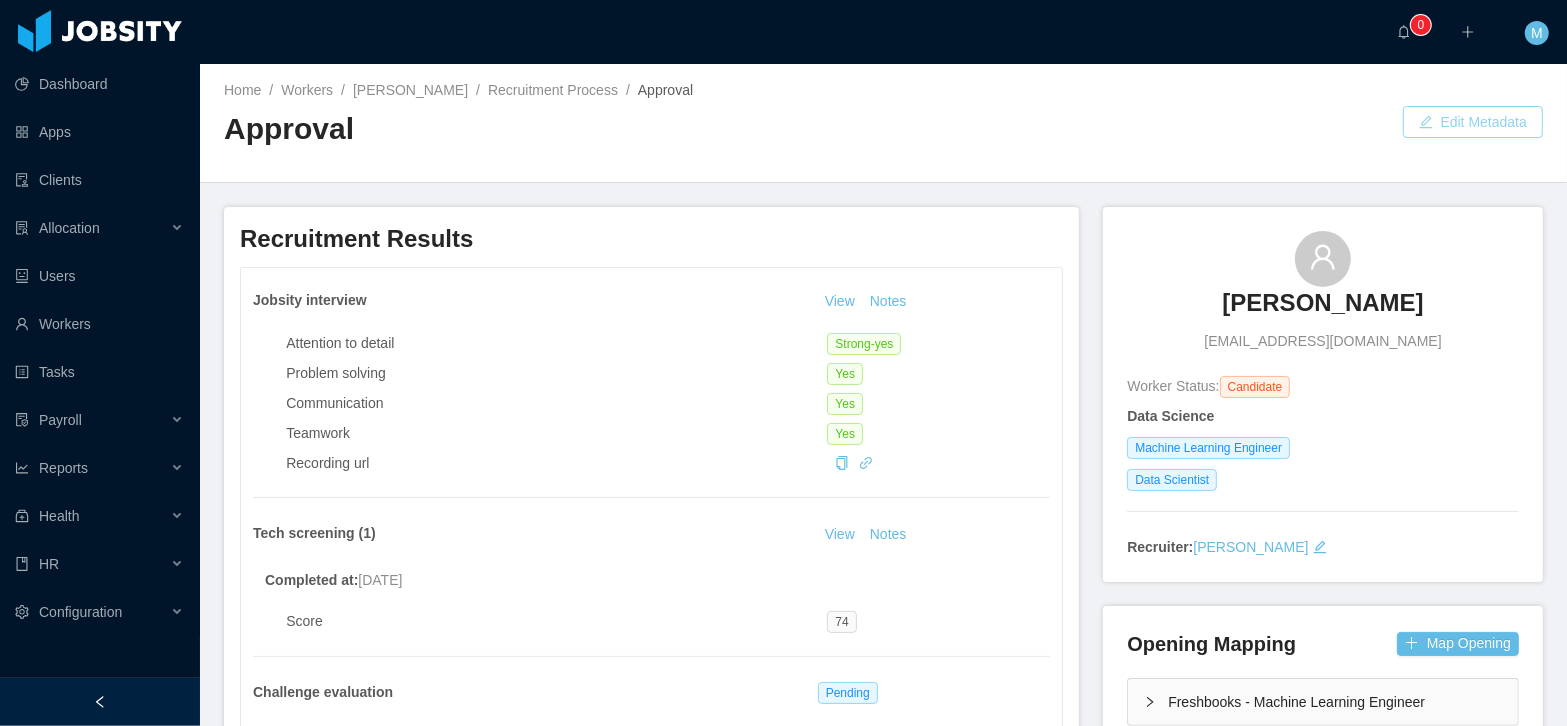 click on "Edit Metadata" at bounding box center [1473, 122] 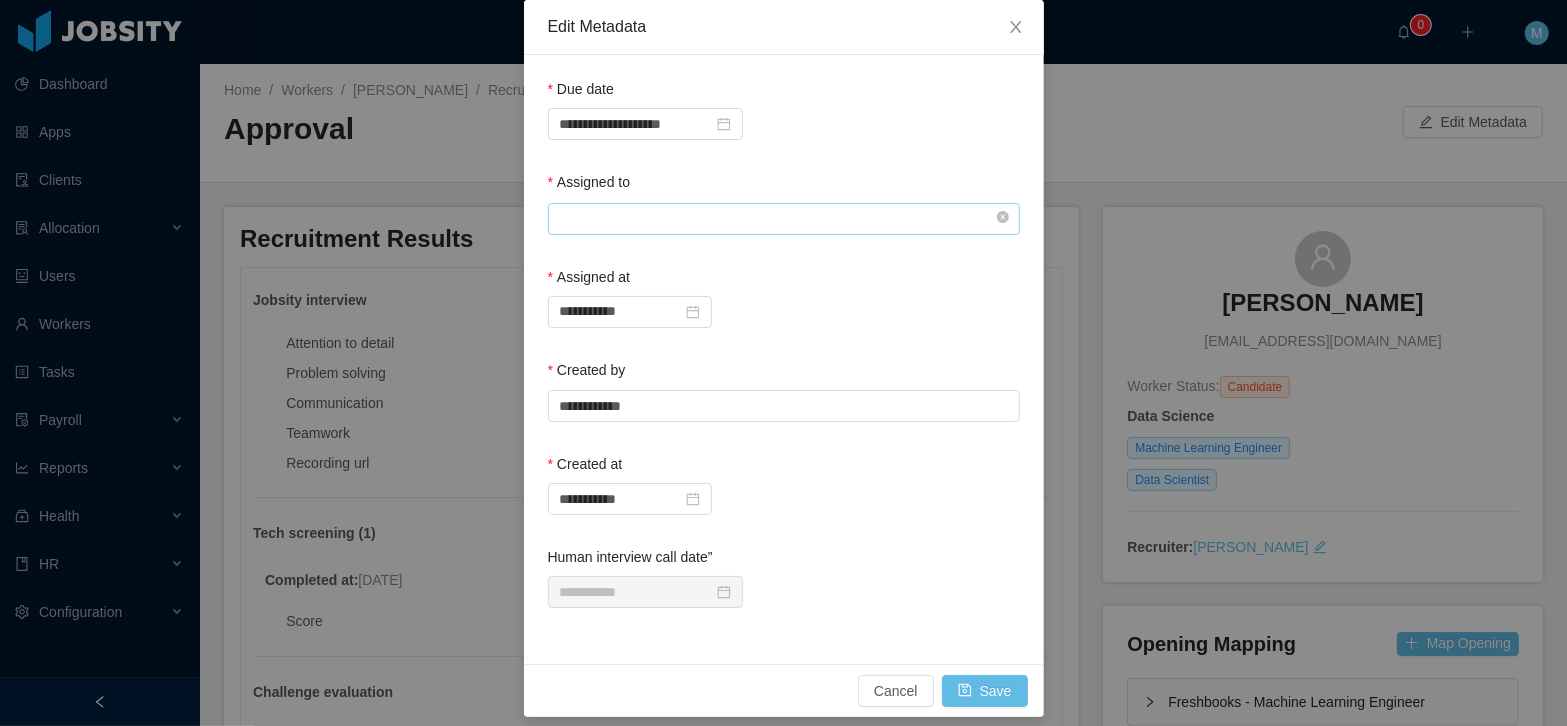 click at bounding box center (784, 219) 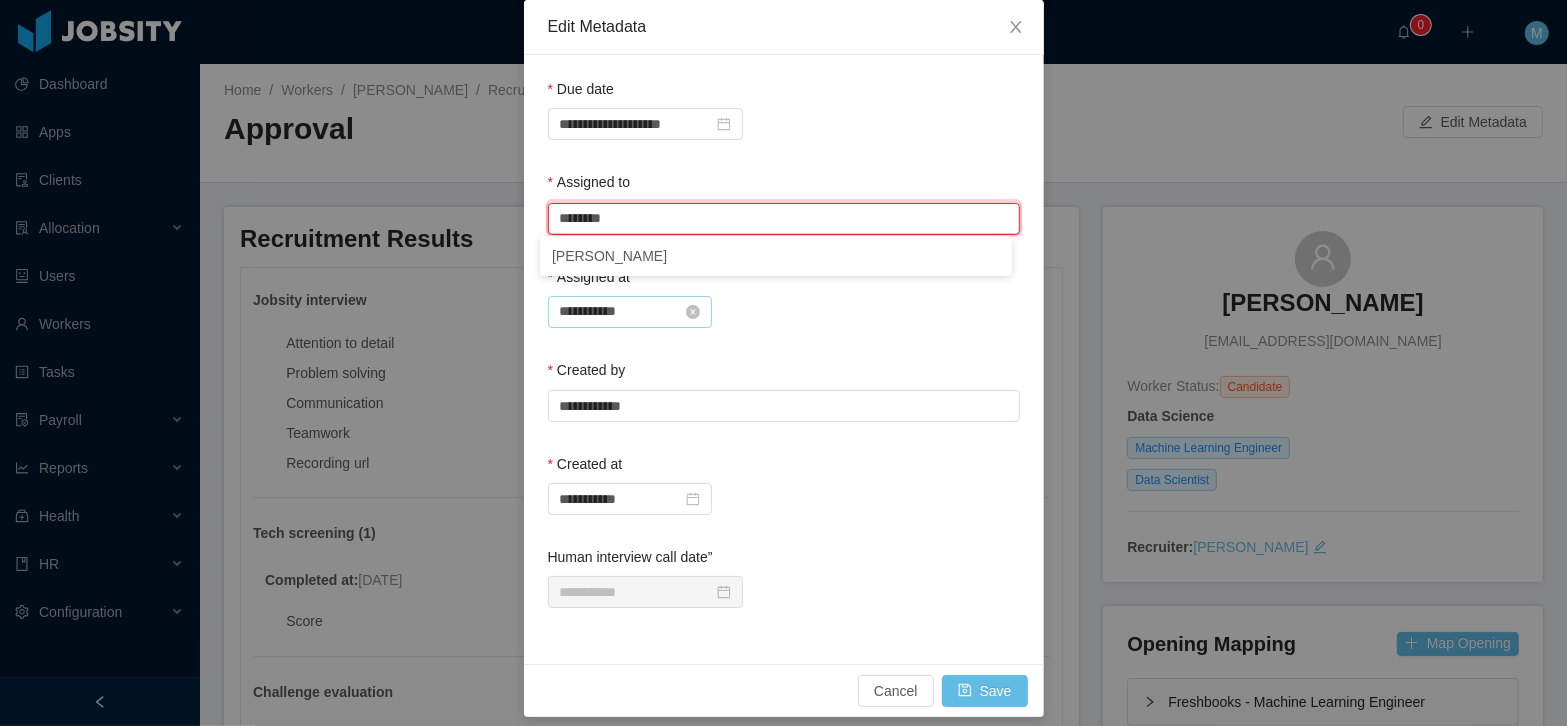 type on "********" 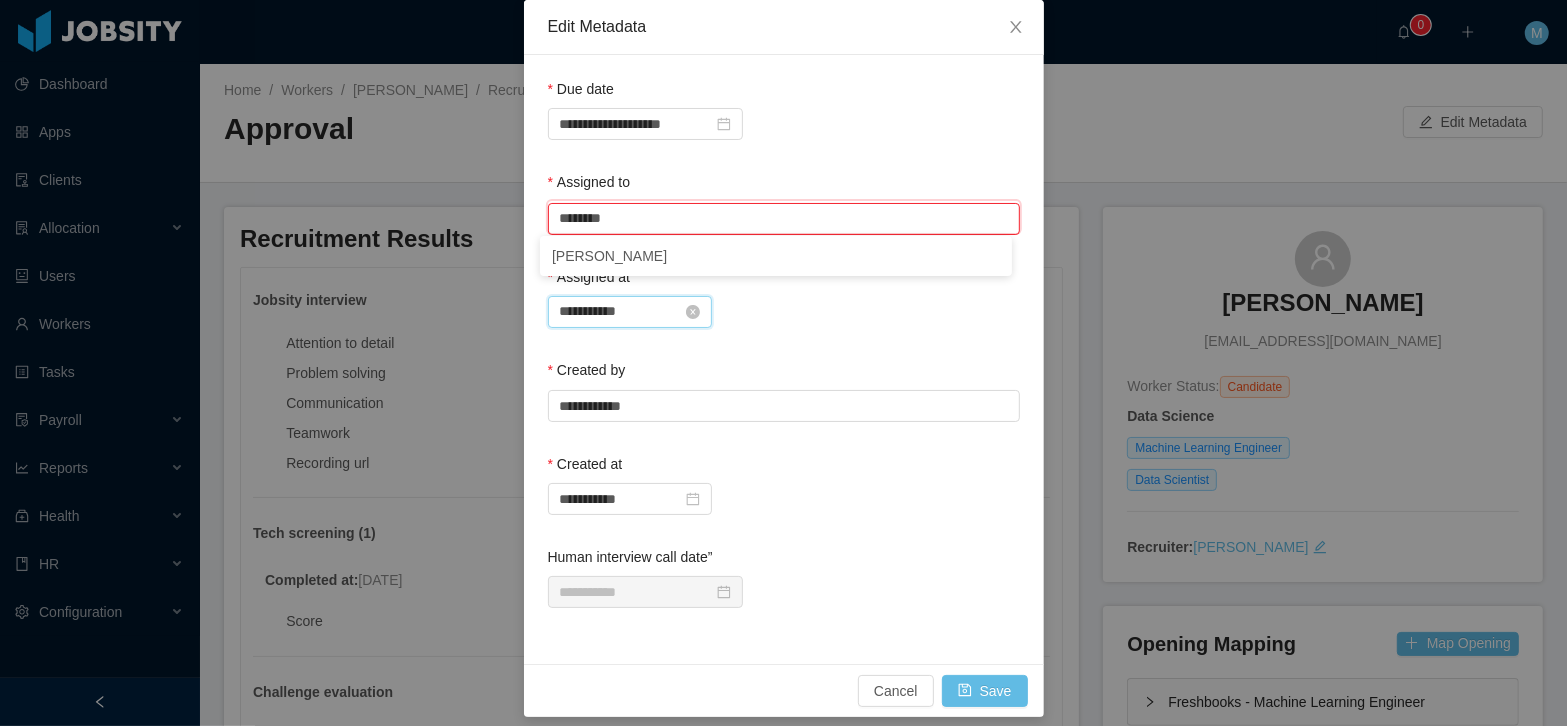 click on "**********" at bounding box center [630, 312] 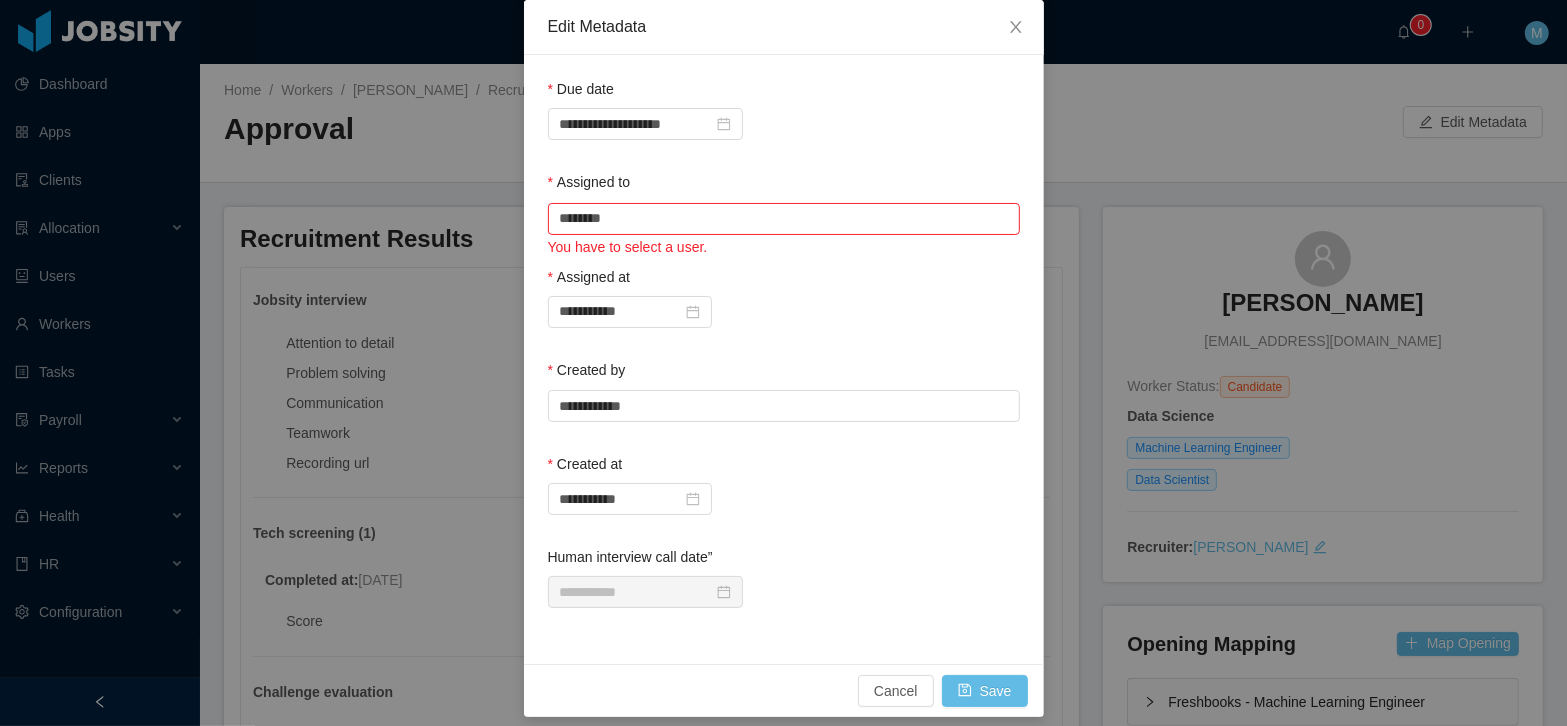 click on "You have to select a user." at bounding box center [784, 248] 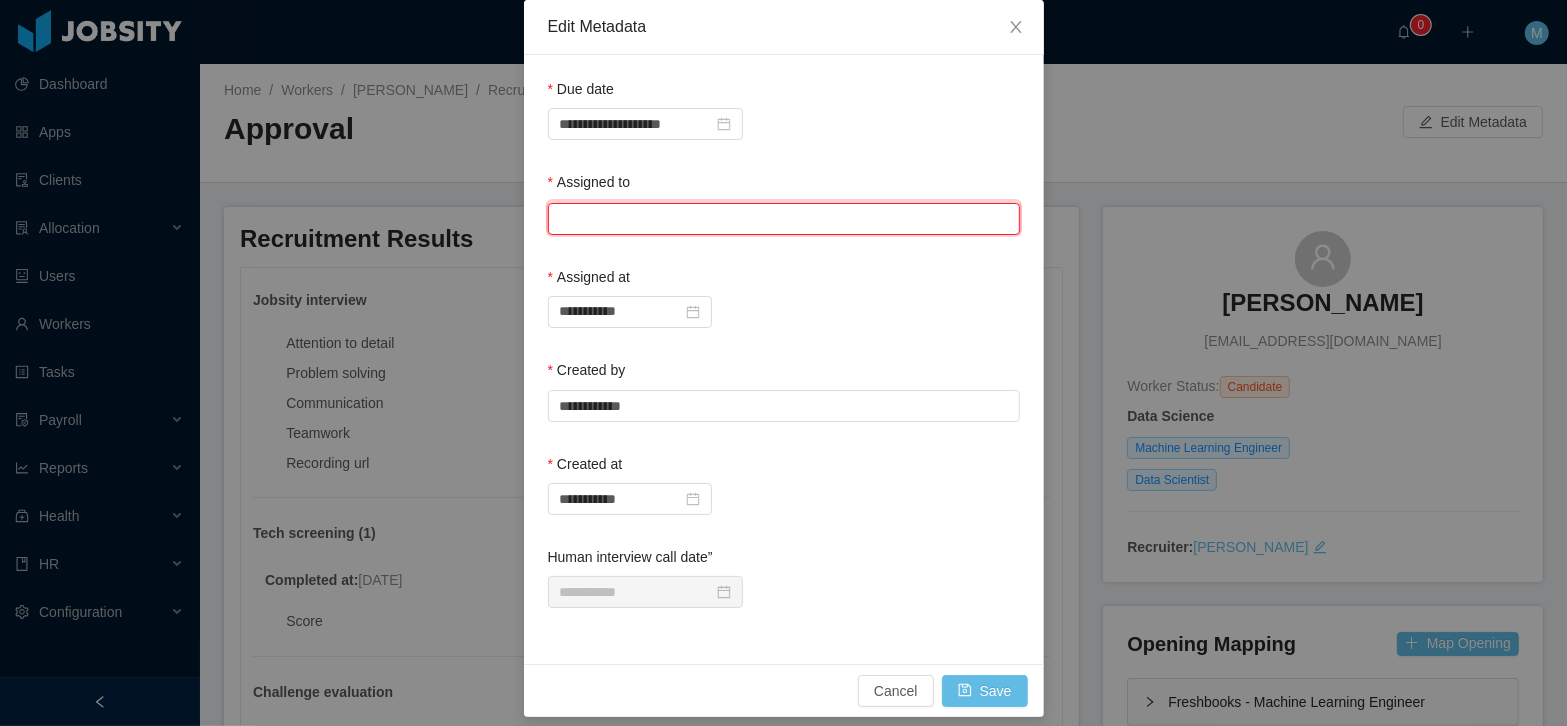 click at bounding box center (784, 219) 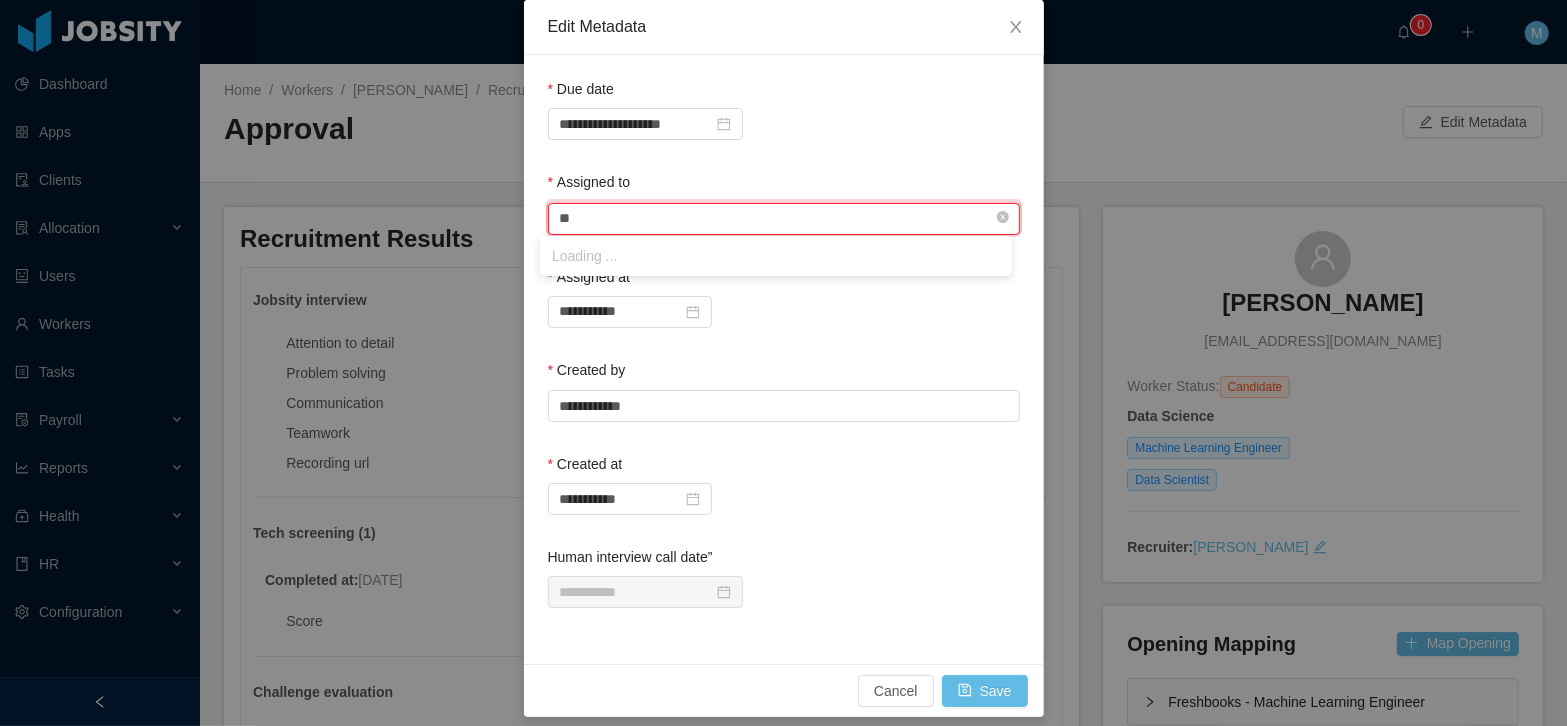 type on "*" 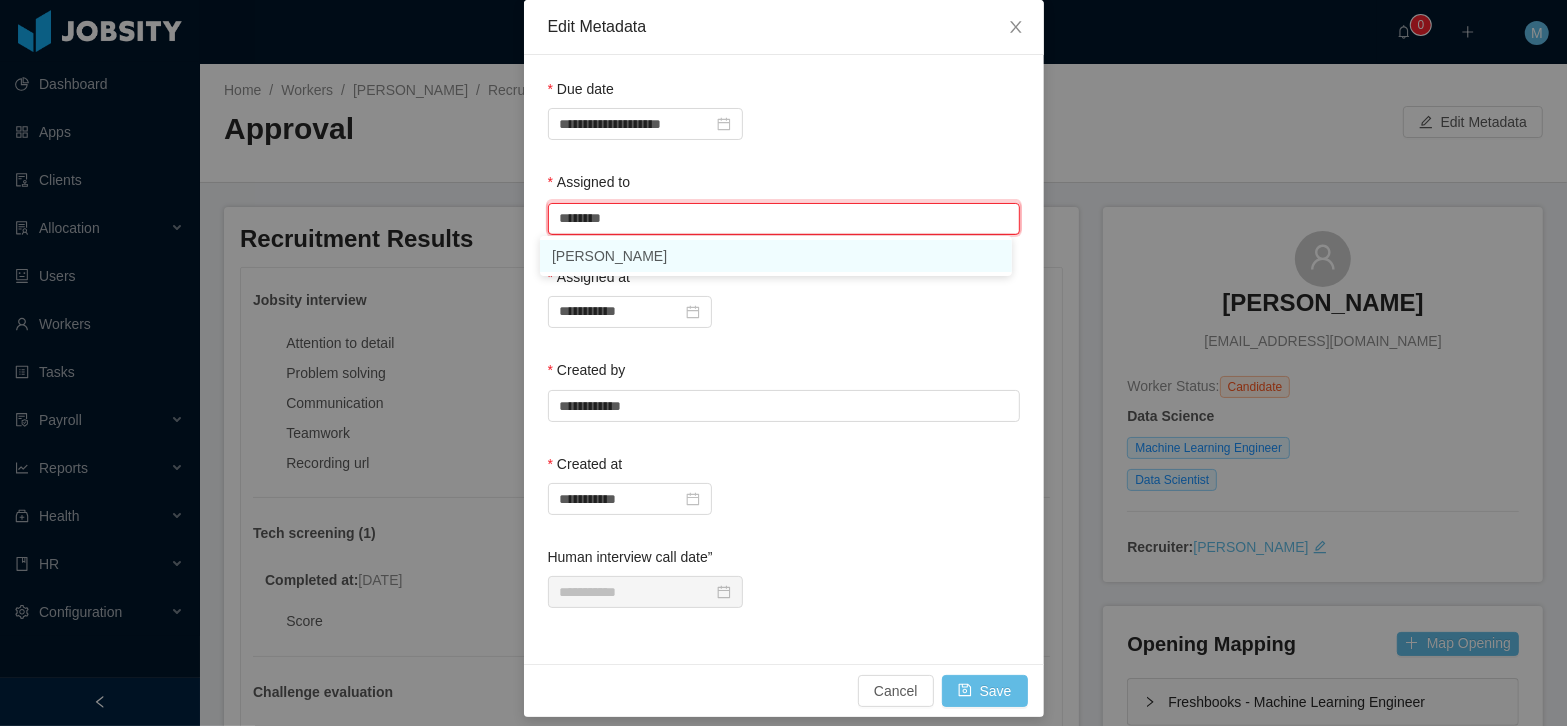 click on "Mauricio Lopez" at bounding box center [776, 256] 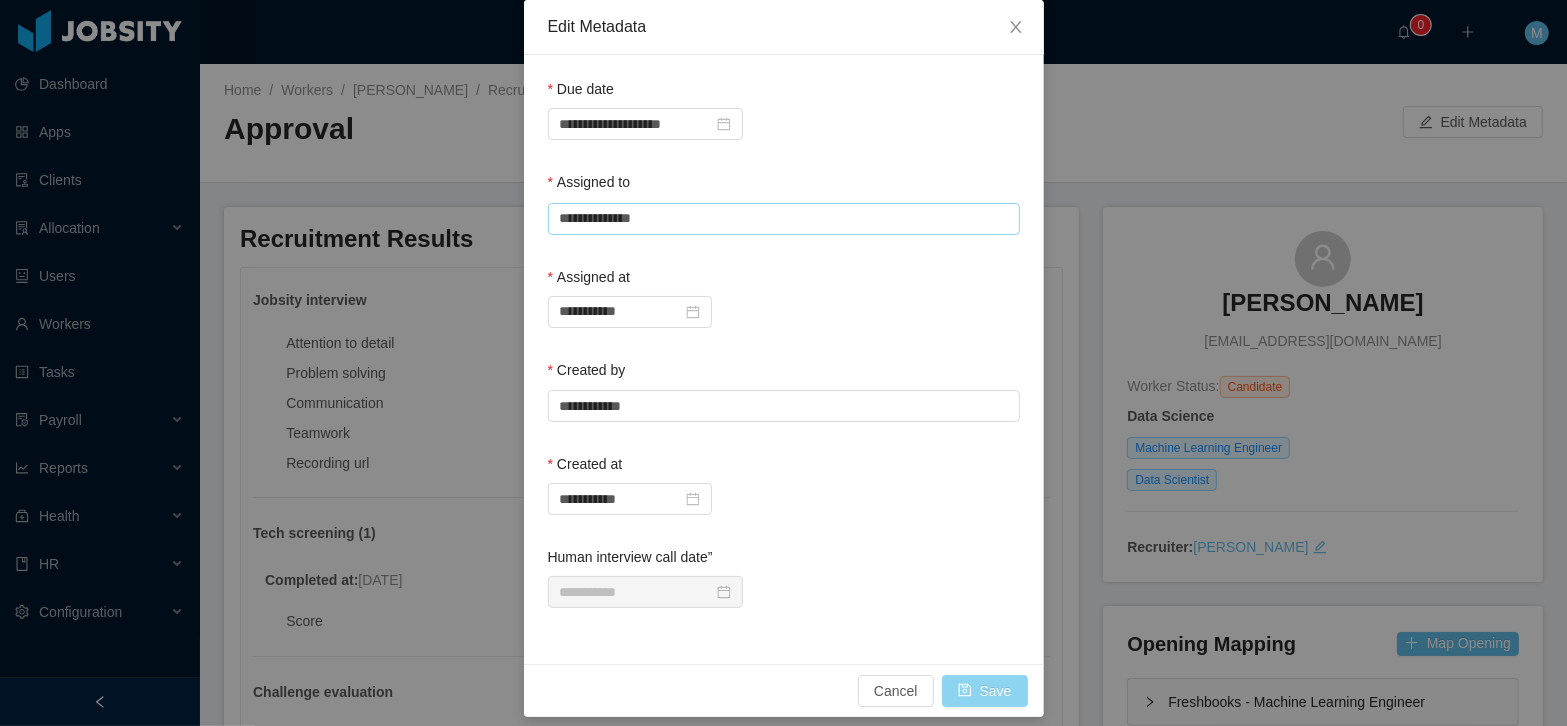 type on "**********" 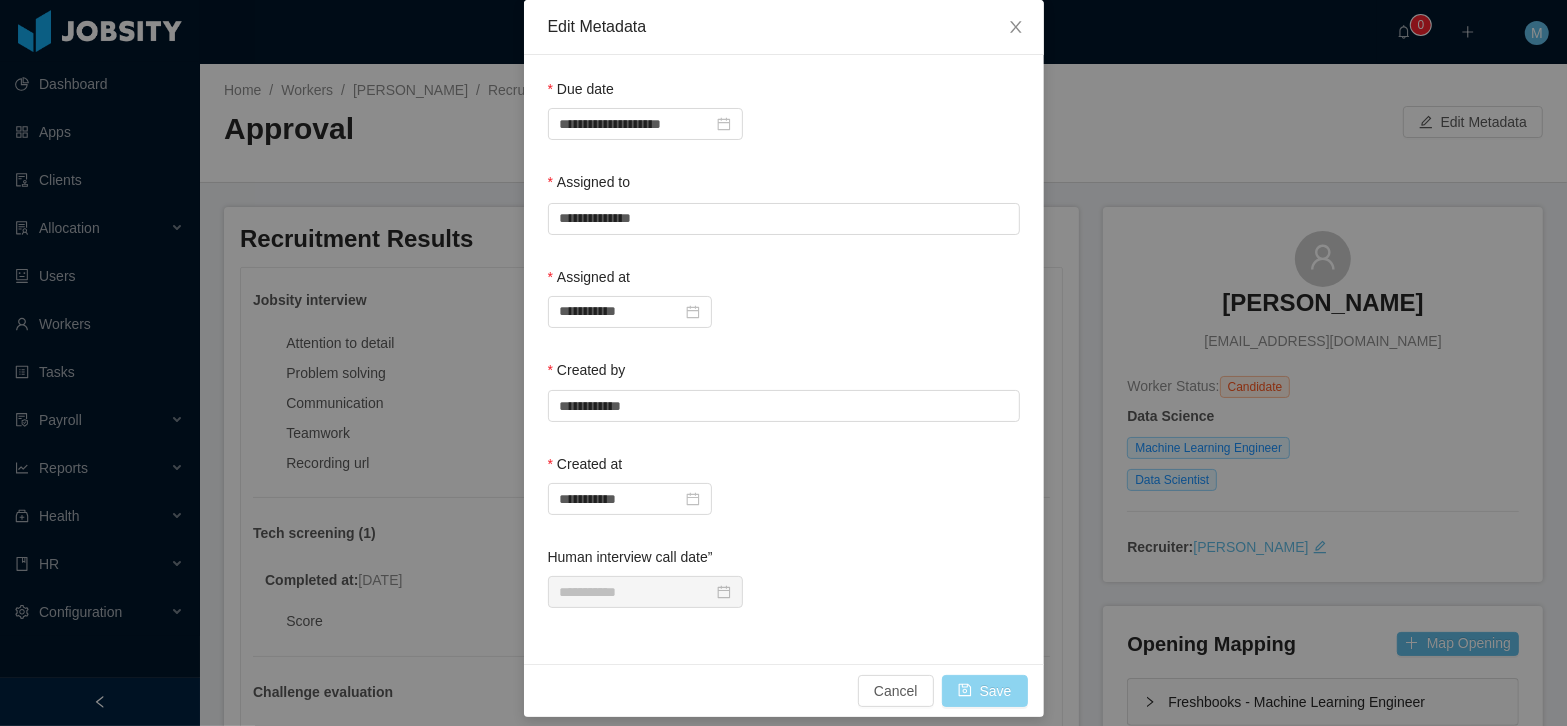 click on "Save" at bounding box center (985, 691) 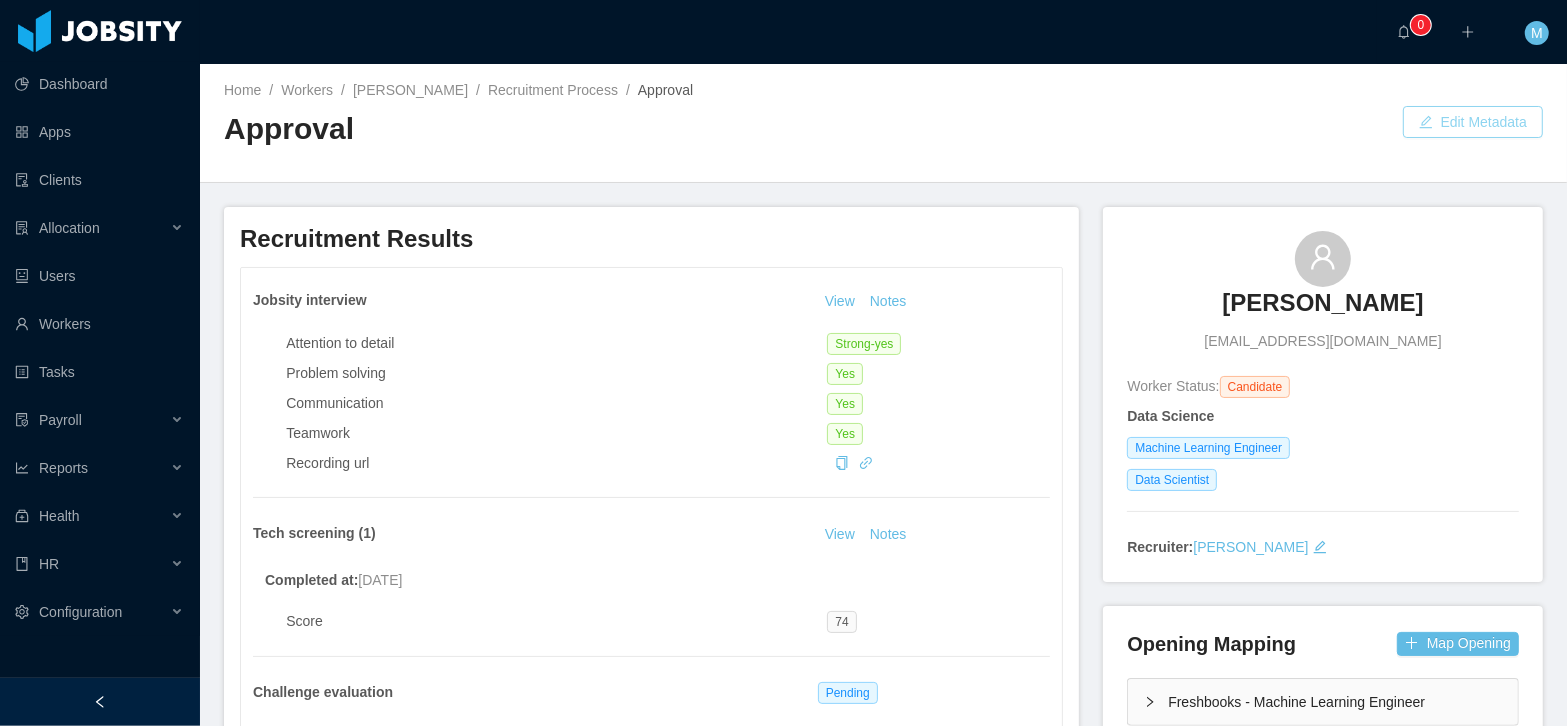 type 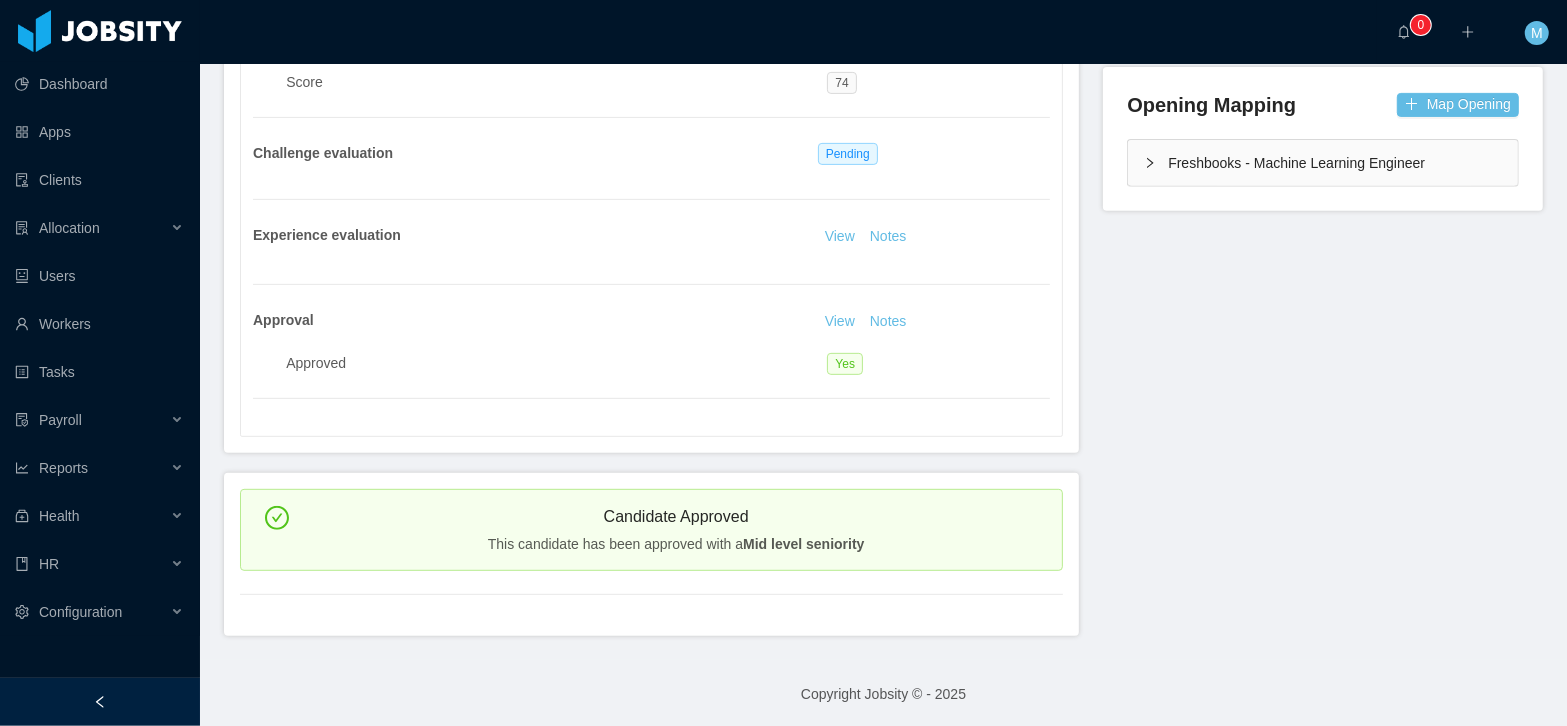 scroll, scrollTop: 0, scrollLeft: 0, axis: both 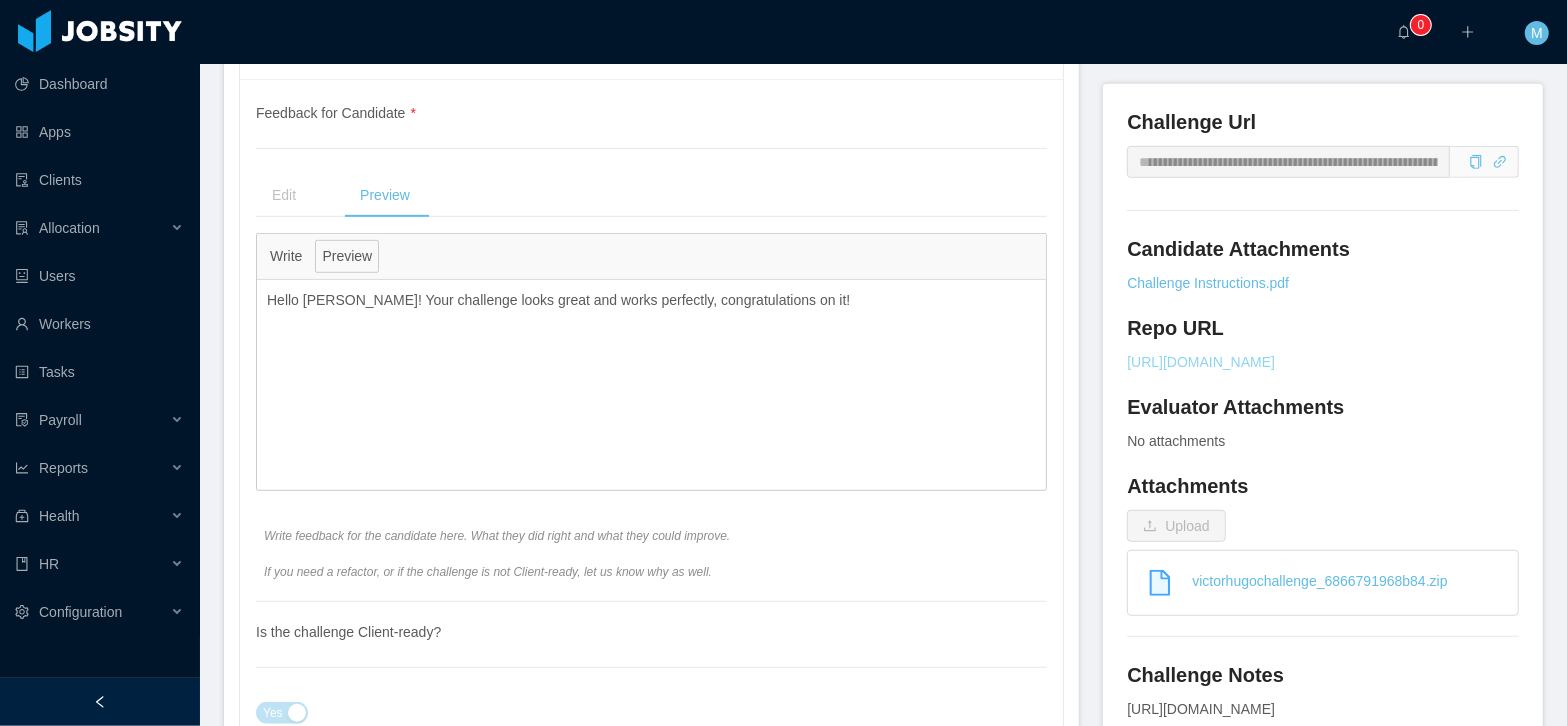 click on "[URL][DOMAIN_NAME]" at bounding box center [1323, 362] 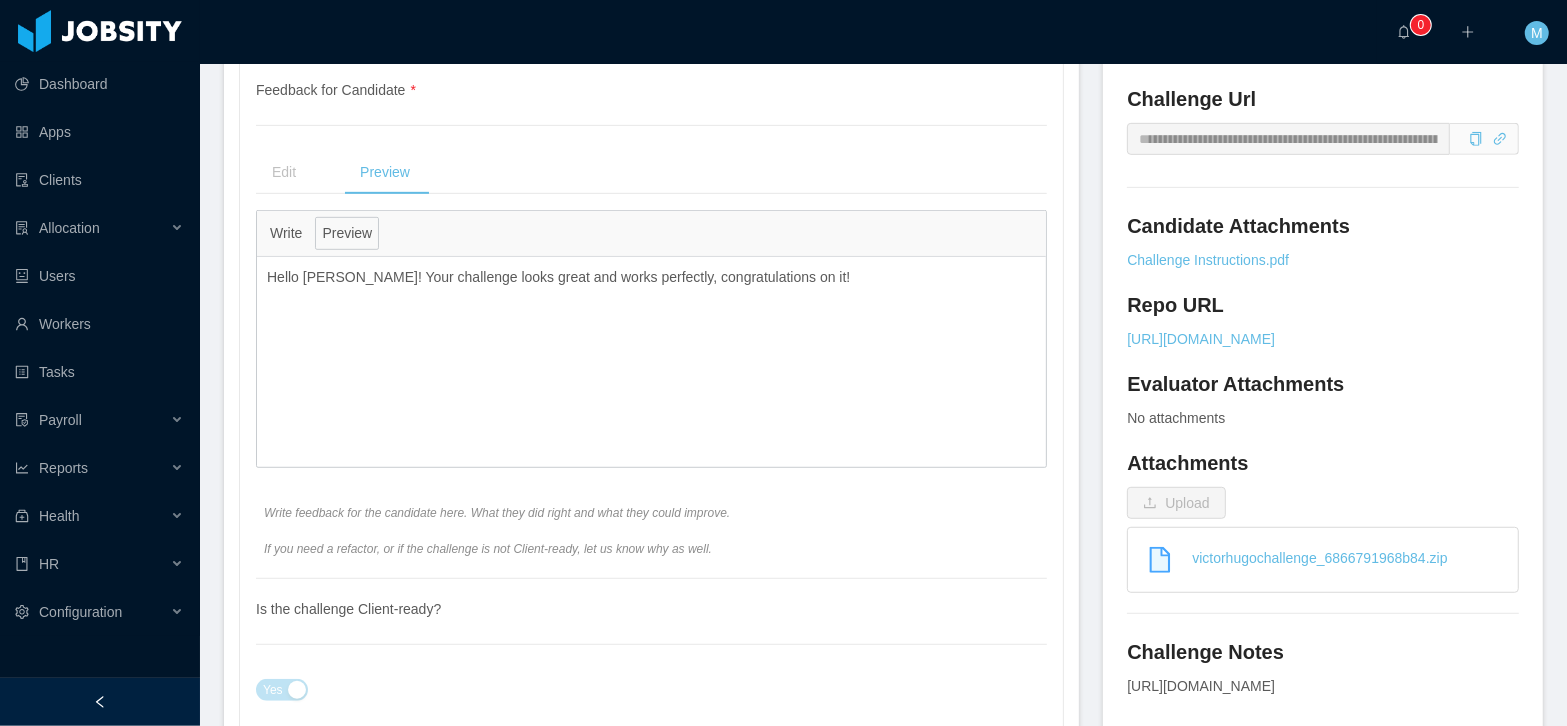 scroll, scrollTop: 1035, scrollLeft: 0, axis: vertical 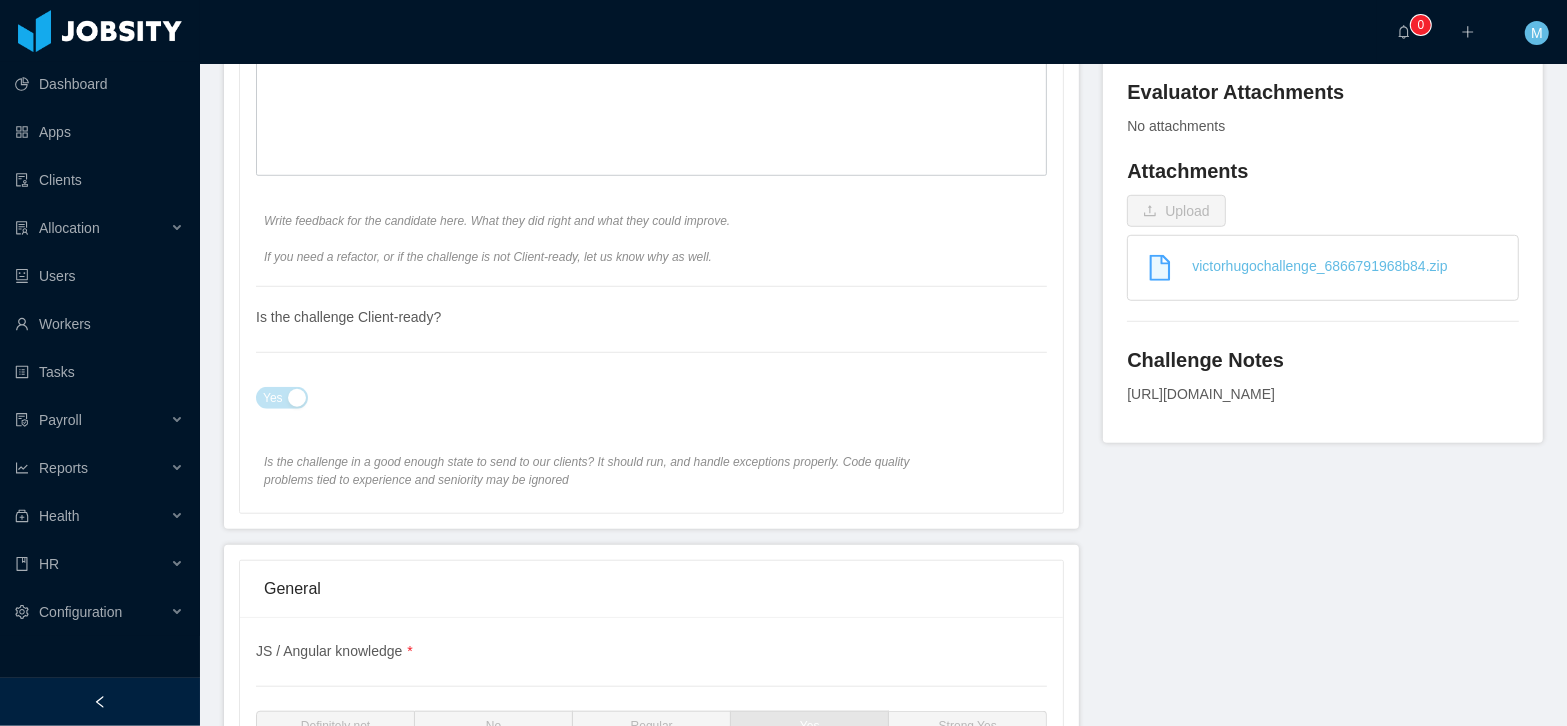 drag, startPoint x: 1270, startPoint y: 369, endPoint x: 1114, endPoint y: 358, distance: 156.38734 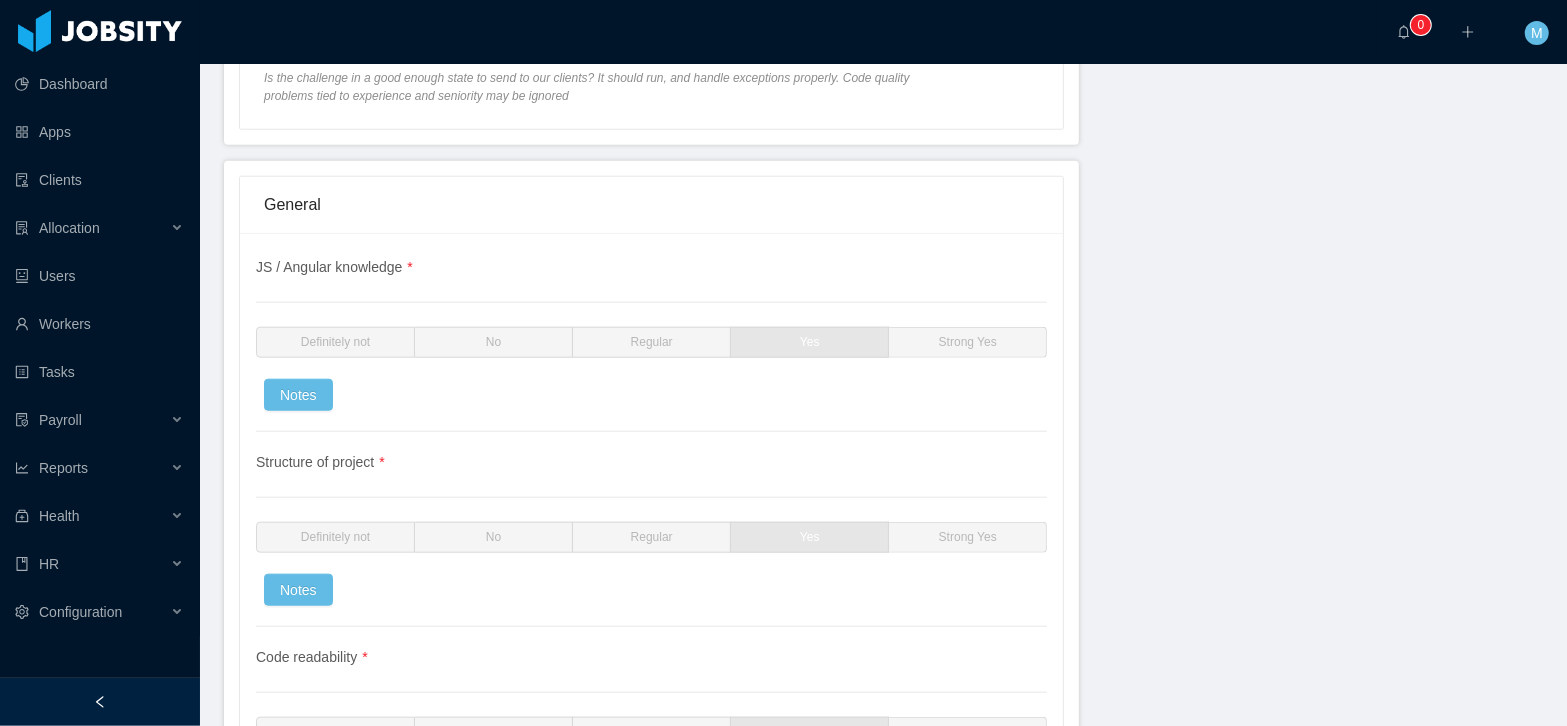 scroll, scrollTop: 1302, scrollLeft: 0, axis: vertical 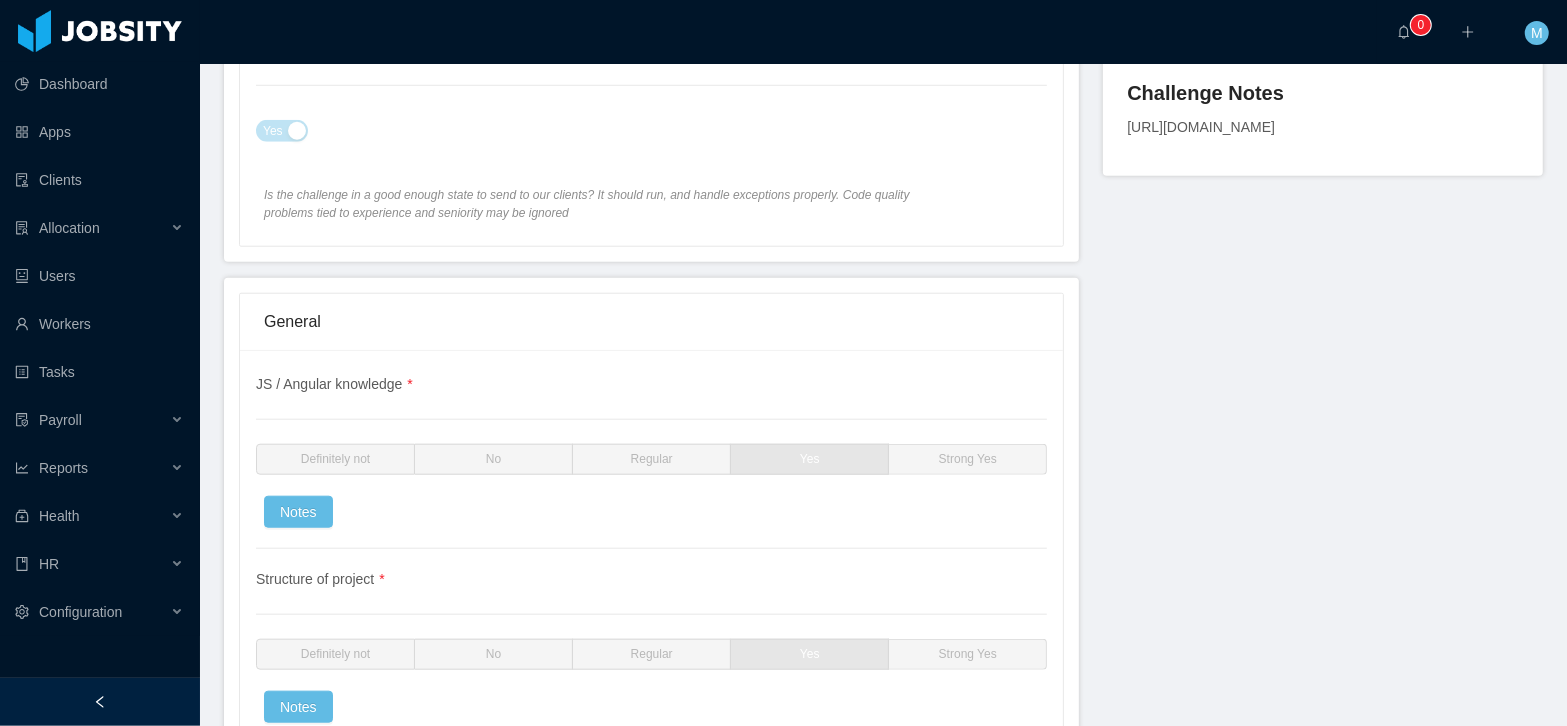 drag, startPoint x: 1268, startPoint y: 129, endPoint x: 1114, endPoint y: 91, distance: 158.61903 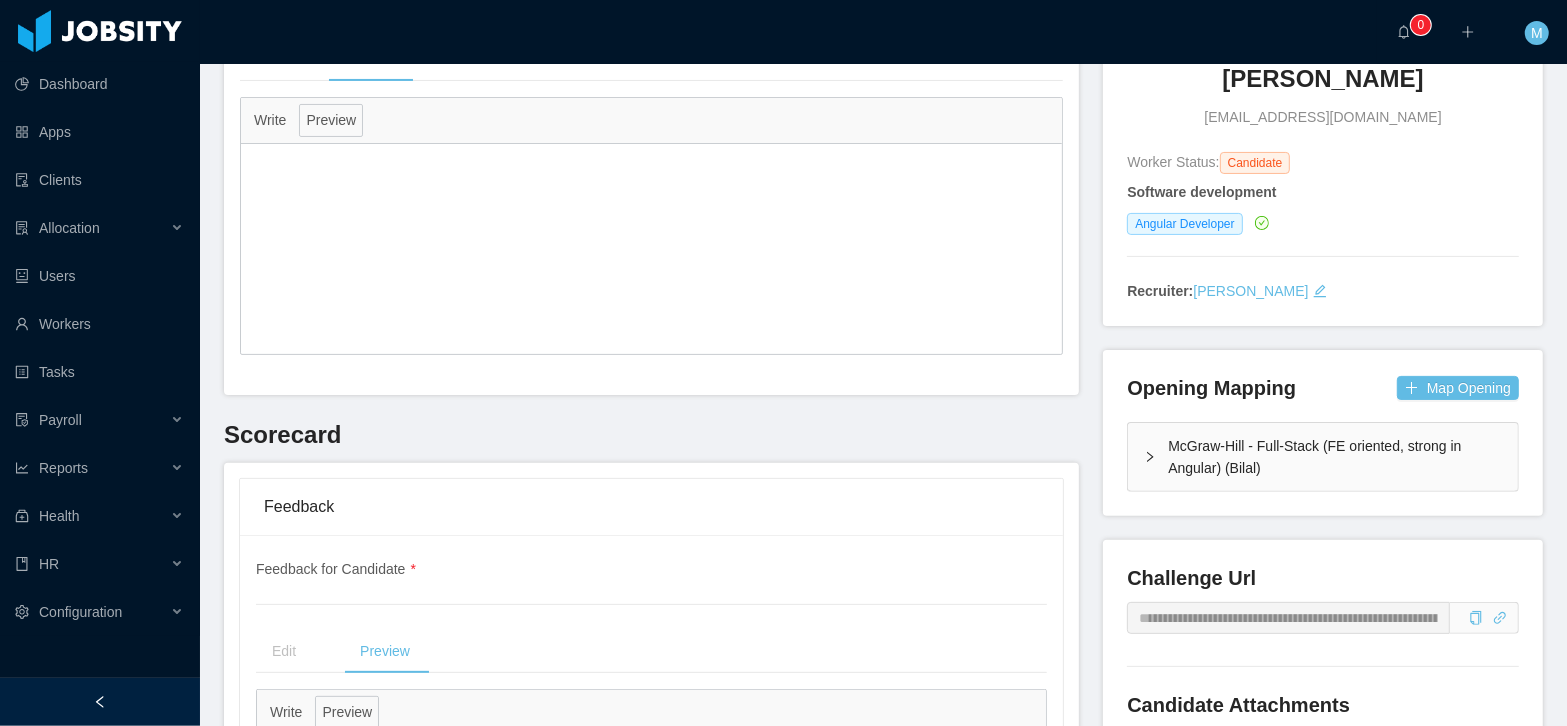 scroll, scrollTop: 0, scrollLeft: 0, axis: both 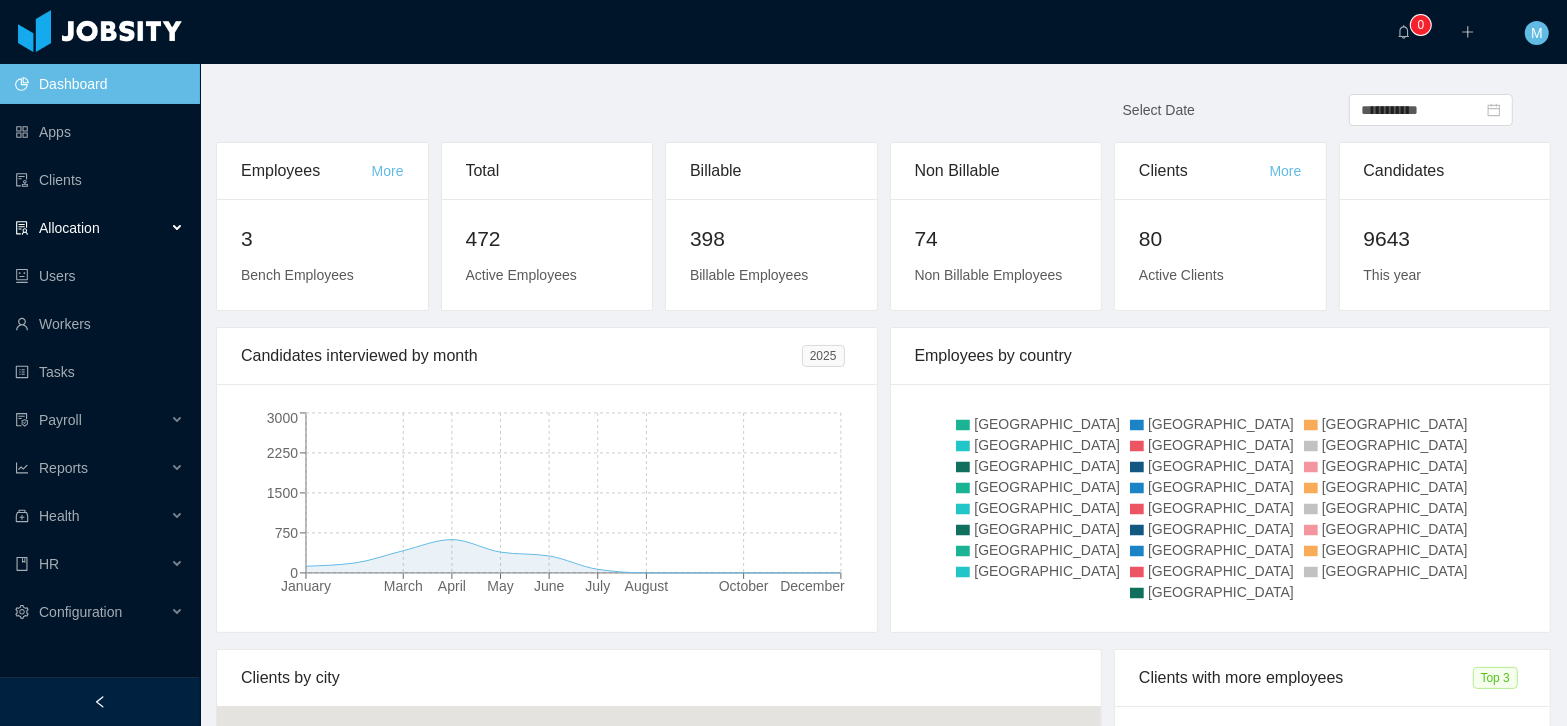 click on "Allocation" at bounding box center (69, 228) 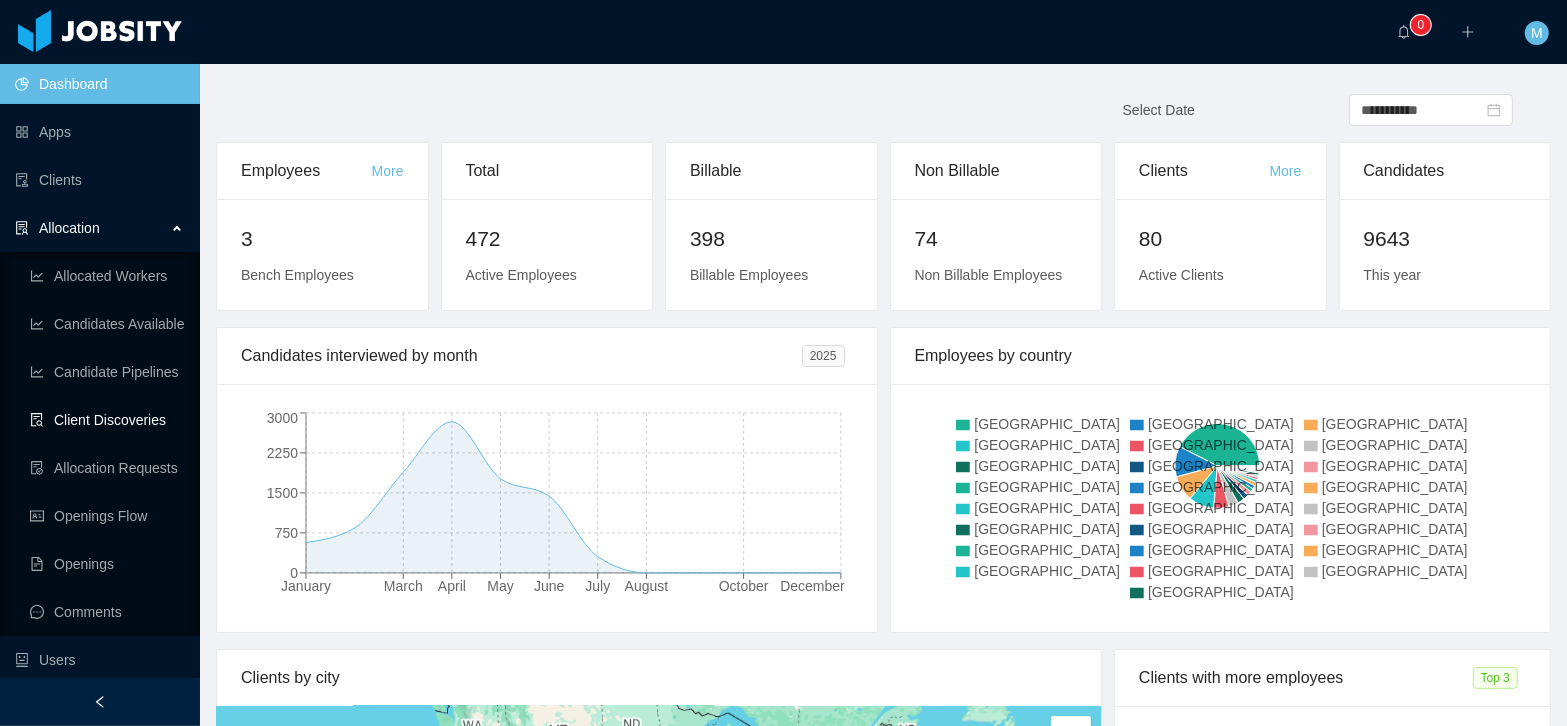 click on "Client Discoveries" at bounding box center [107, 420] 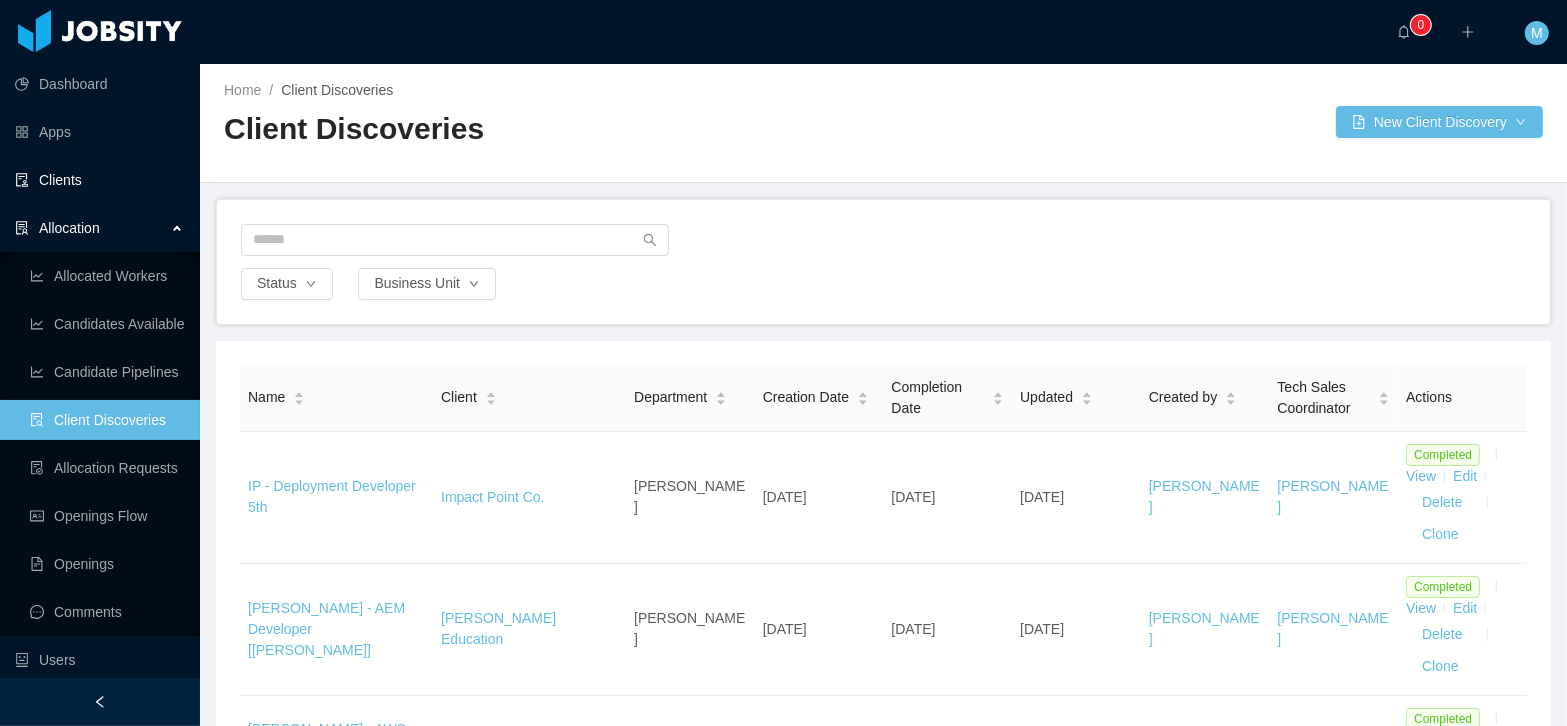 click on "Clients" at bounding box center (99, 180) 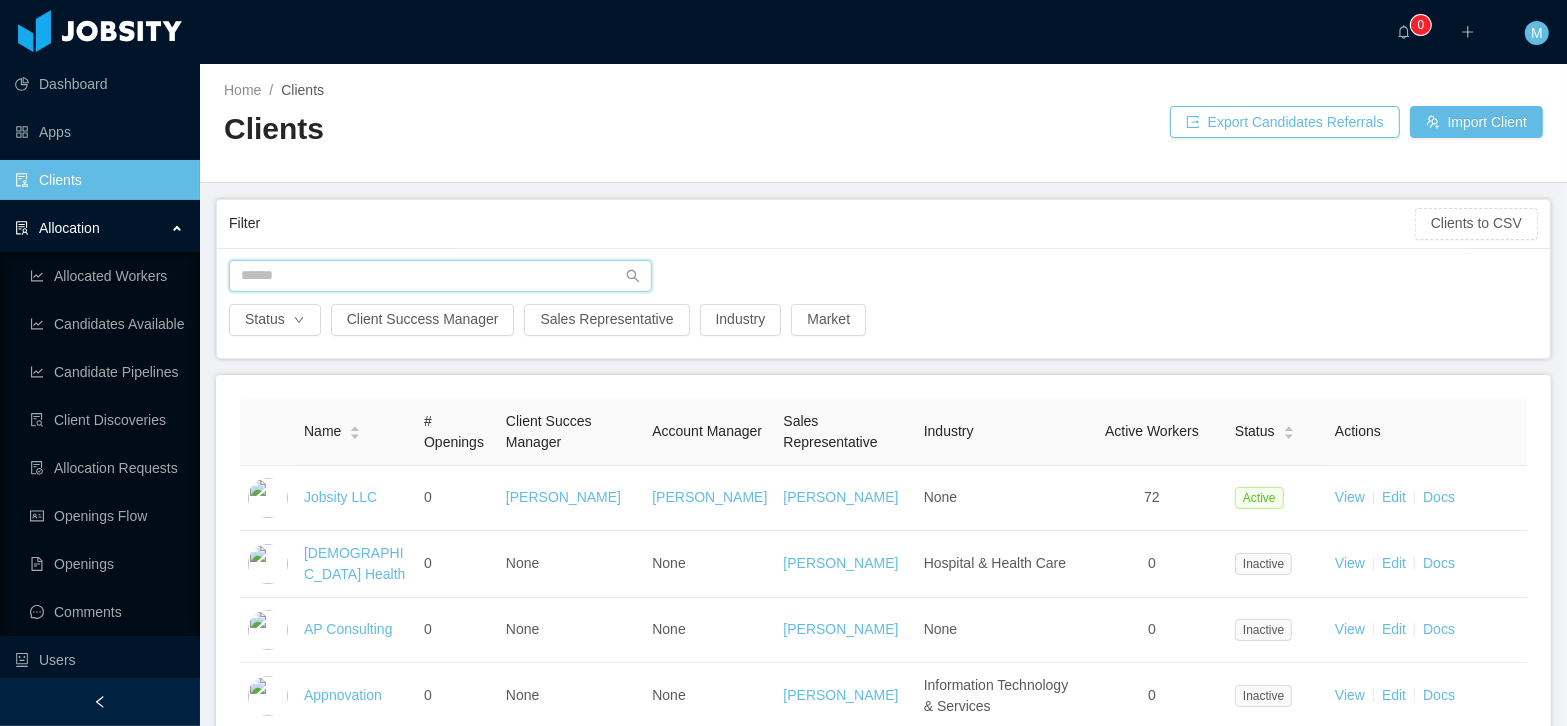 click at bounding box center [440, 276] 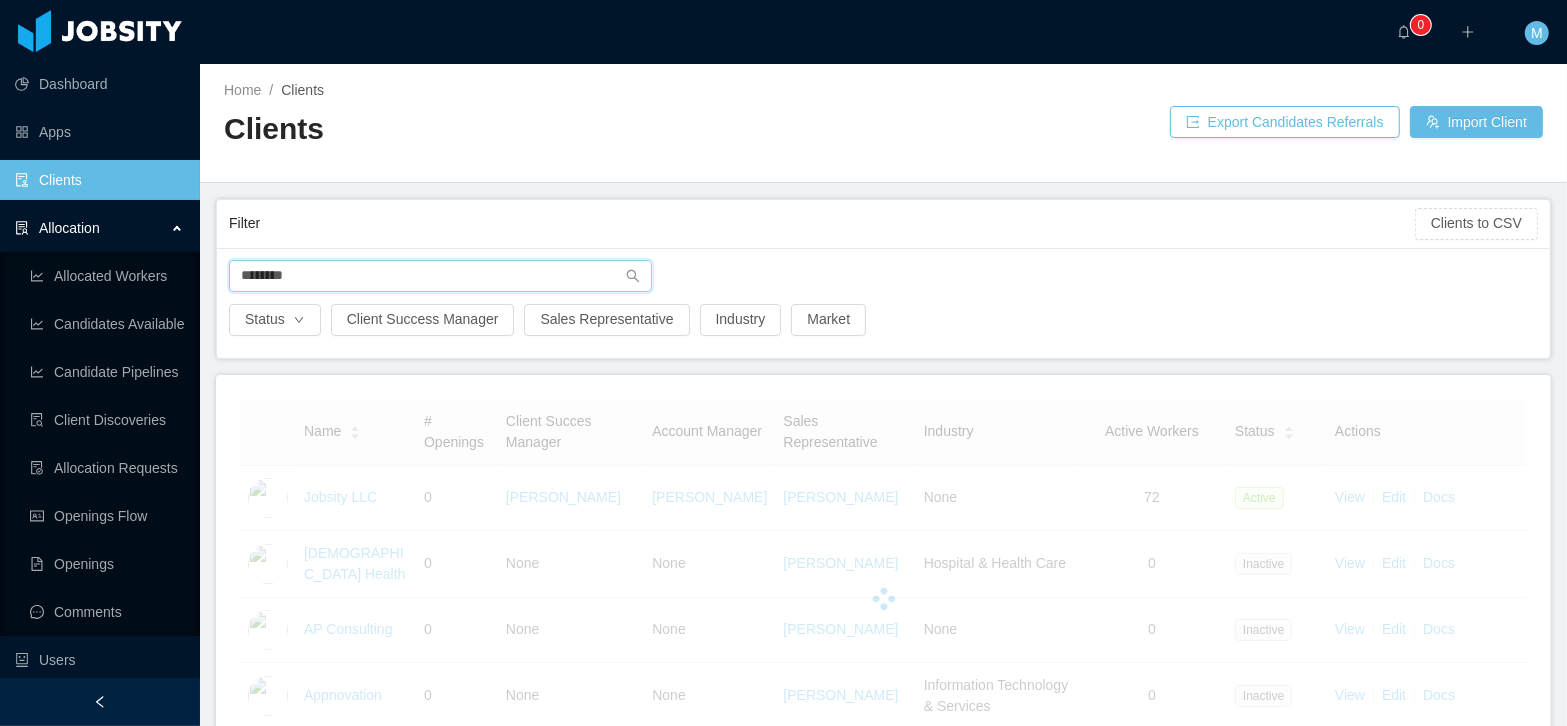 type on "********" 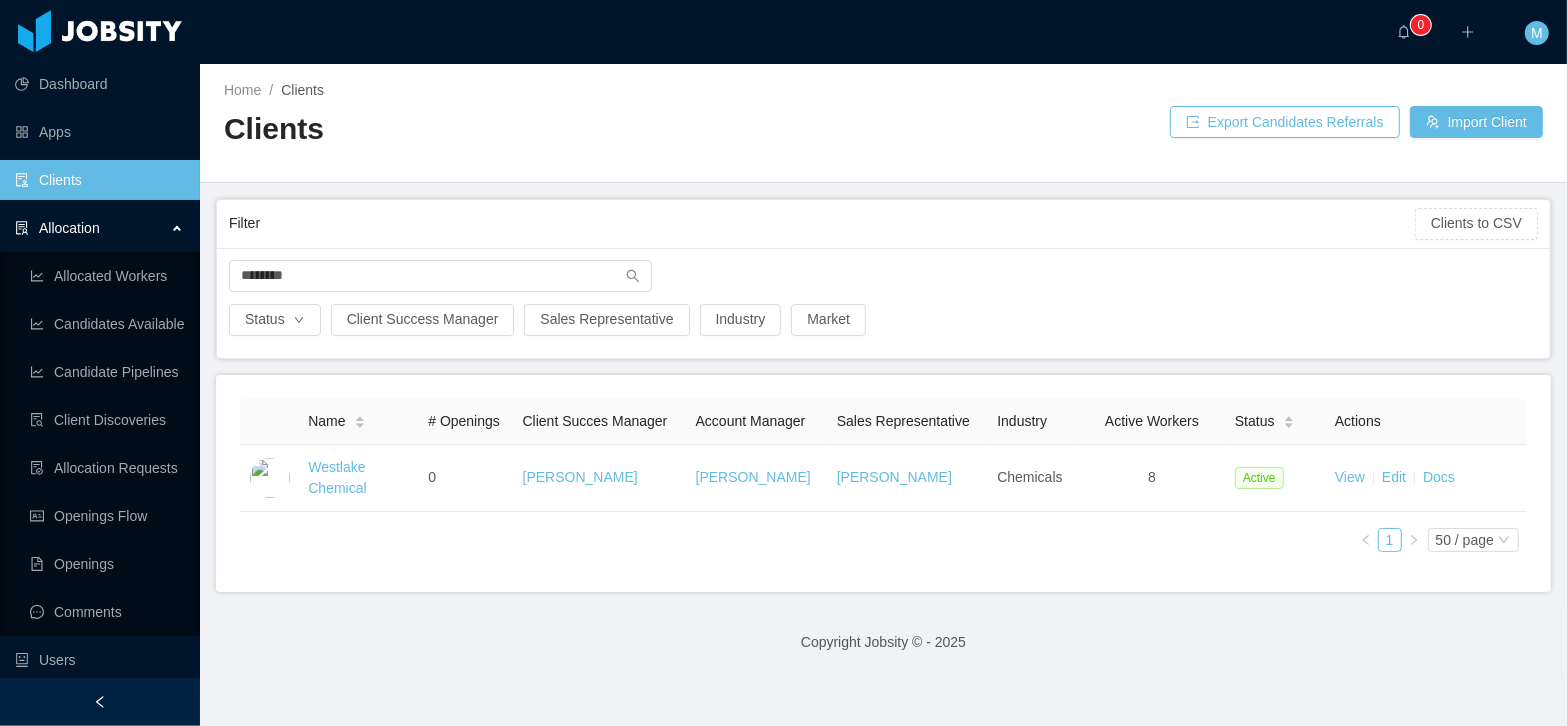 click on "Westlake Chemical" at bounding box center [337, 477] 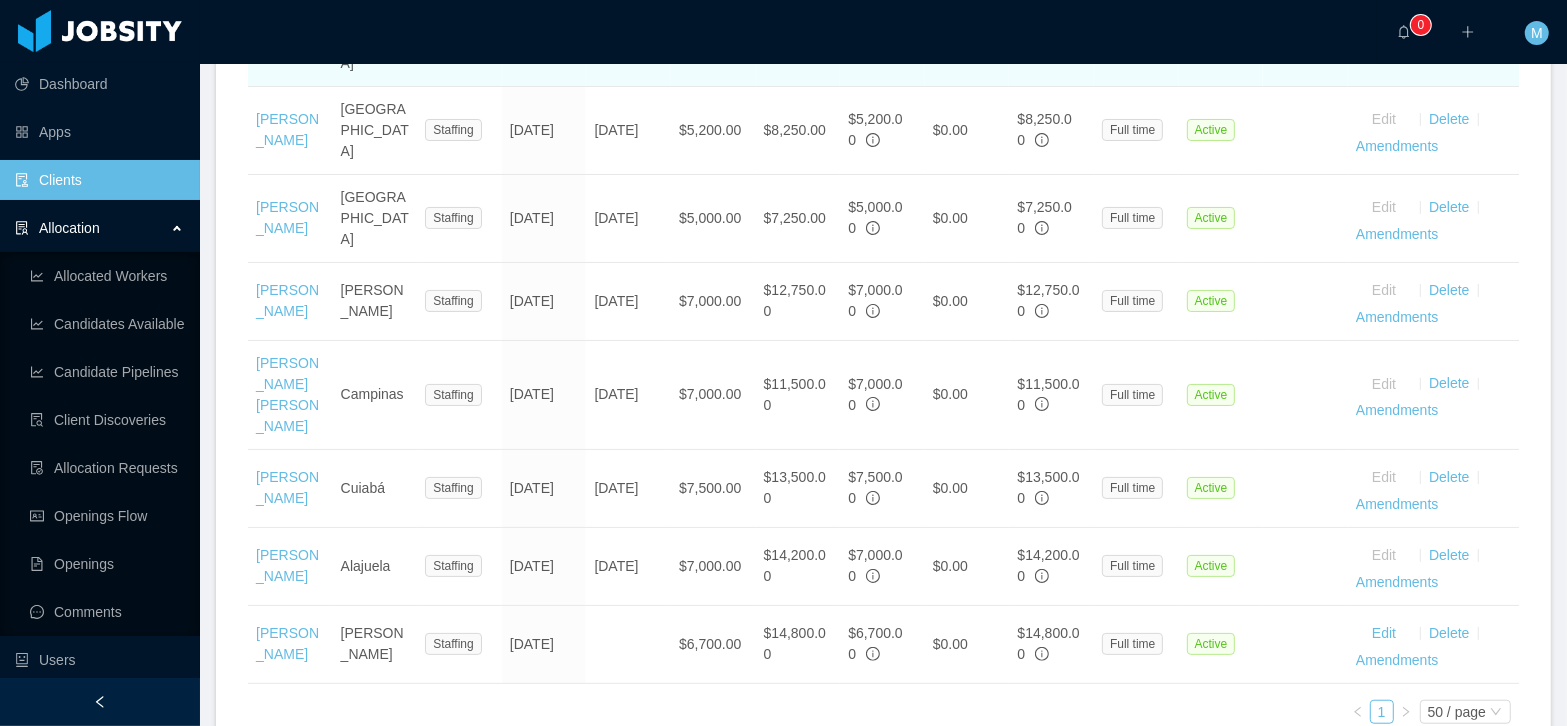 scroll, scrollTop: 934, scrollLeft: 0, axis: vertical 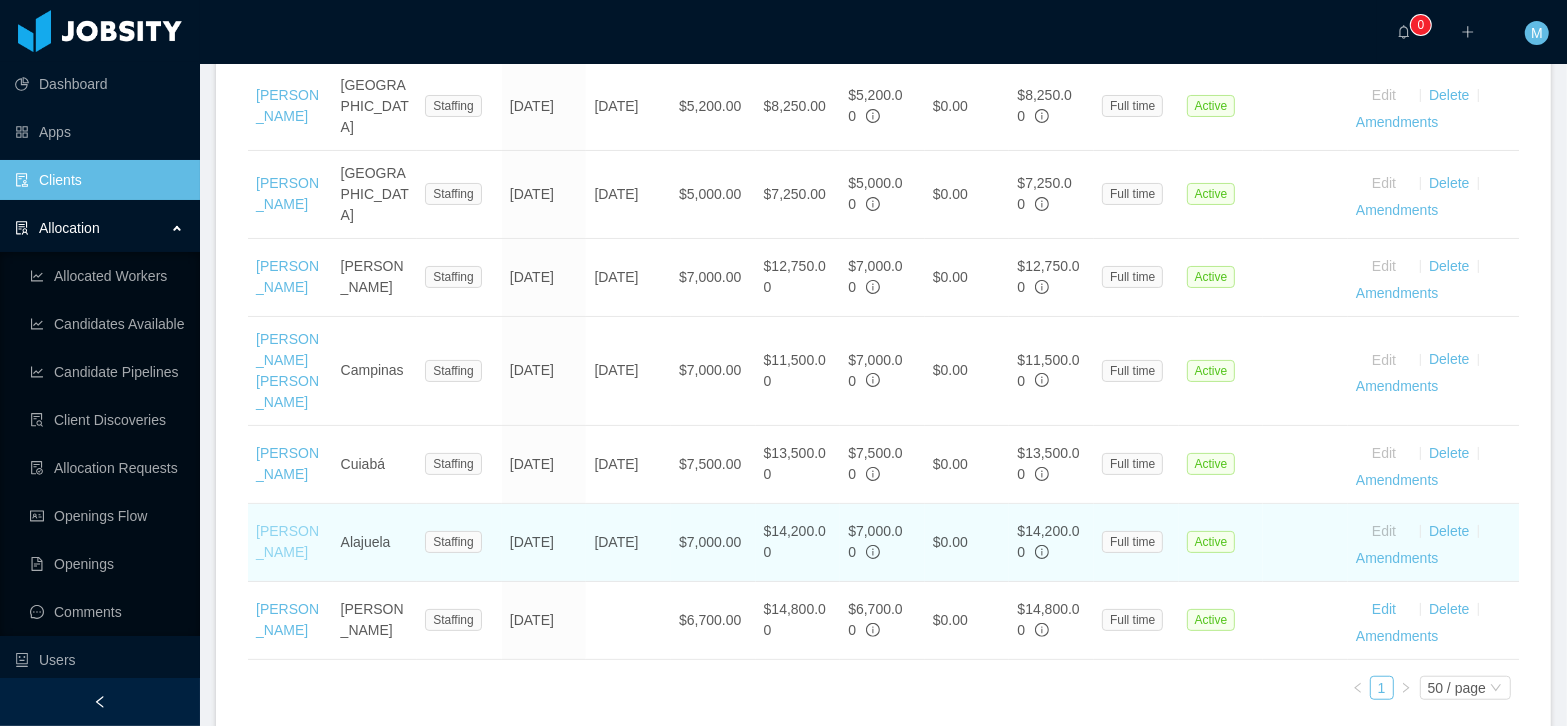 click on "Josue Ulate" at bounding box center [287, 541] 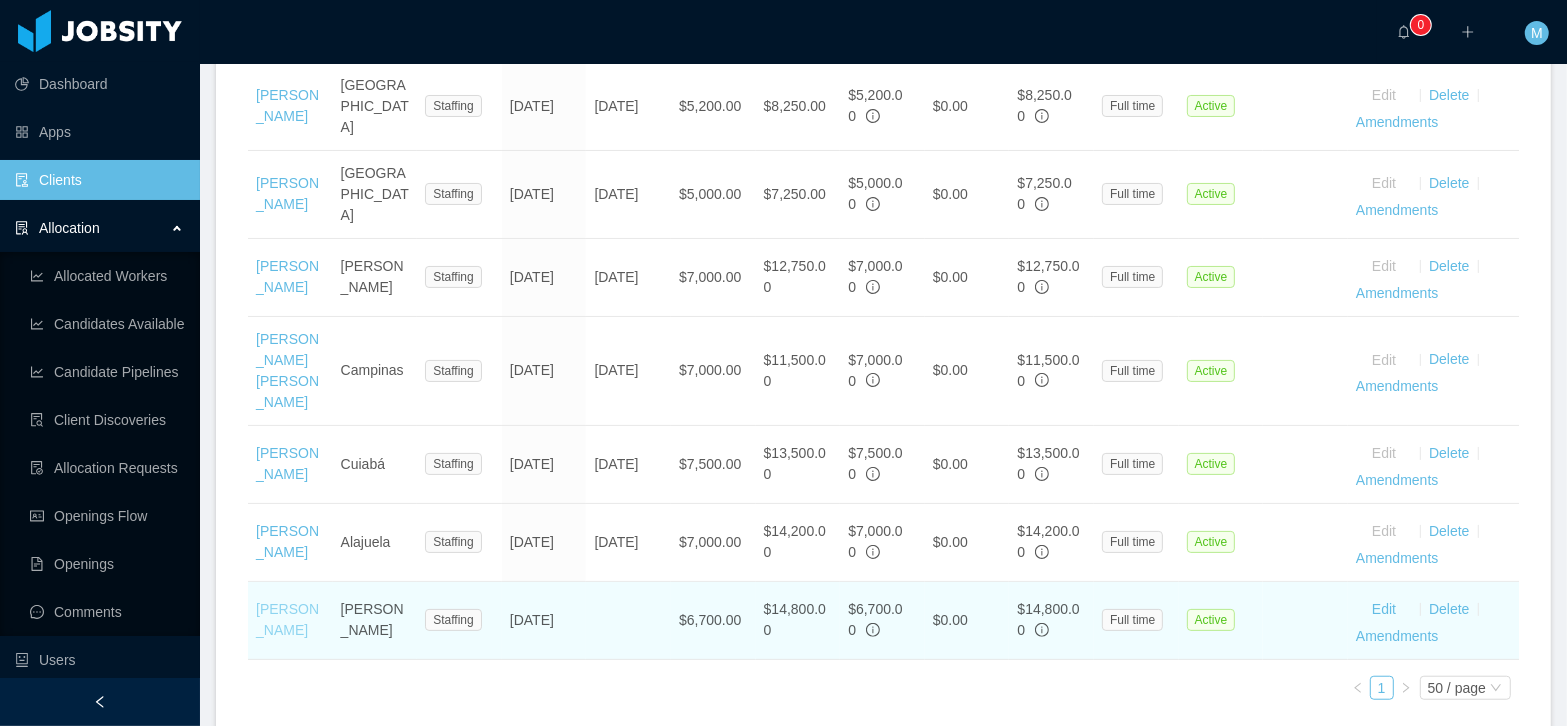 click on "[PERSON_NAME]" at bounding box center [287, 619] 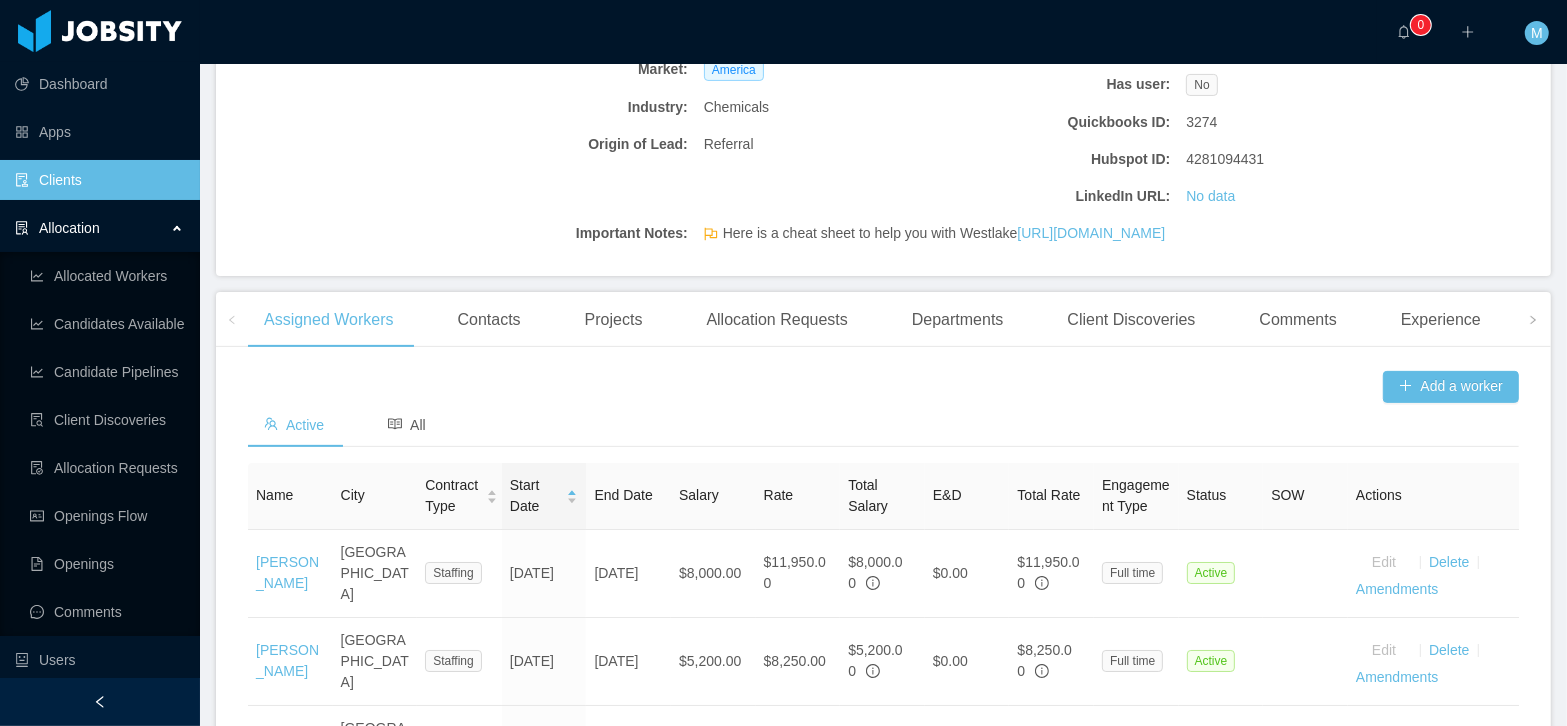 scroll, scrollTop: 0, scrollLeft: 0, axis: both 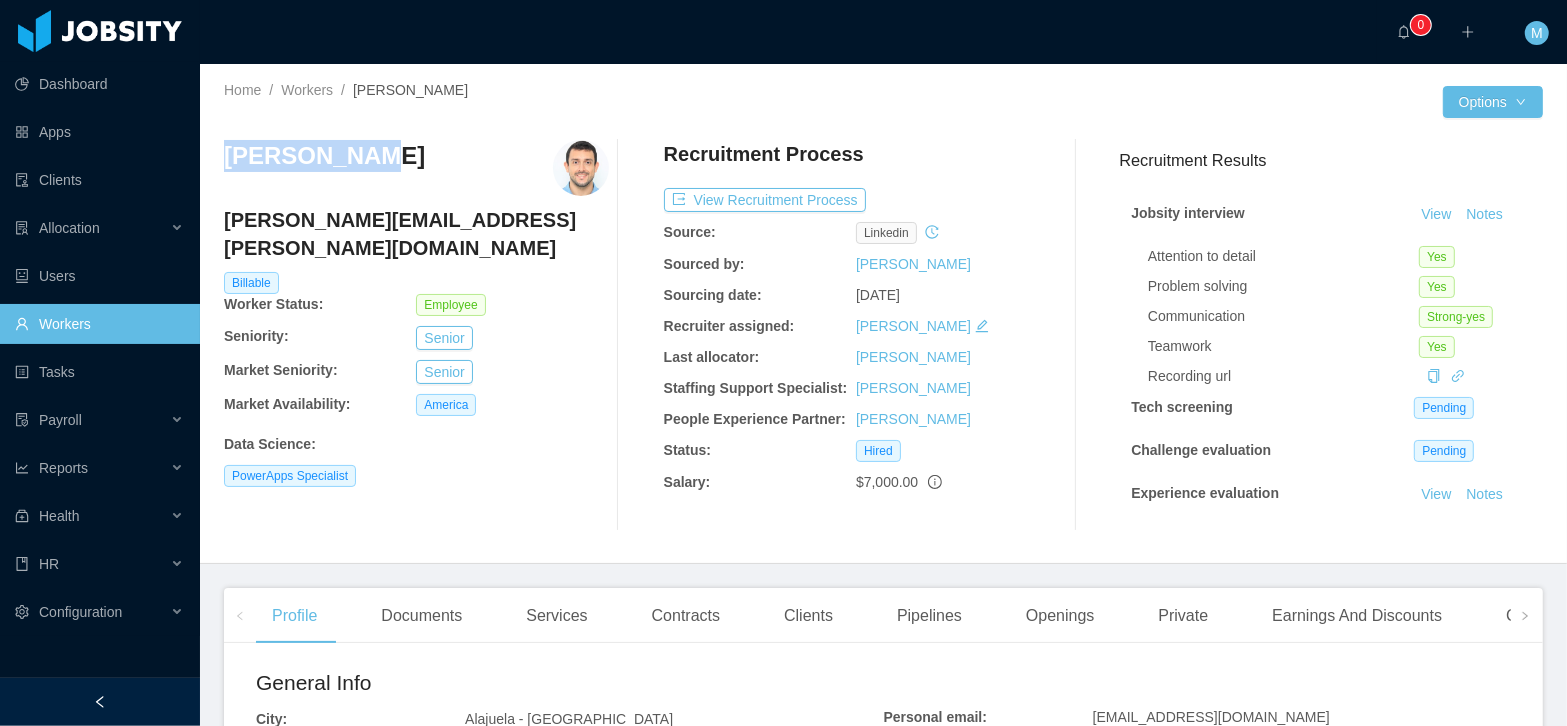 drag, startPoint x: 303, startPoint y: 155, endPoint x: 222, endPoint y: 159, distance: 81.09871 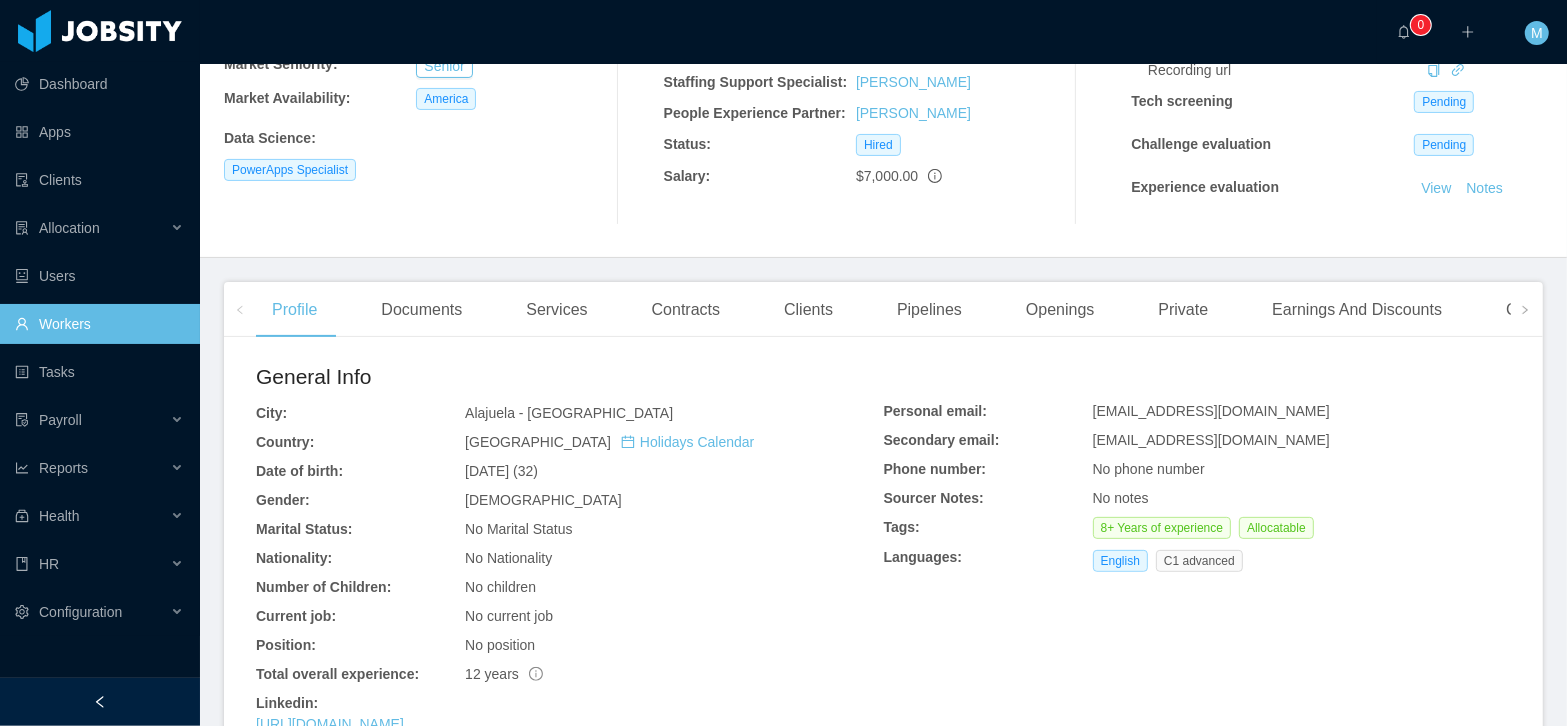 scroll, scrollTop: 0, scrollLeft: 0, axis: both 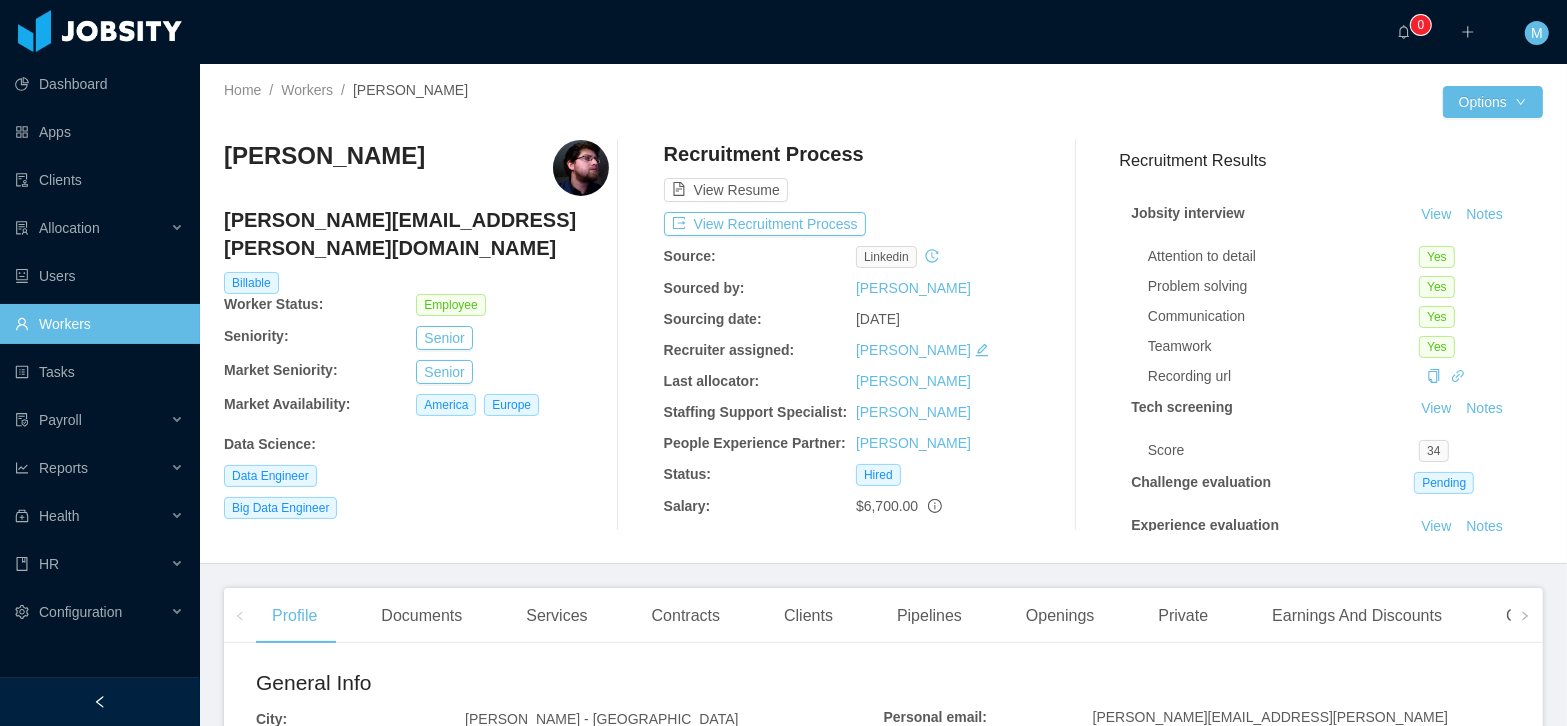 drag, startPoint x: 221, startPoint y: 158, endPoint x: 501, endPoint y: 147, distance: 280.21597 